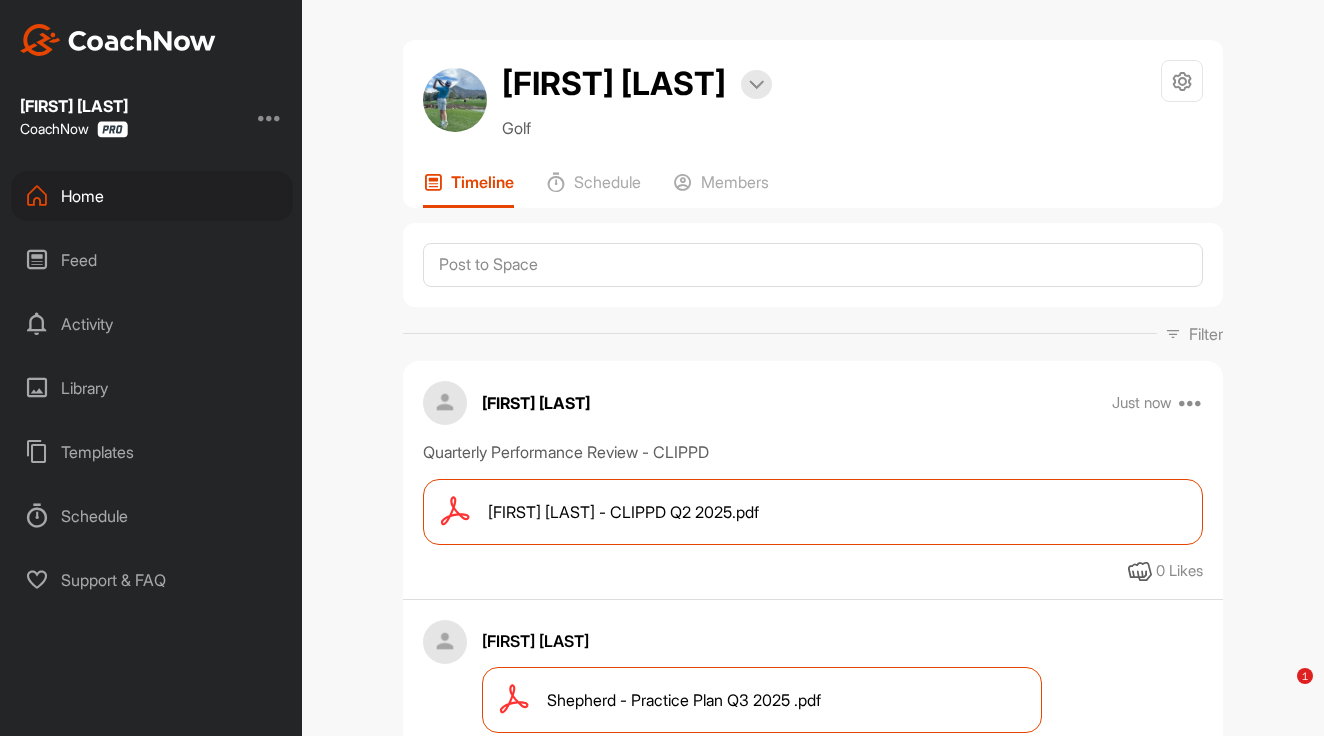 scroll, scrollTop: 0, scrollLeft: 0, axis: both 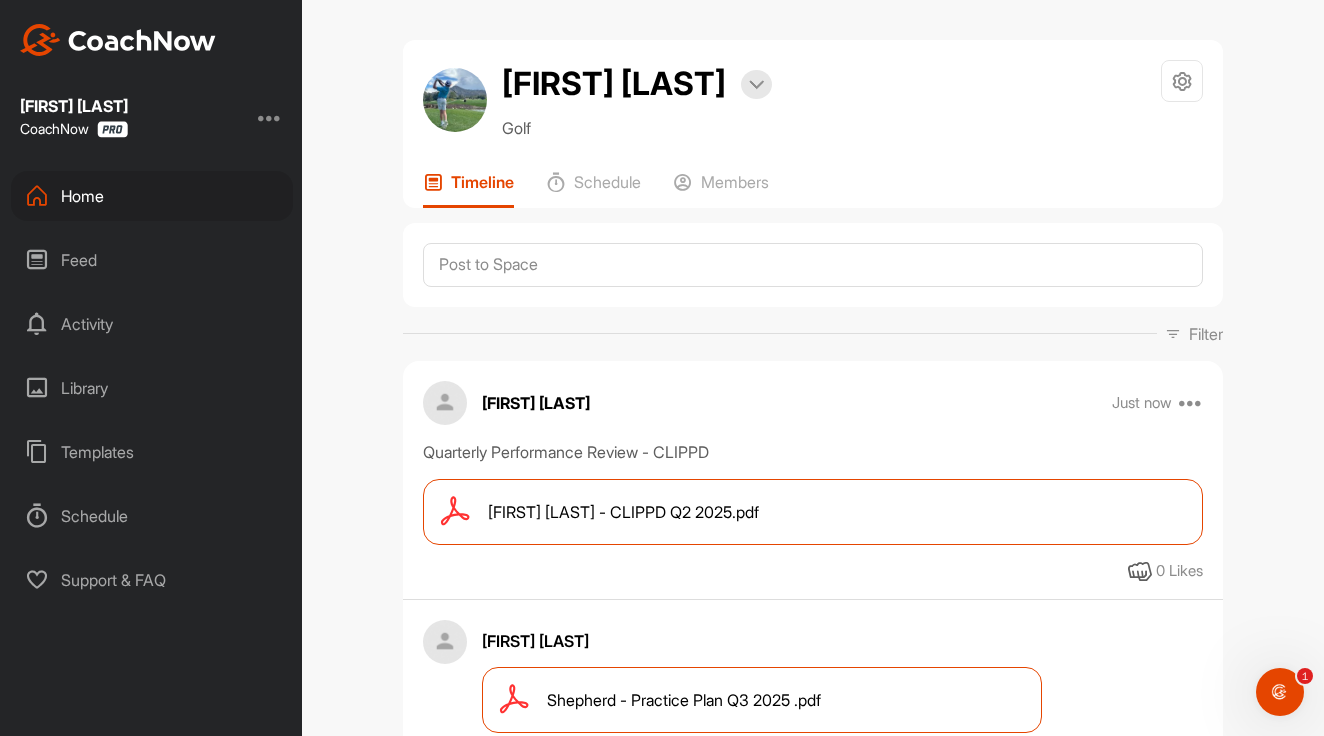 click on "Schedule" at bounding box center (152, 516) 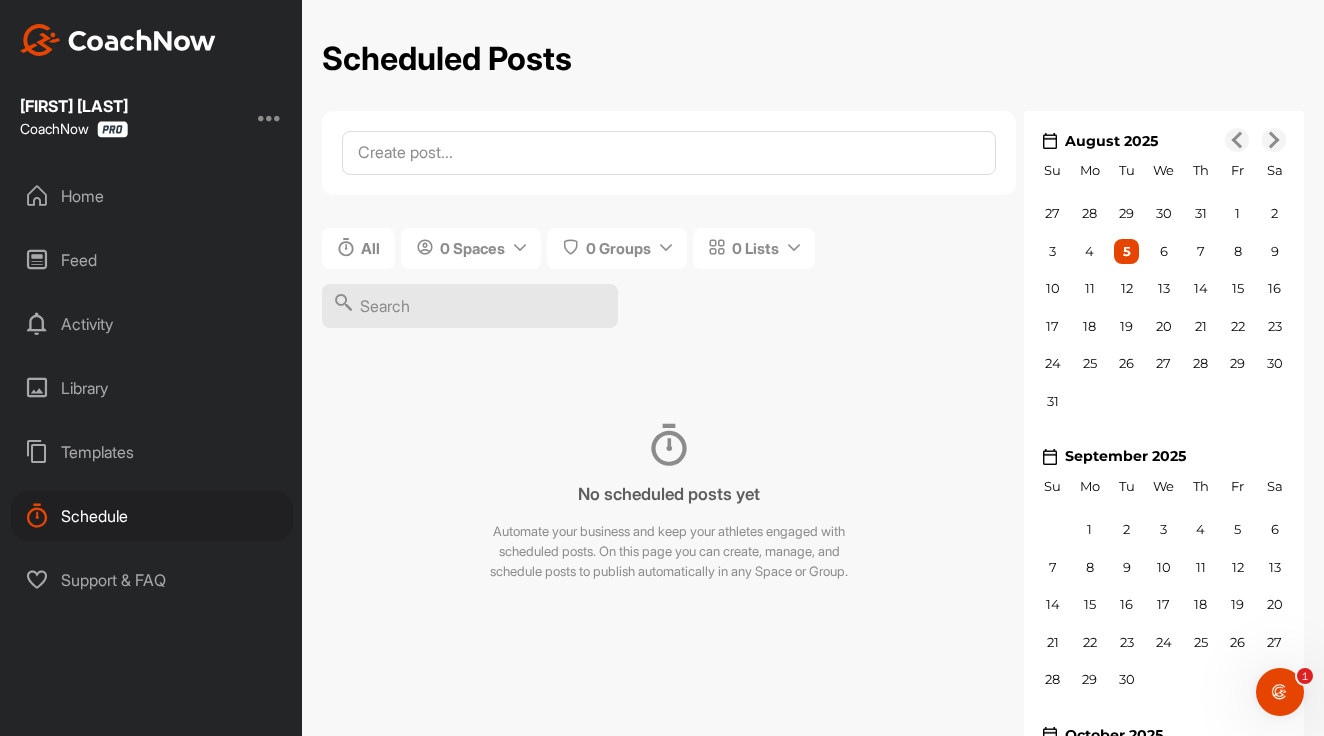 click on "Home" at bounding box center [152, 196] 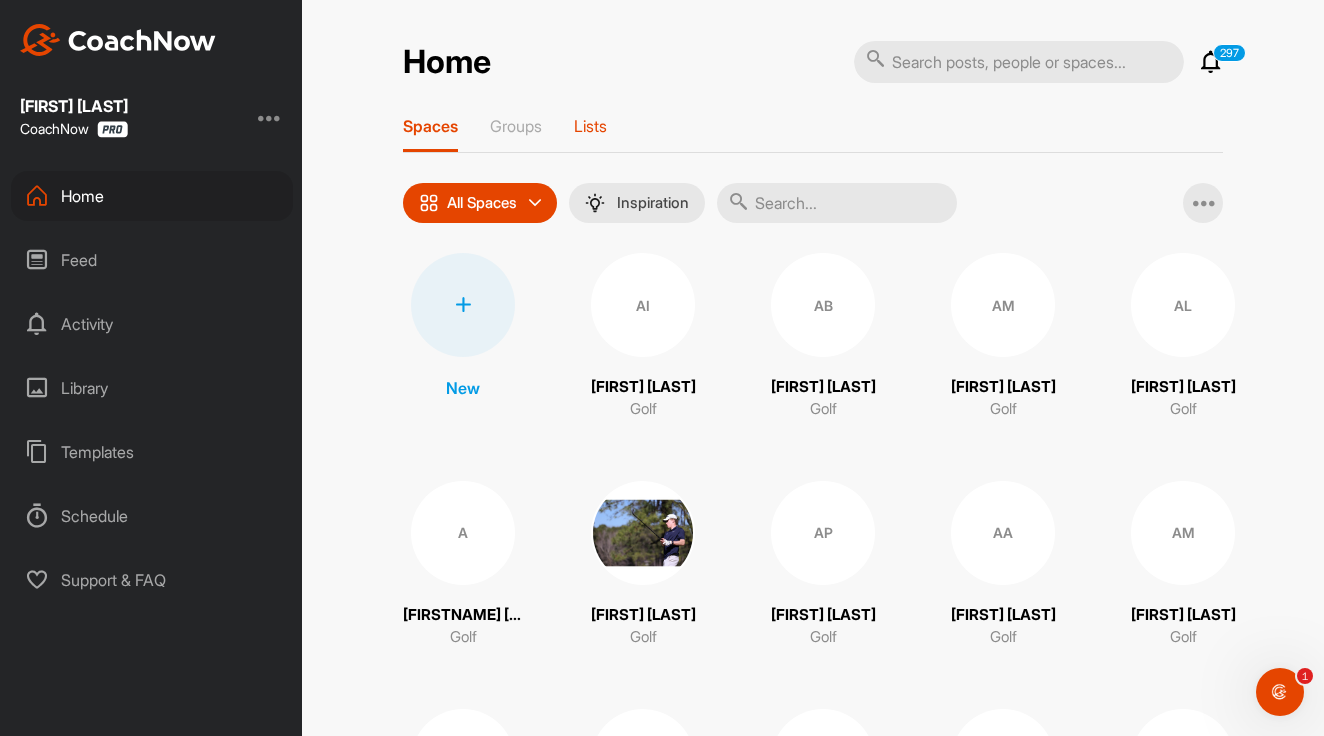 click on "Lists" at bounding box center (590, 126) 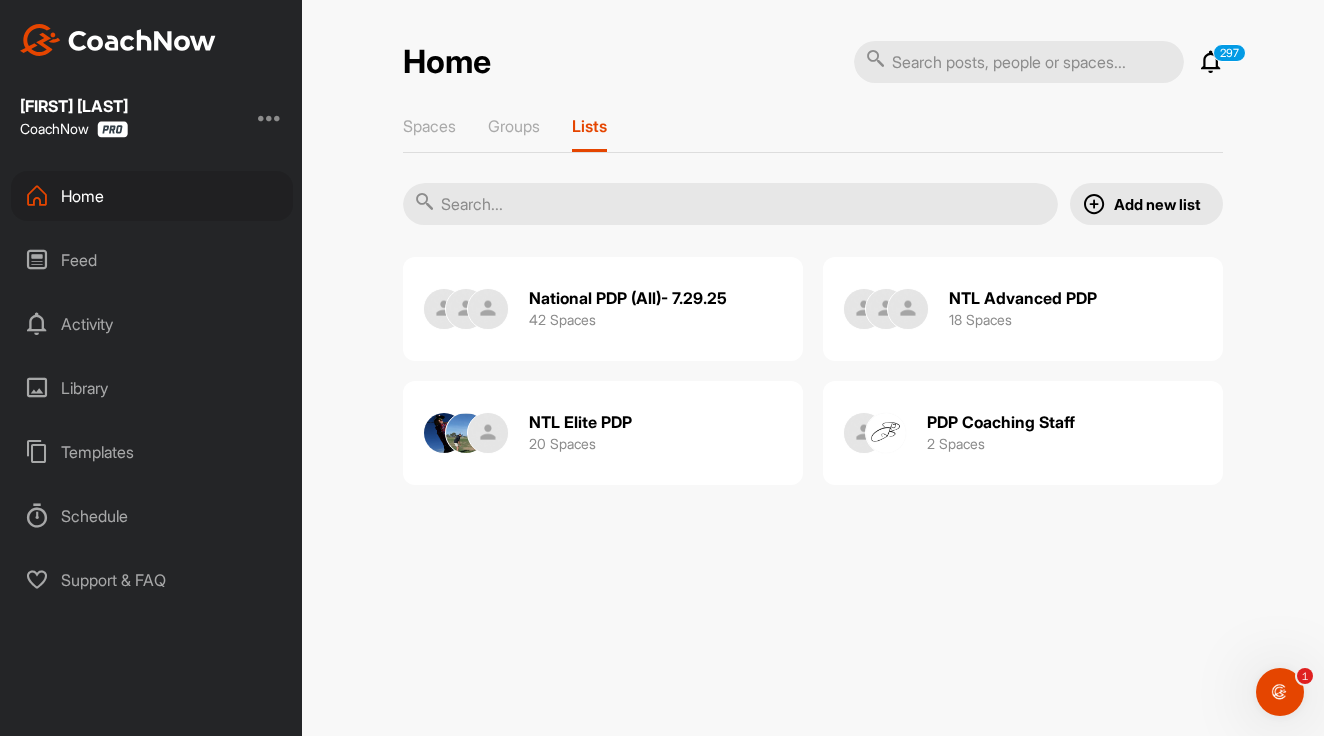 click on "National PDP (All)- 7.29.25" at bounding box center (628, 298) 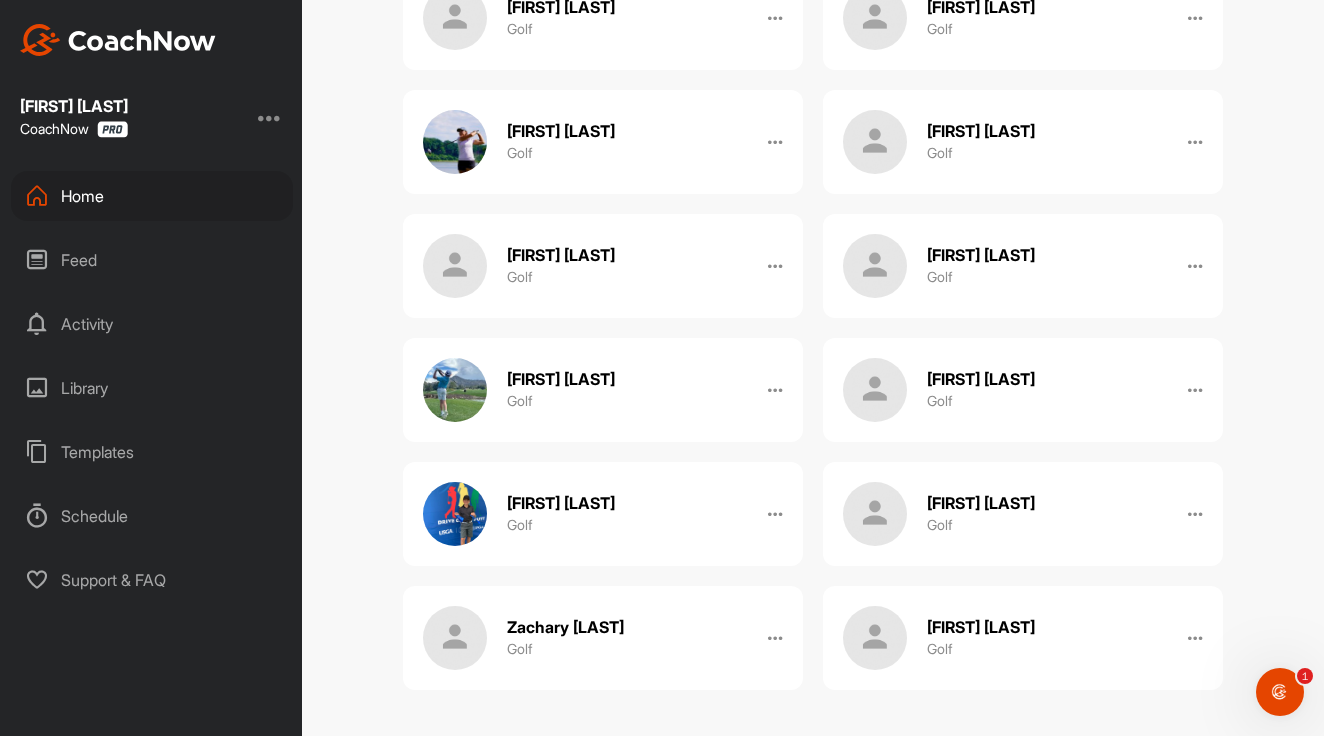 scroll, scrollTop: 2124, scrollLeft: 0, axis: vertical 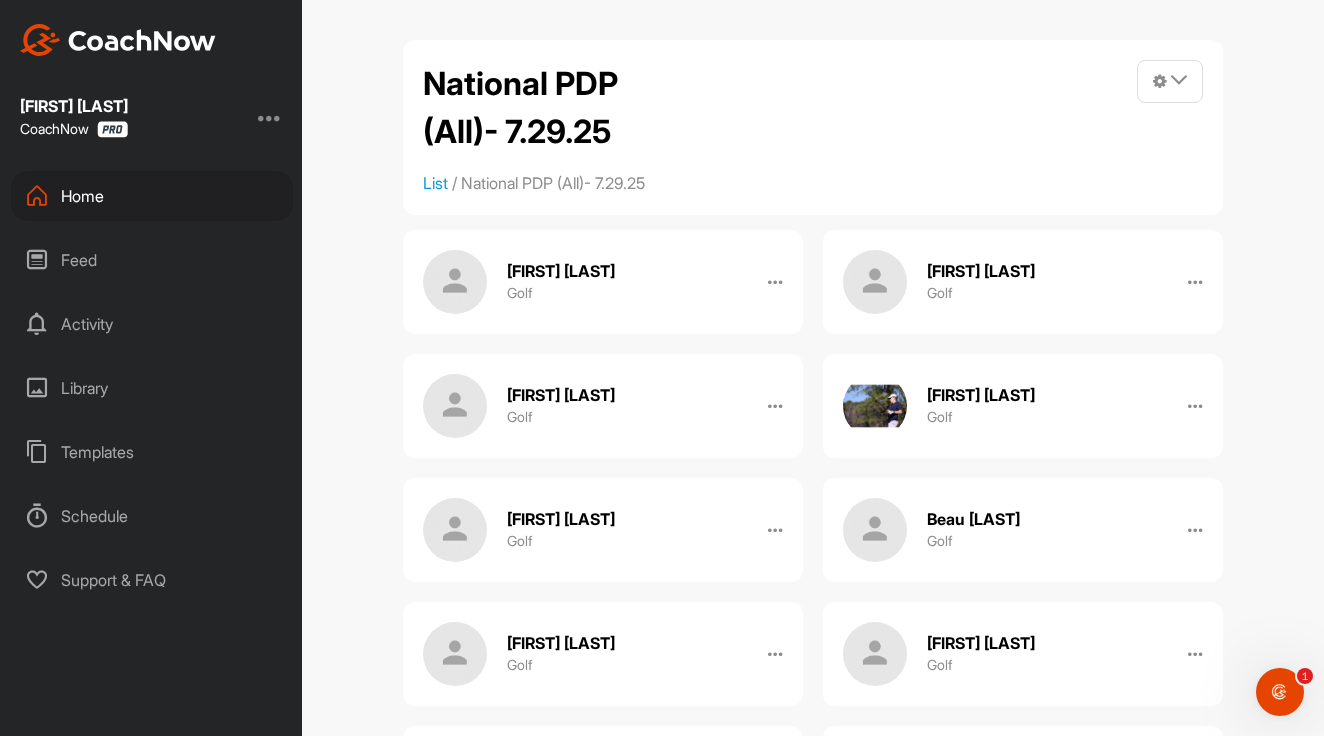 click on "Schedule" at bounding box center [152, 516] 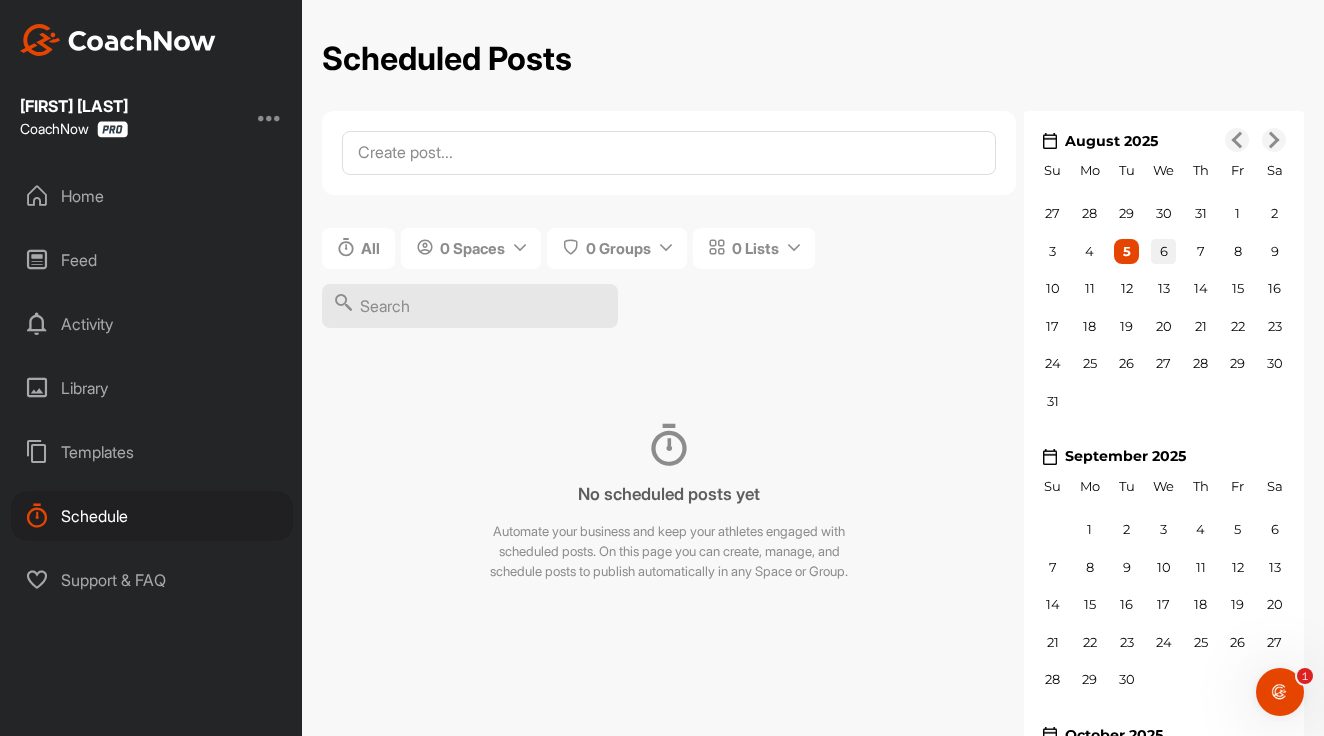 click on "6" at bounding box center [1164, 251] 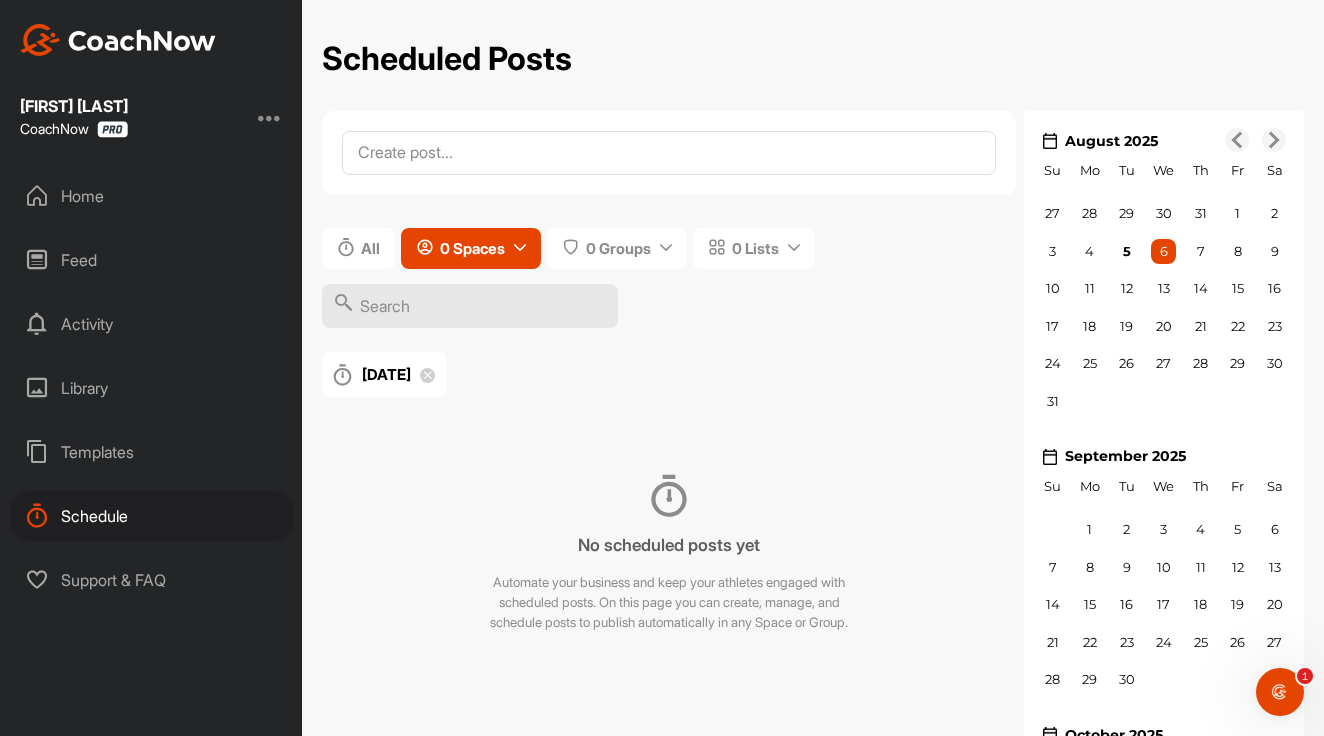 click on "0 Spaces" at bounding box center [472, 248] 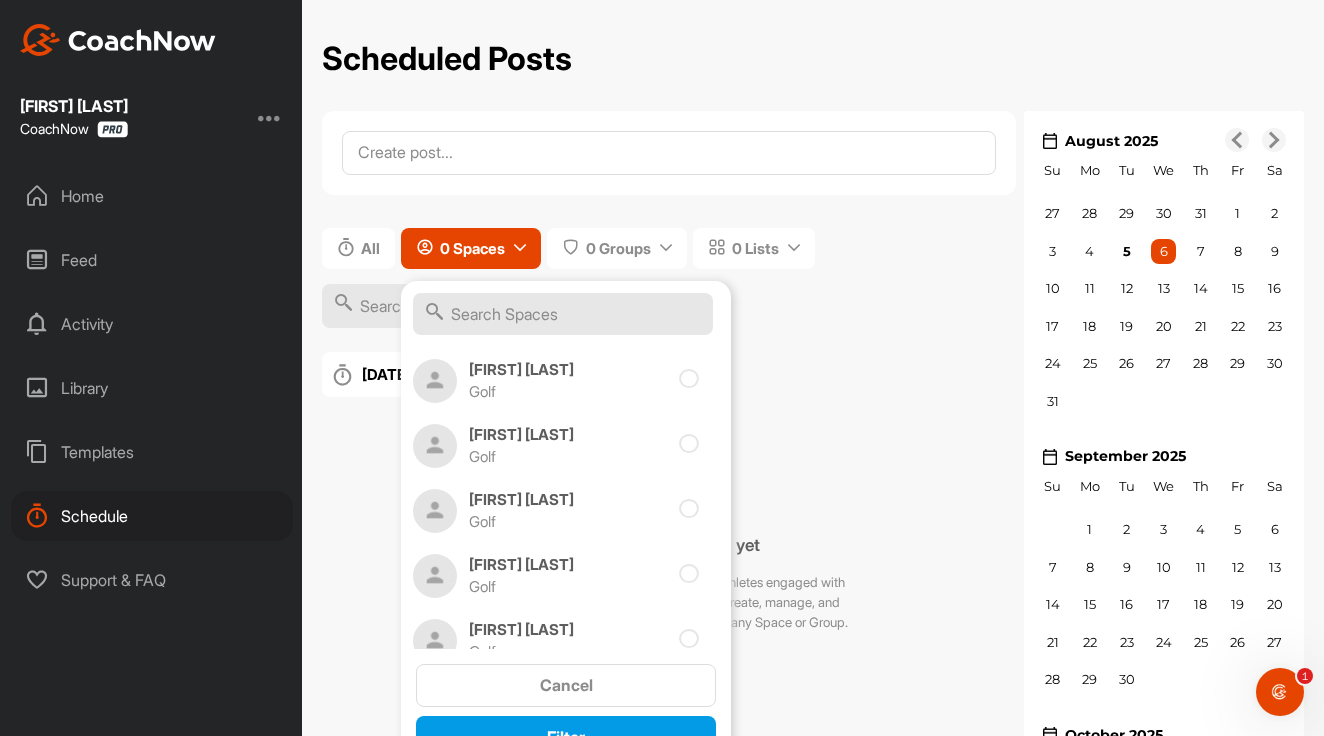 click on "All 0 Spaces Ryan Smith Golf Jaxon Caruso Golf Aayra Iqbal Golf Alec Bogdasarian Golf Alexa Mohler Golf Allison land Golf Andrew Del Monte  Golf Andrew Hobbs Golf Andrew Paul Golf Austin Anderson Golf Avery Medley Golf Barrett McMullan Golf Beau Strickland Golf Ben Brisson Golf Ben Wakefield Golf Benjamin Smith Golf Bonnen Clark Golf Braceton Beasley Golf Brooks Golba Golf Brooks Sterner Golf Bryan Yale Golf Bryce Eddy Golf Bryer Cale Golf Cade Jefferson  Golf Caden Hartley Golf Cameron Kise Golf Candler Dunlap Golf Carson Purvis Golf Carson Sisler Golf Carter Smith Golf Cash Hodge Golf Cash Kosloske Golf Cayden Bell Golf Cayden Bryner Golf Cayden Bryner golf Cayden Bryner  Golf Charlie Lazorcheck Golf Chase Mcgaha Golf Chris Gatti Golf Claire Collins Golf Claire Kendrick Golf Clark Mason Golf Clayson Good Golf Colby McCaskill Golf Cole Clendening Golf Connor Mcguirk Golf Corey Williams Golf Craig Wardlaw  Golf Creighton Jue Golf Dan Couchenour Golf Danielle Higbee Golf Danny Boyd Golf Danny Collins Golf Golf" at bounding box center [669, 278] 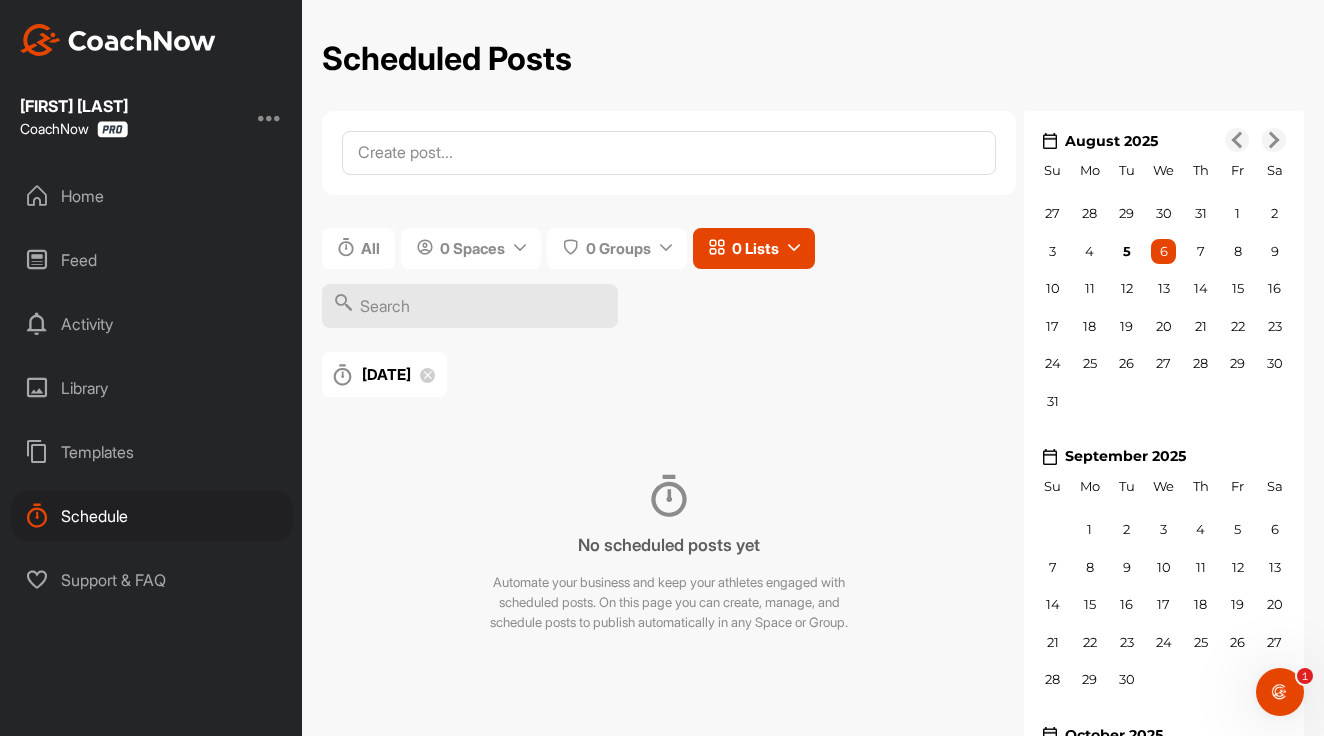 click on "0 Lists" at bounding box center (755, 248) 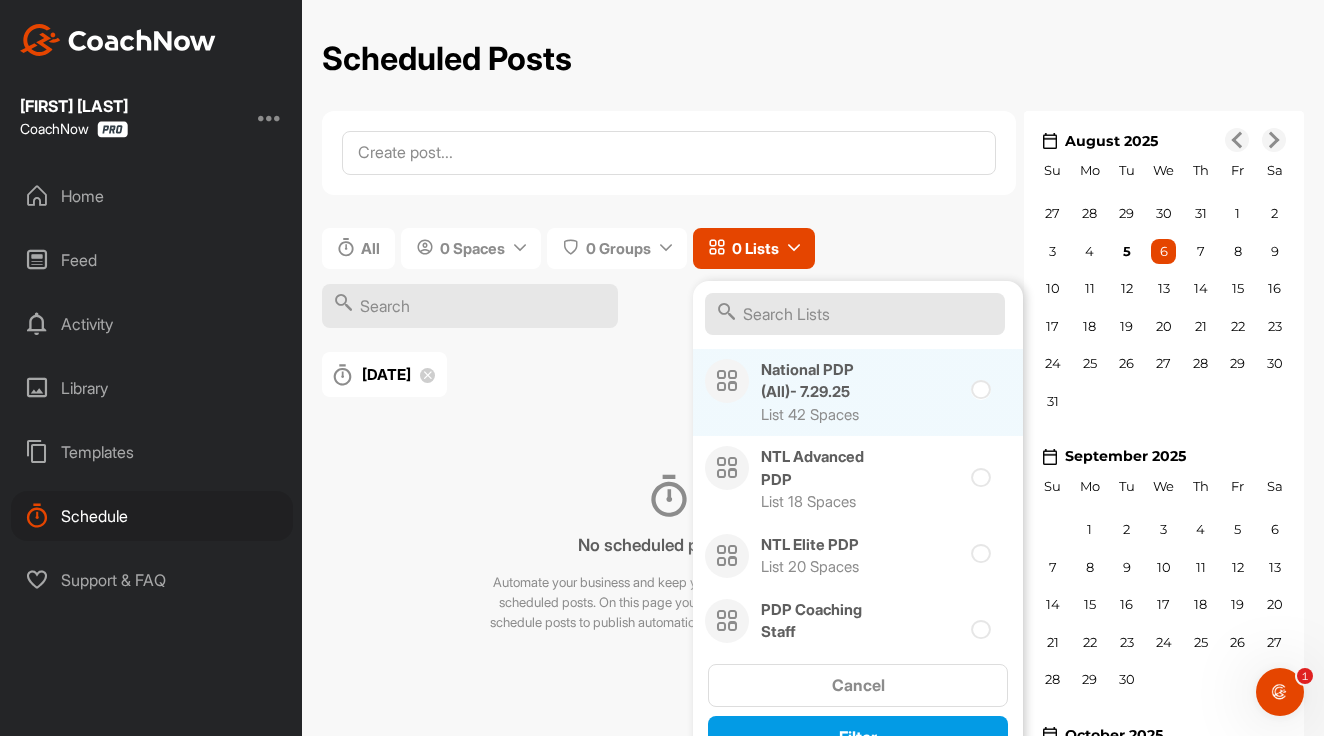 click on "National PDP (All)- 7.29.25 List   42 Spaces" at bounding box center (817, 393) 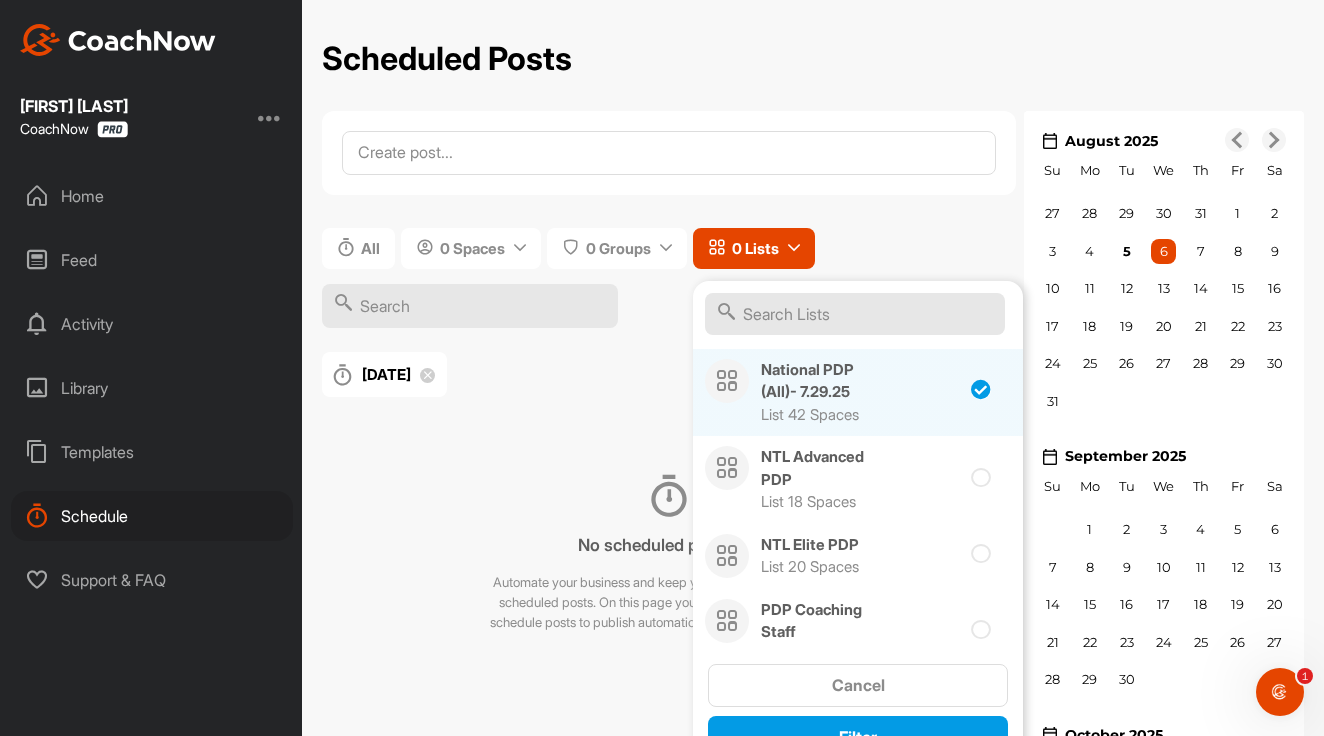 checkbox on "true" 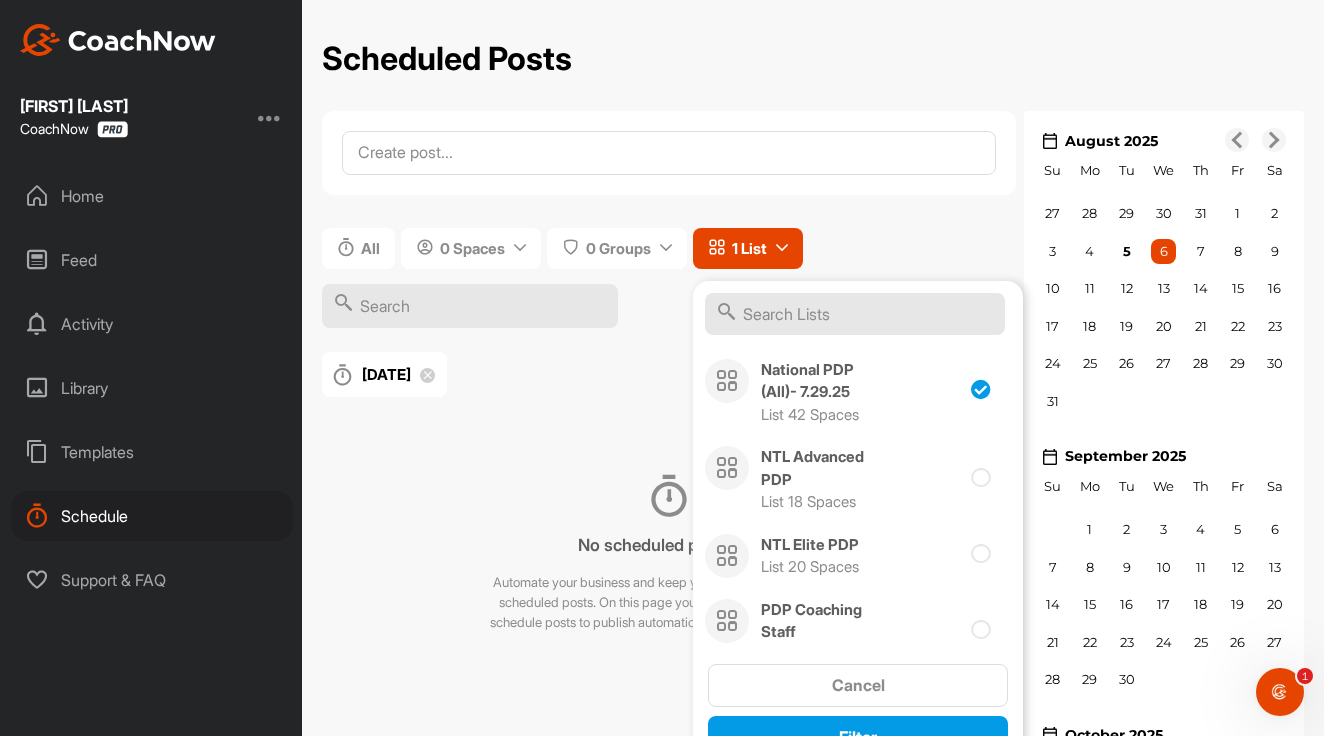 click on "All 0 Spaces 0 Groups 1 List National PDP (All)- 7.29.25 List   42 Spaces NTL Advanced PDP List   18 Spaces NTL Elite PDP  List   20 Spaces PDP Coaching Staff List   2 Spaces Cancel Filter" at bounding box center (669, 278) 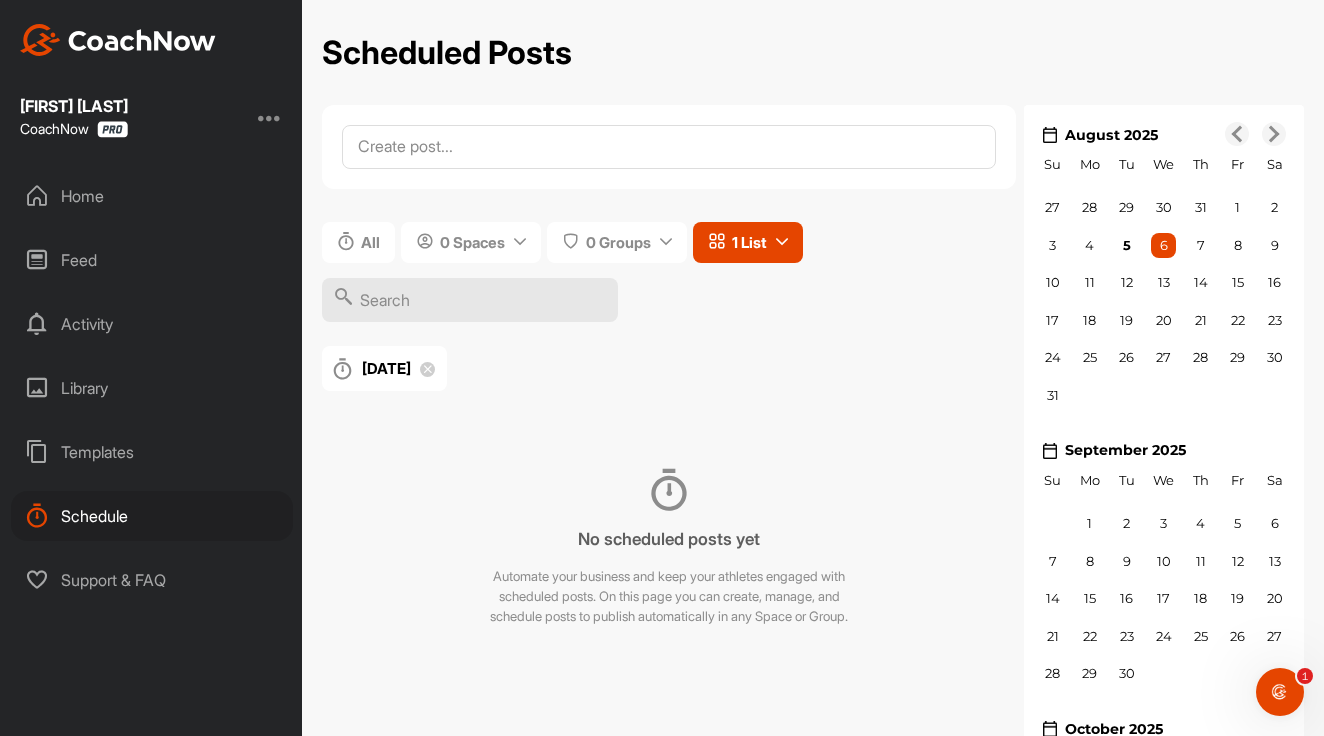 scroll, scrollTop: 0, scrollLeft: 0, axis: both 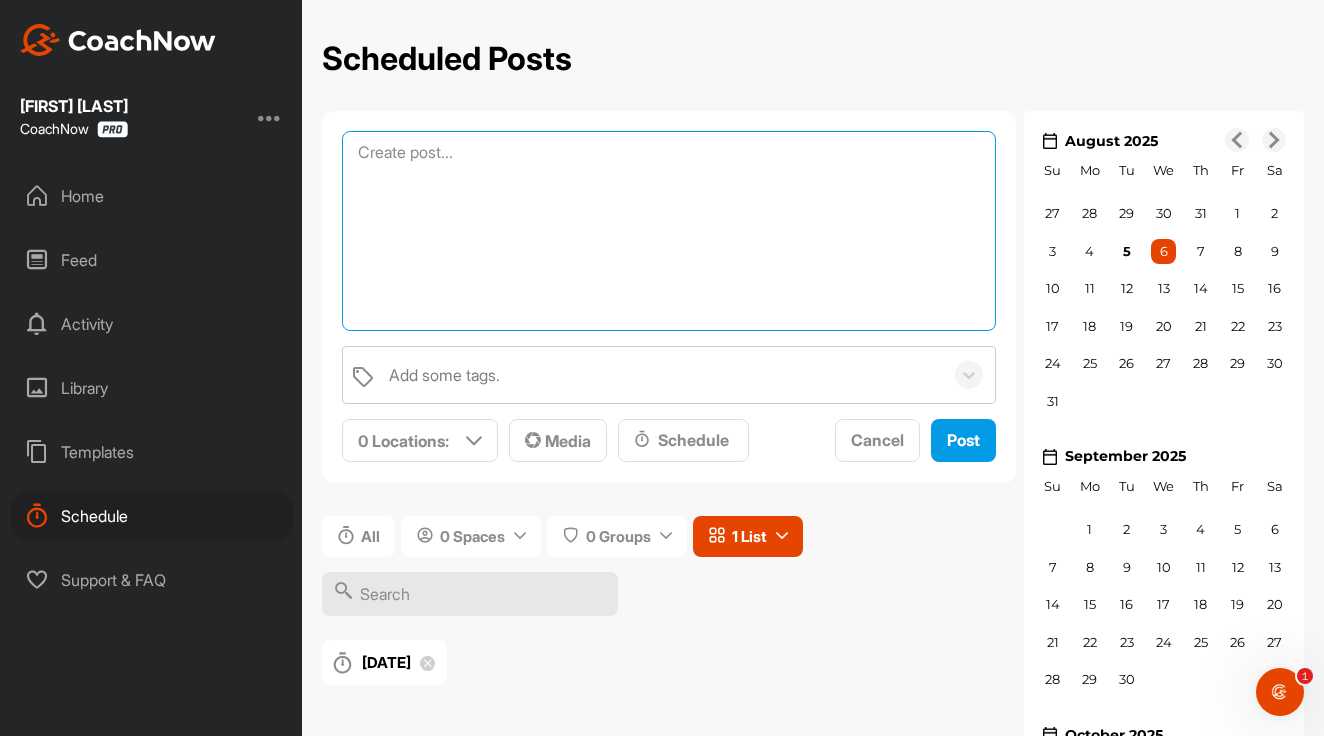 click at bounding box center (669, 231) 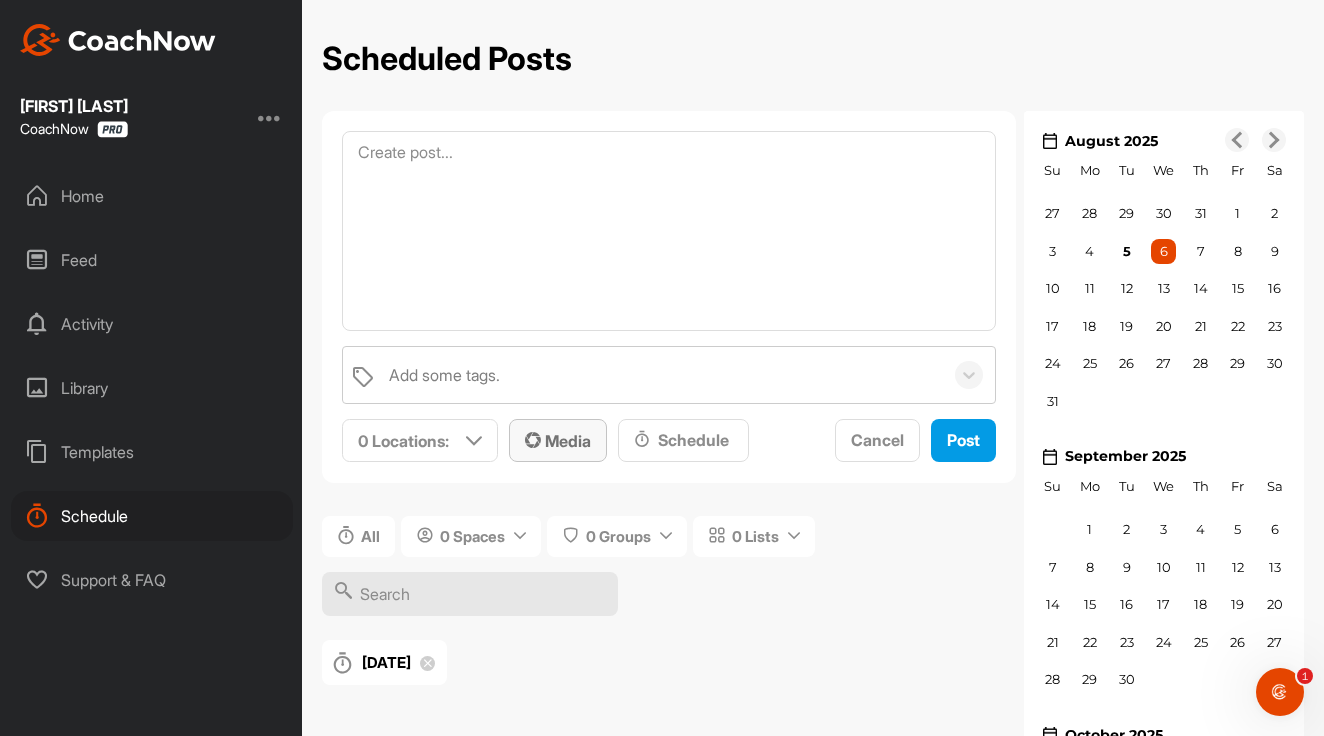 click on "Media" at bounding box center [558, 441] 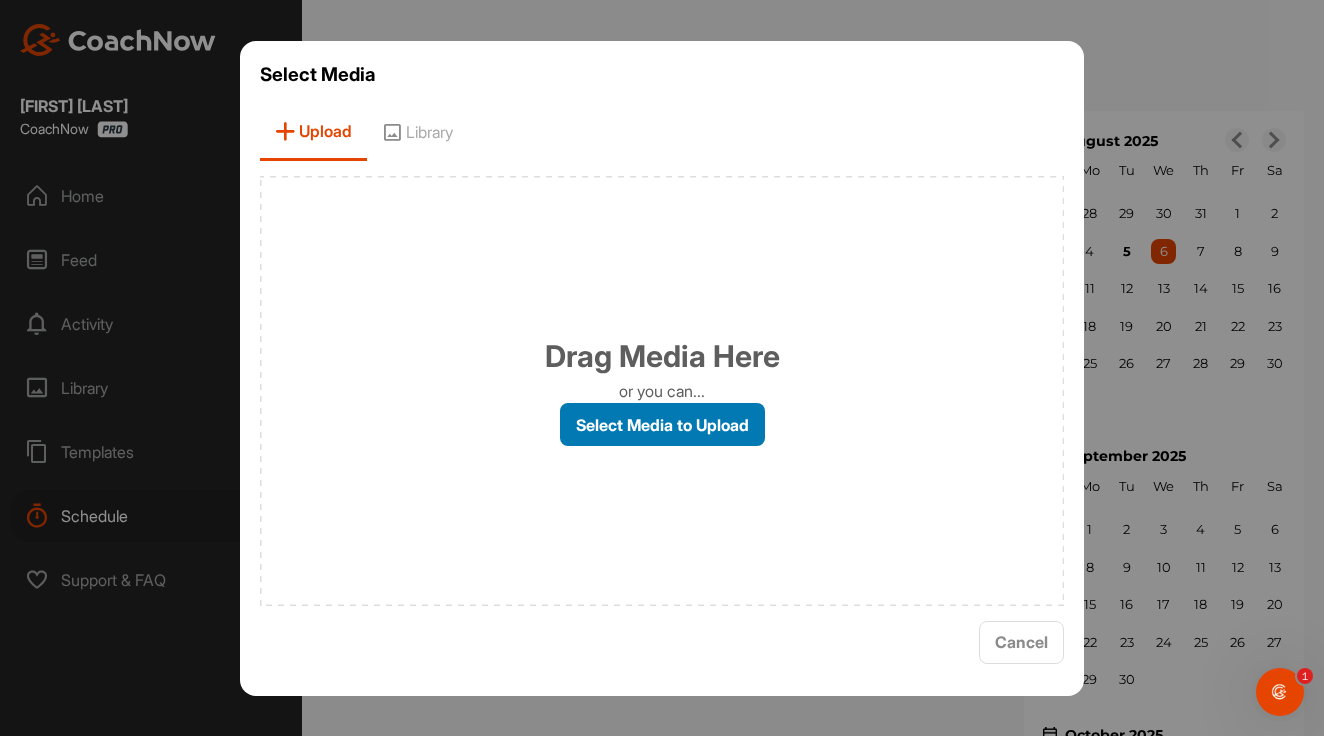 click on "Select Media to Upload" at bounding box center (662, 424) 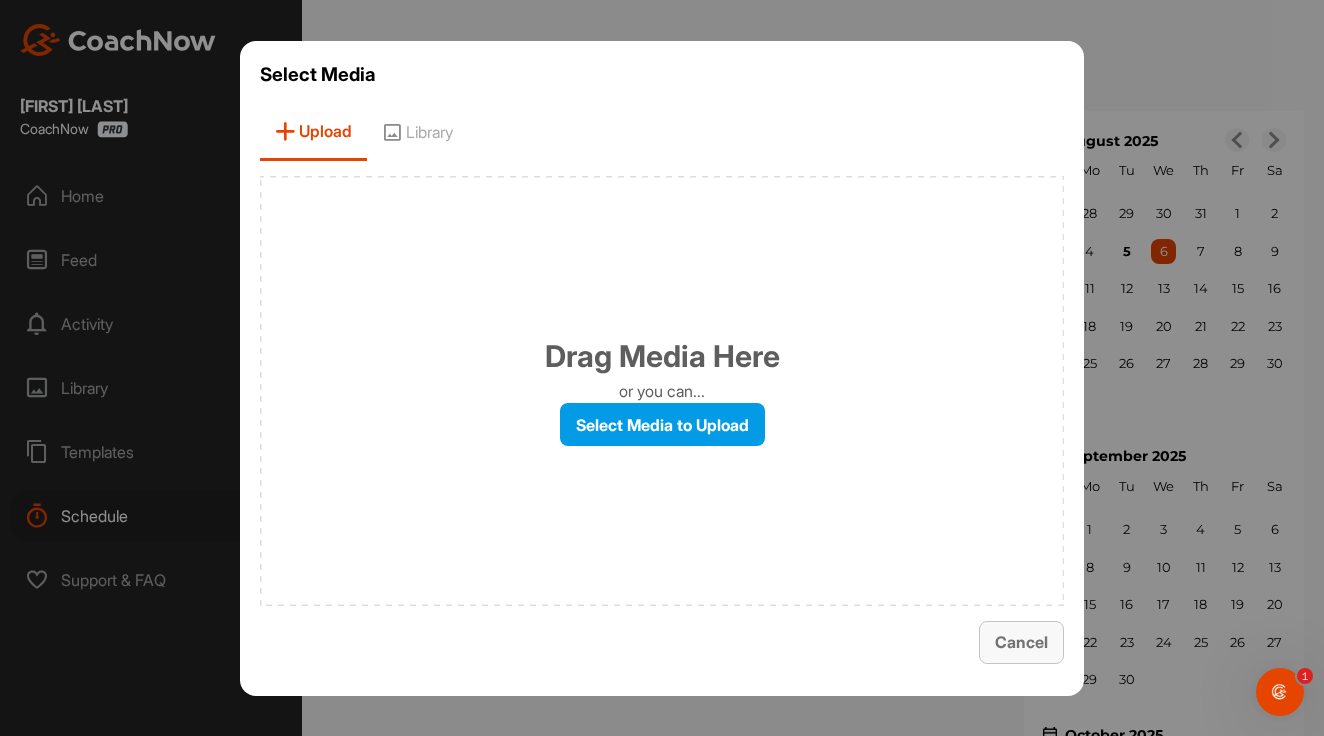 click on "Cancel" at bounding box center (1021, 642) 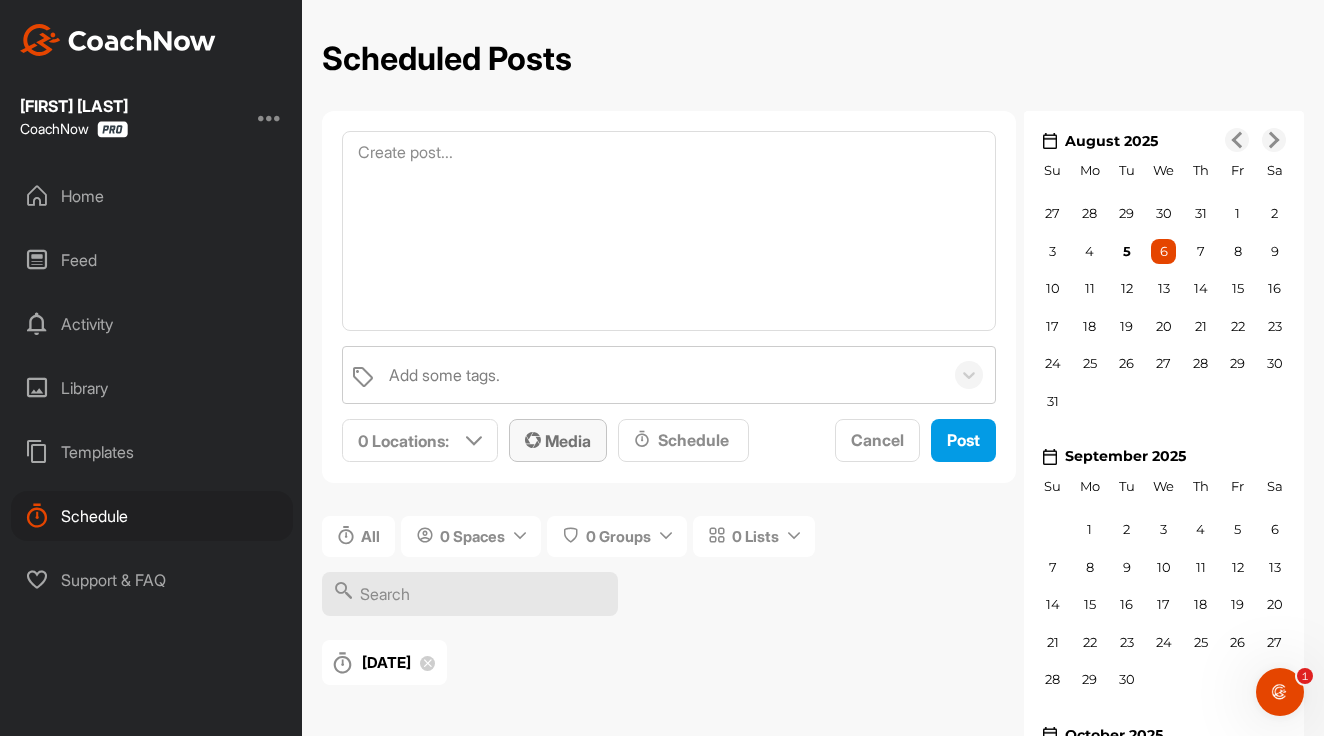 click on "Media" at bounding box center (558, 441) 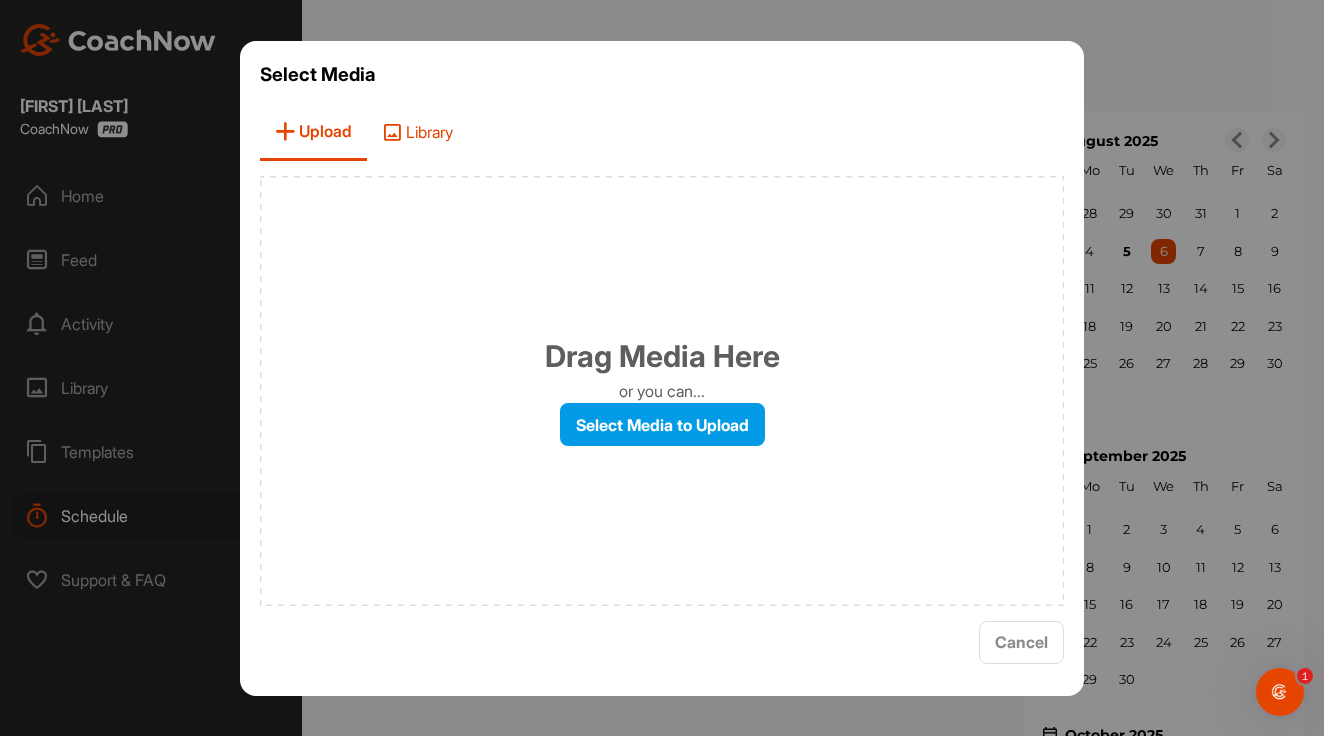 click on "Library" at bounding box center (417, 132) 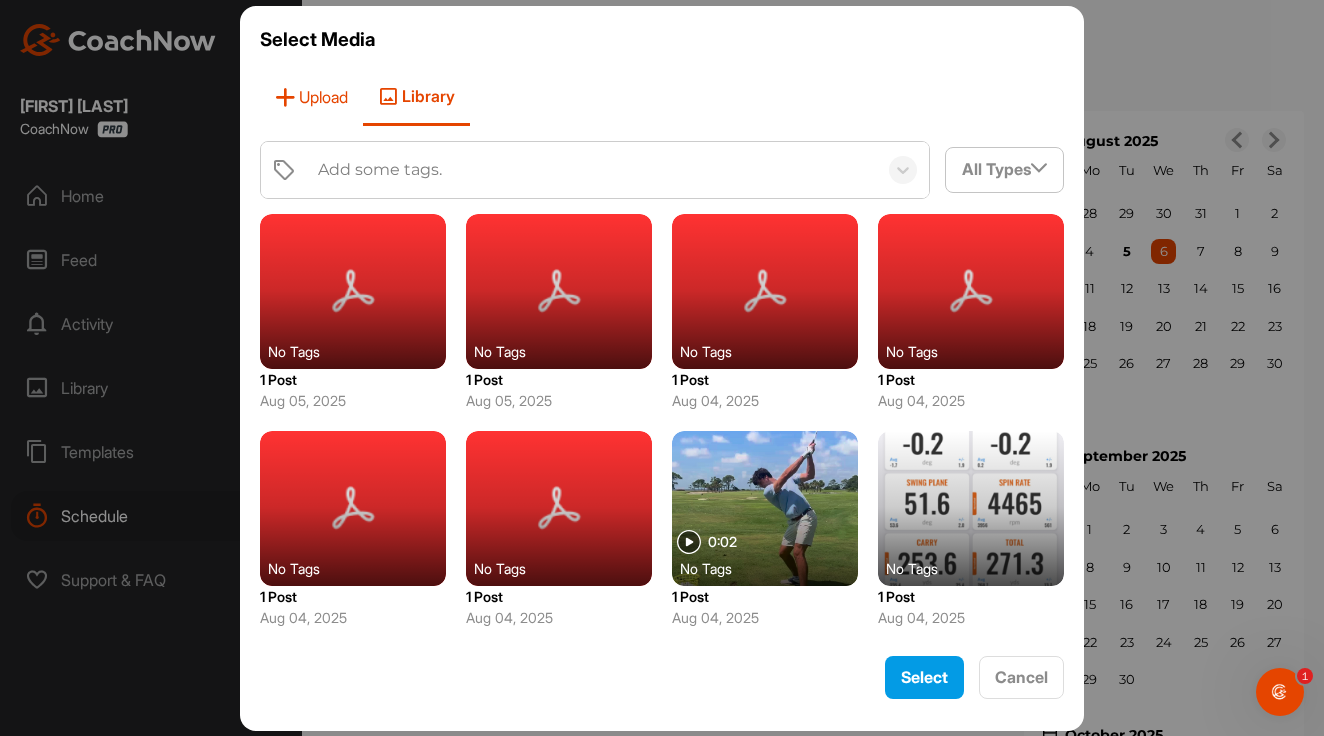 click on "Upload" at bounding box center [311, 97] 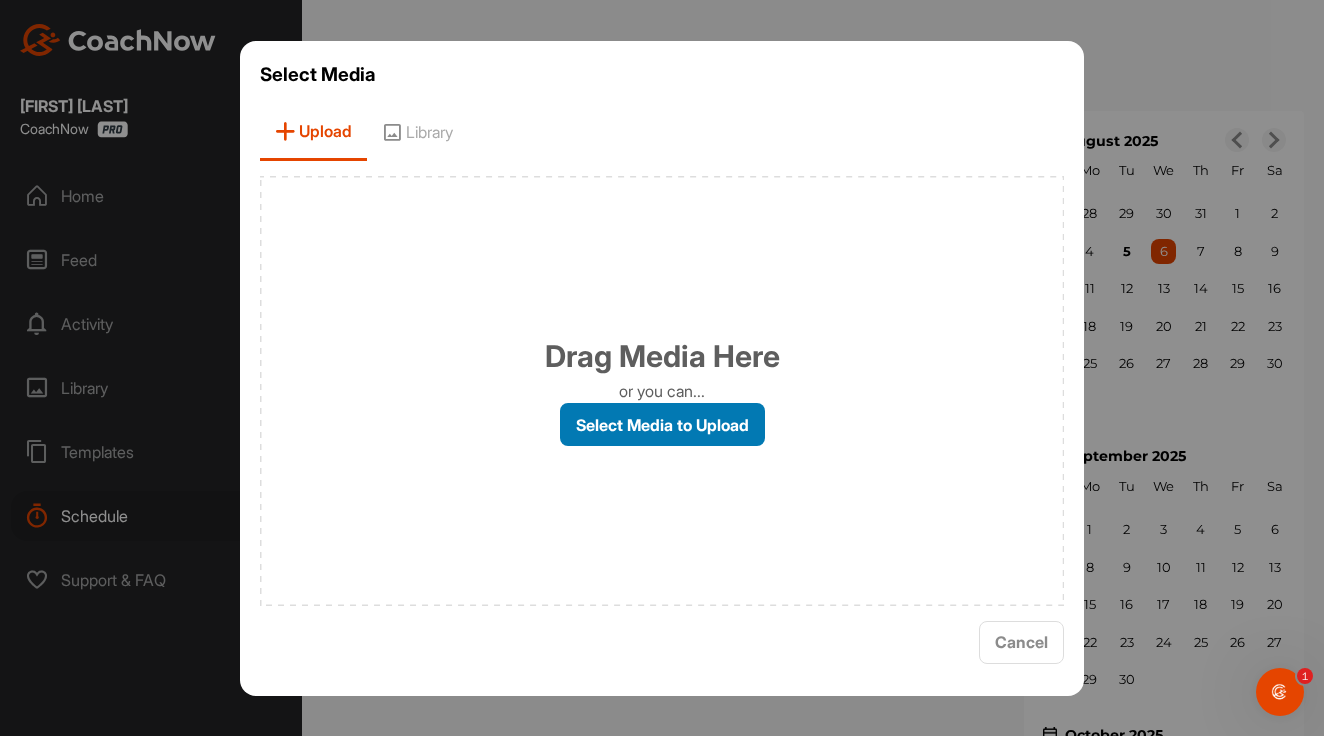 click on "Select Media to Upload" at bounding box center (662, 424) 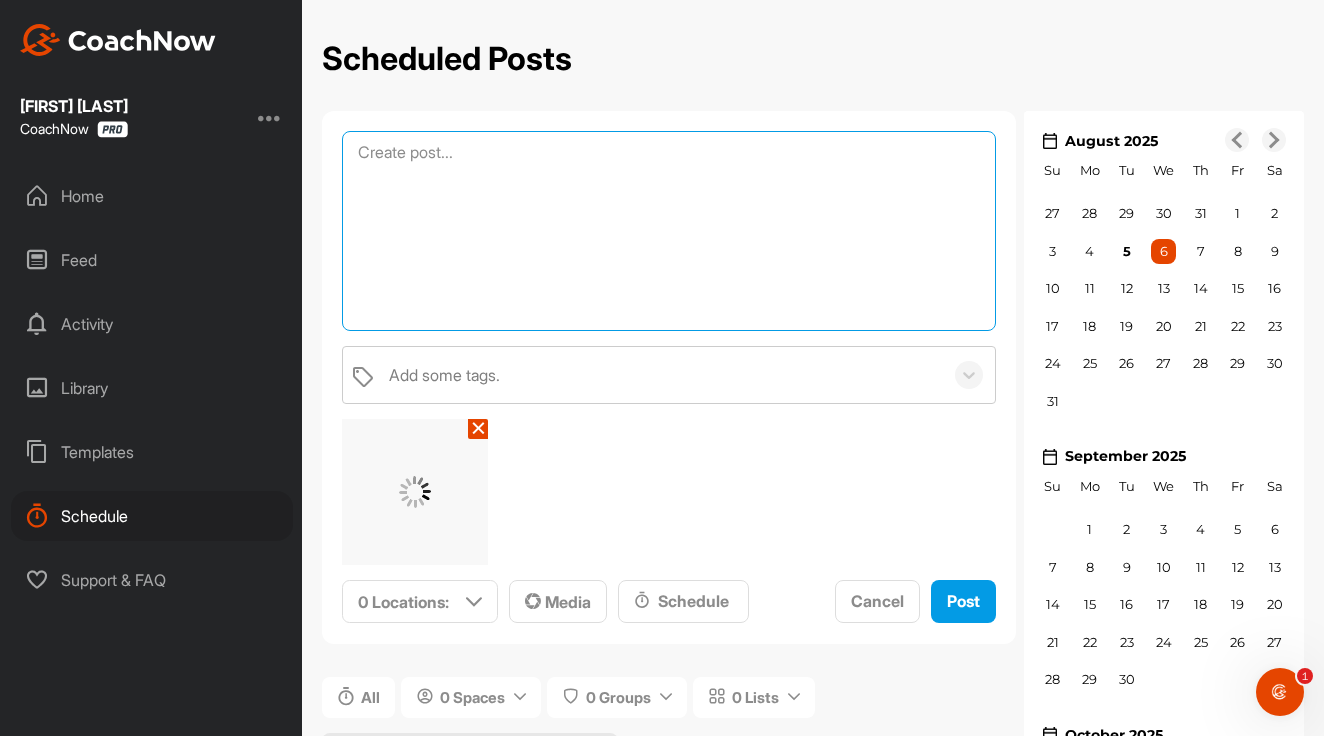 click at bounding box center [669, 231] 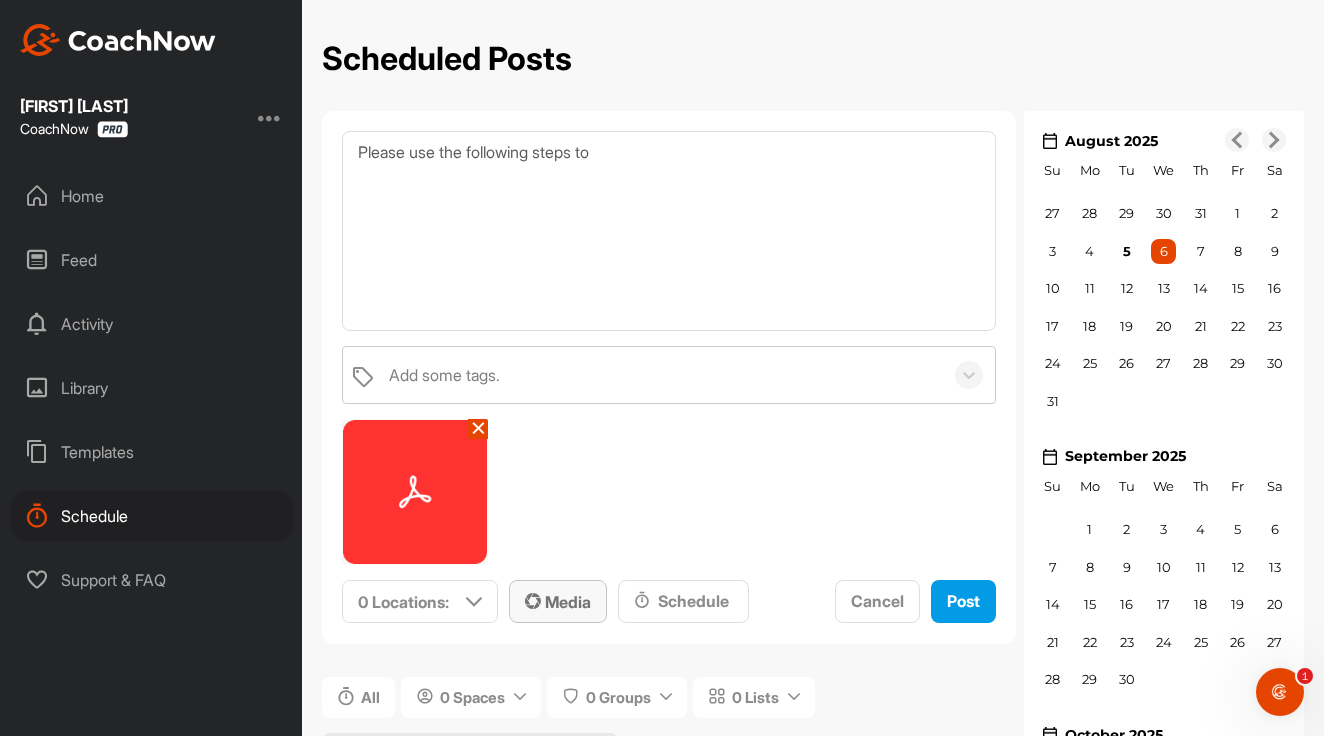 click on "Media" at bounding box center (558, 602) 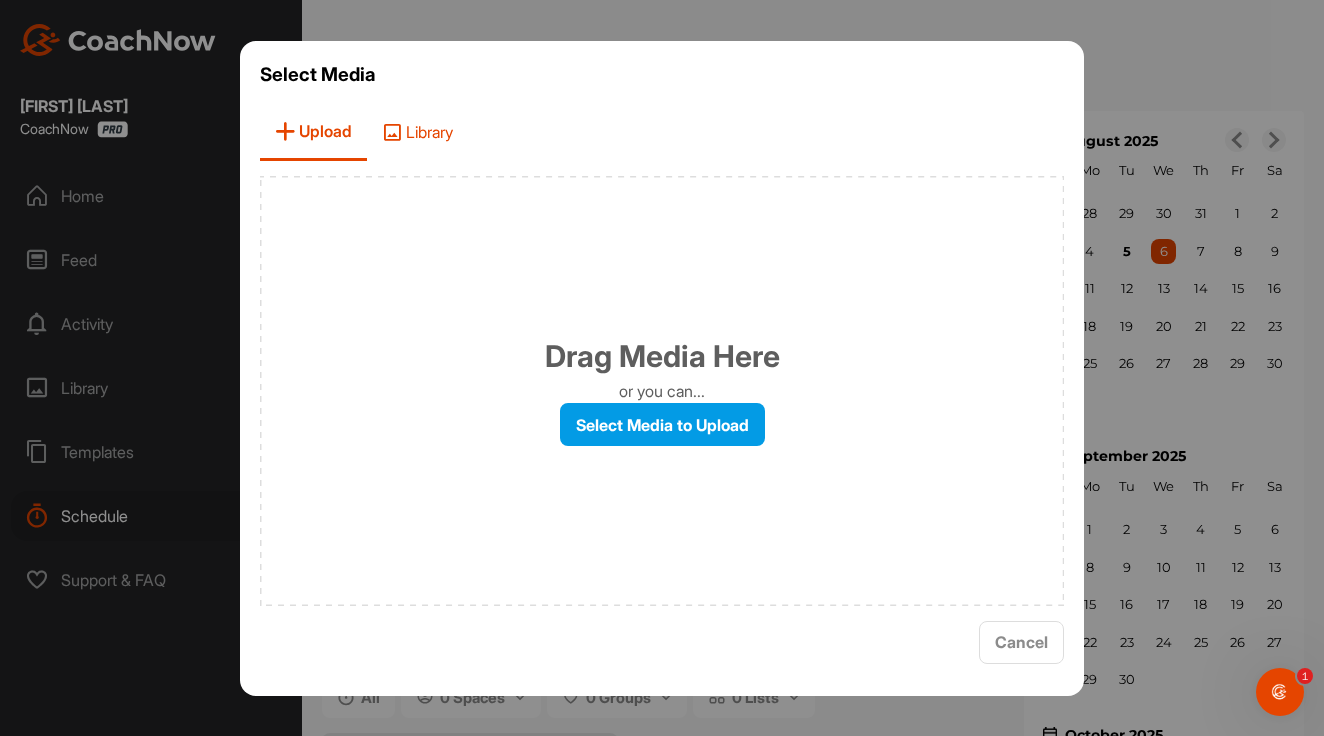 click on "Library" at bounding box center (417, 132) 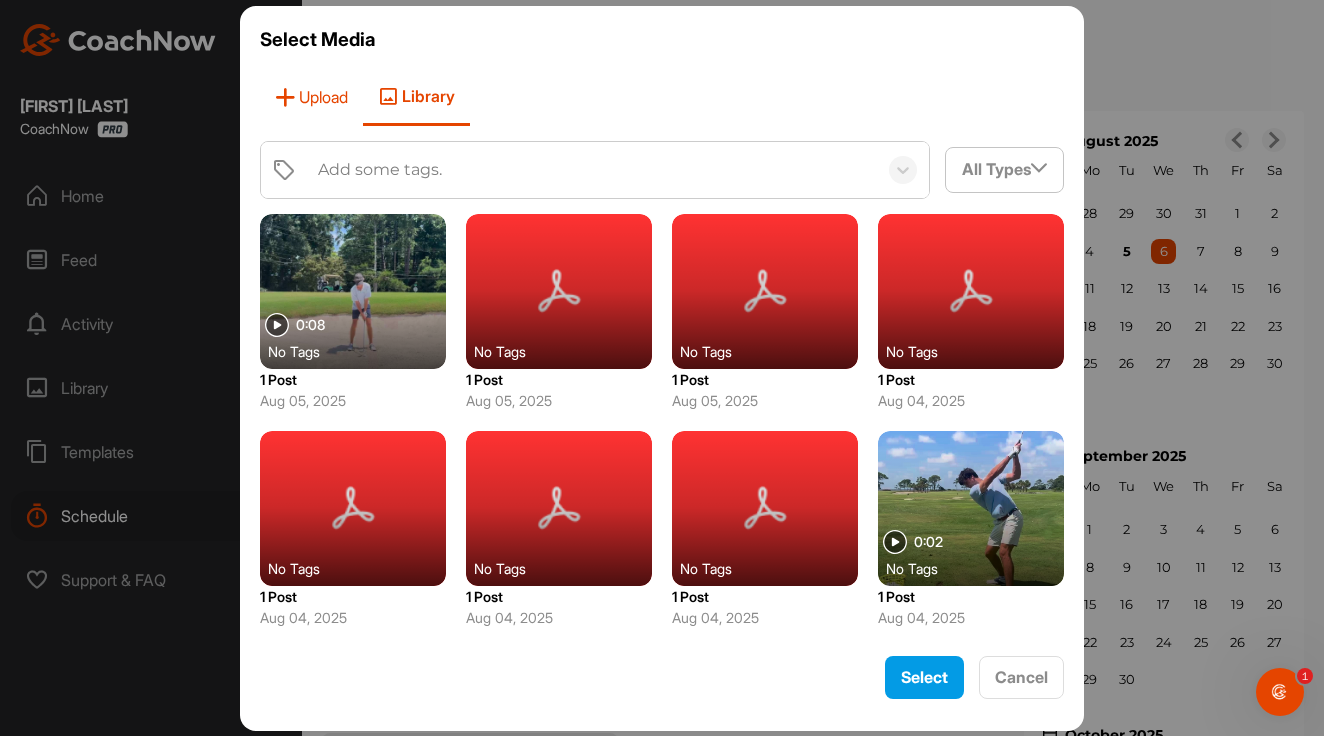 click on "Upload" at bounding box center (311, 97) 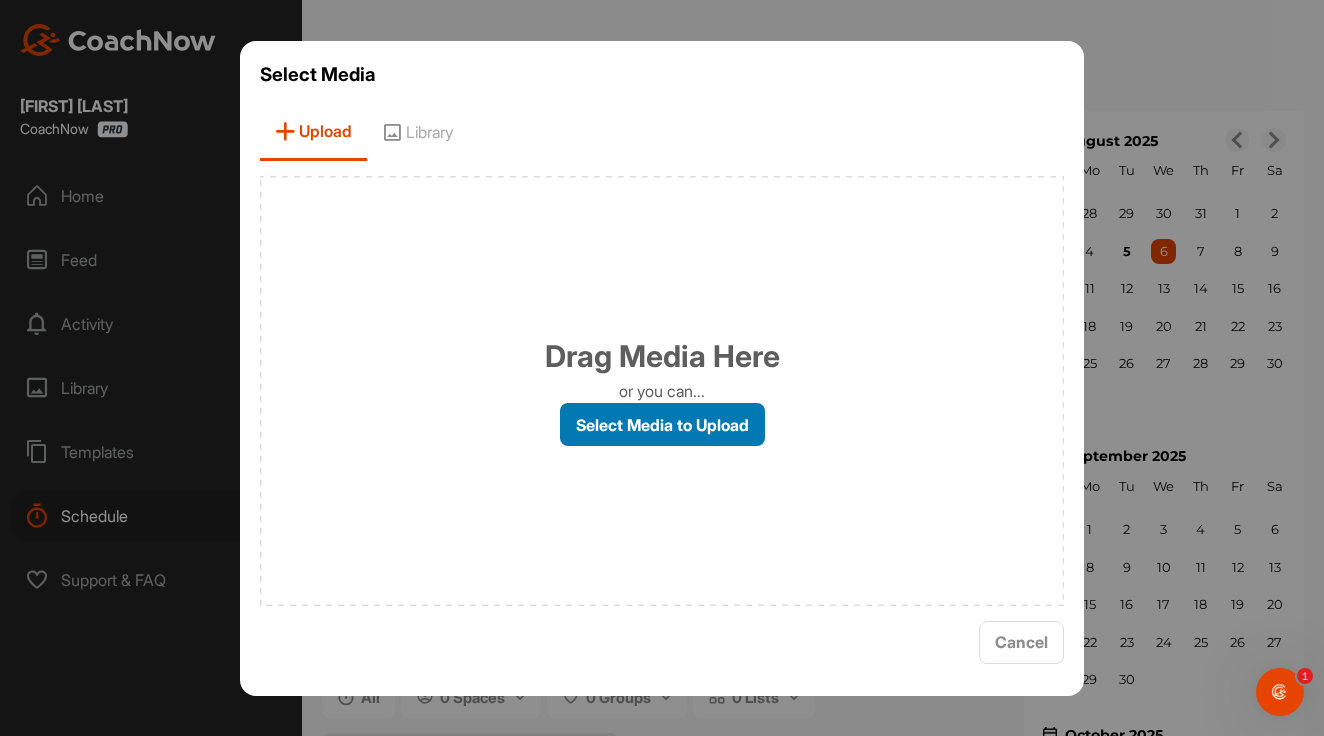 click on "Select Media to Upload" at bounding box center [662, 424] 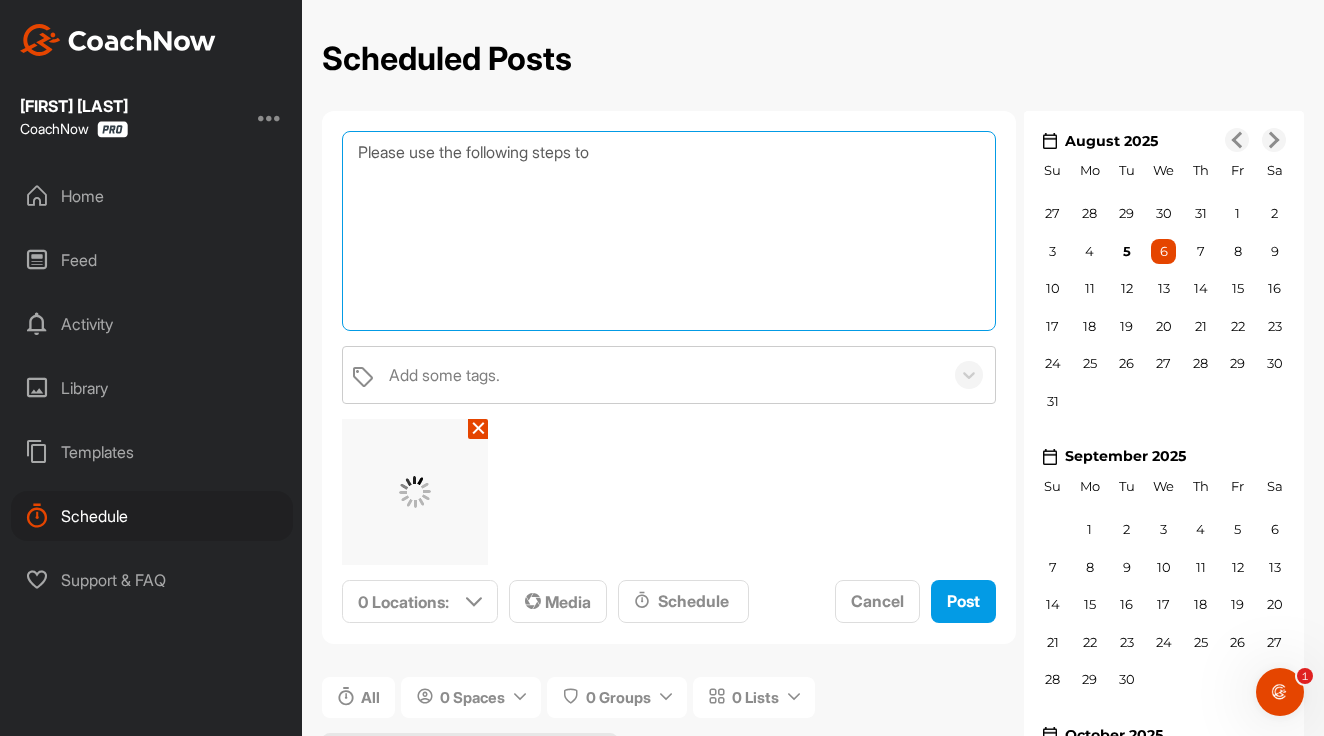 click on "Please use the following steps to" at bounding box center [669, 231] 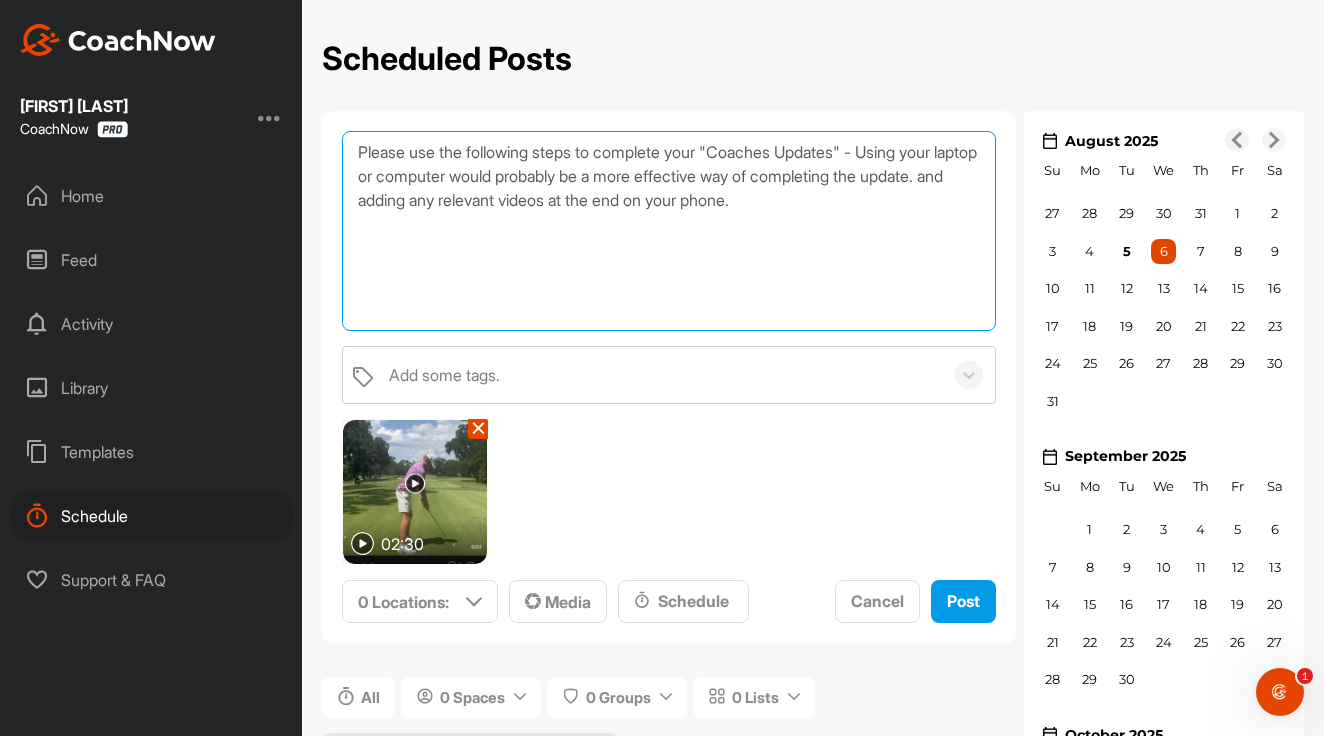 click on "Please use the following steps to complete your "Coaches Updates" - Using your laptop or computer would probably be a more effective way of completing the update. and adding any relevant videos at the end on your phone." at bounding box center [669, 231] 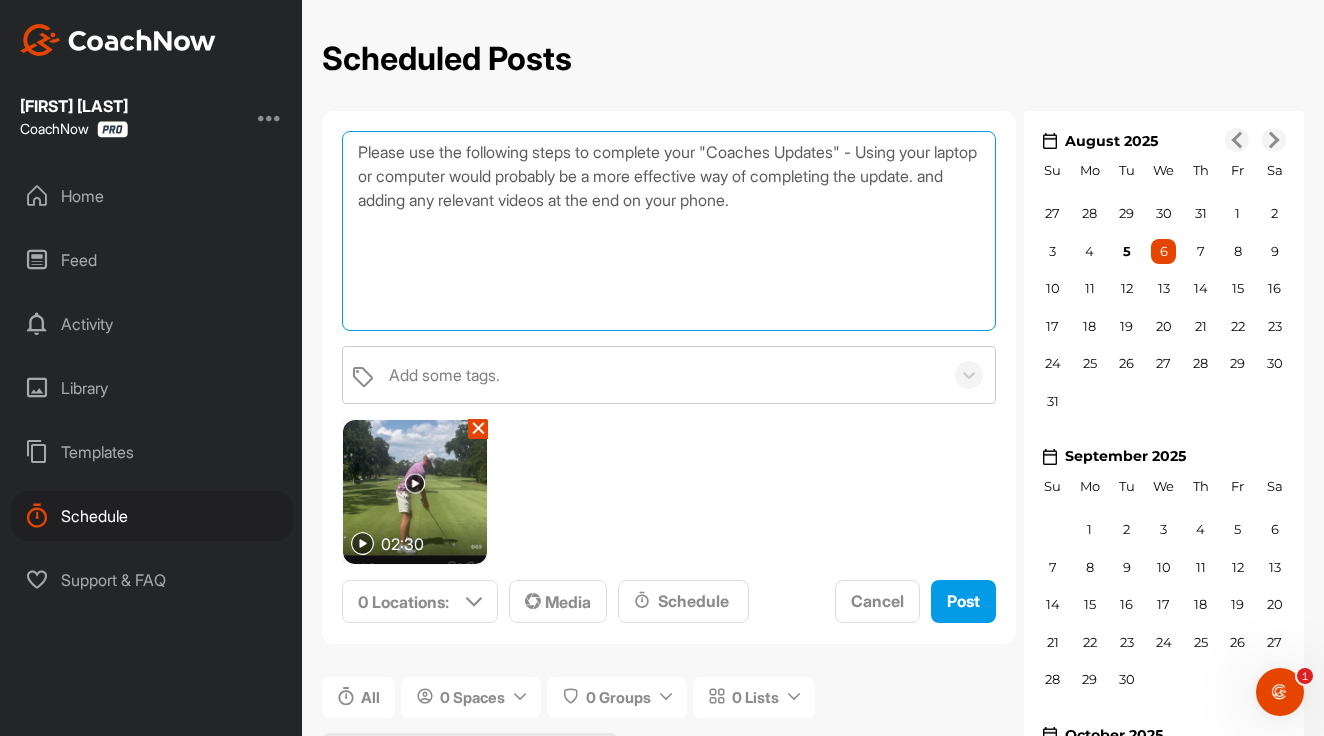 click on "Please use the following steps to complete your "Coaches Updates" - Using your laptop or computer would probably be a more effective way of completing the update. and adding any relevant videos at the end on your phone." at bounding box center (669, 231) 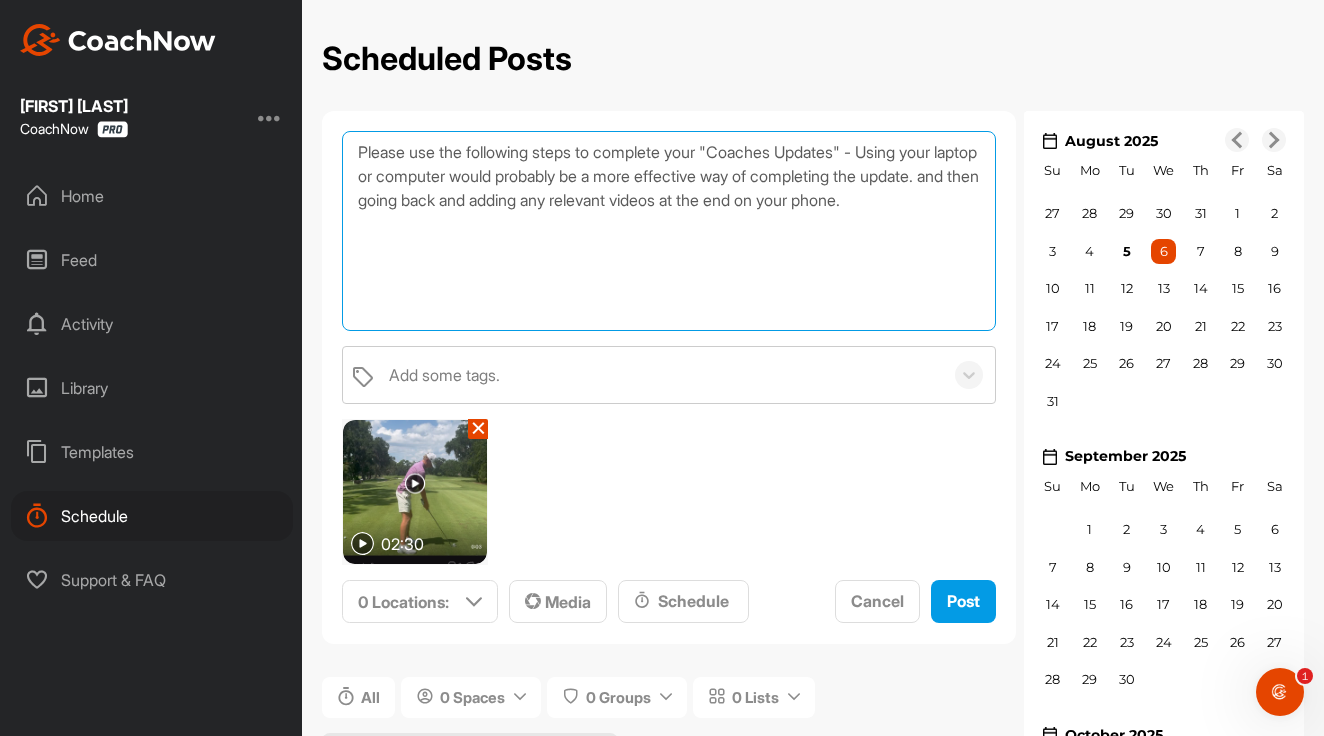 drag, startPoint x: 815, startPoint y: 200, endPoint x: 895, endPoint y: 220, distance: 82.46211 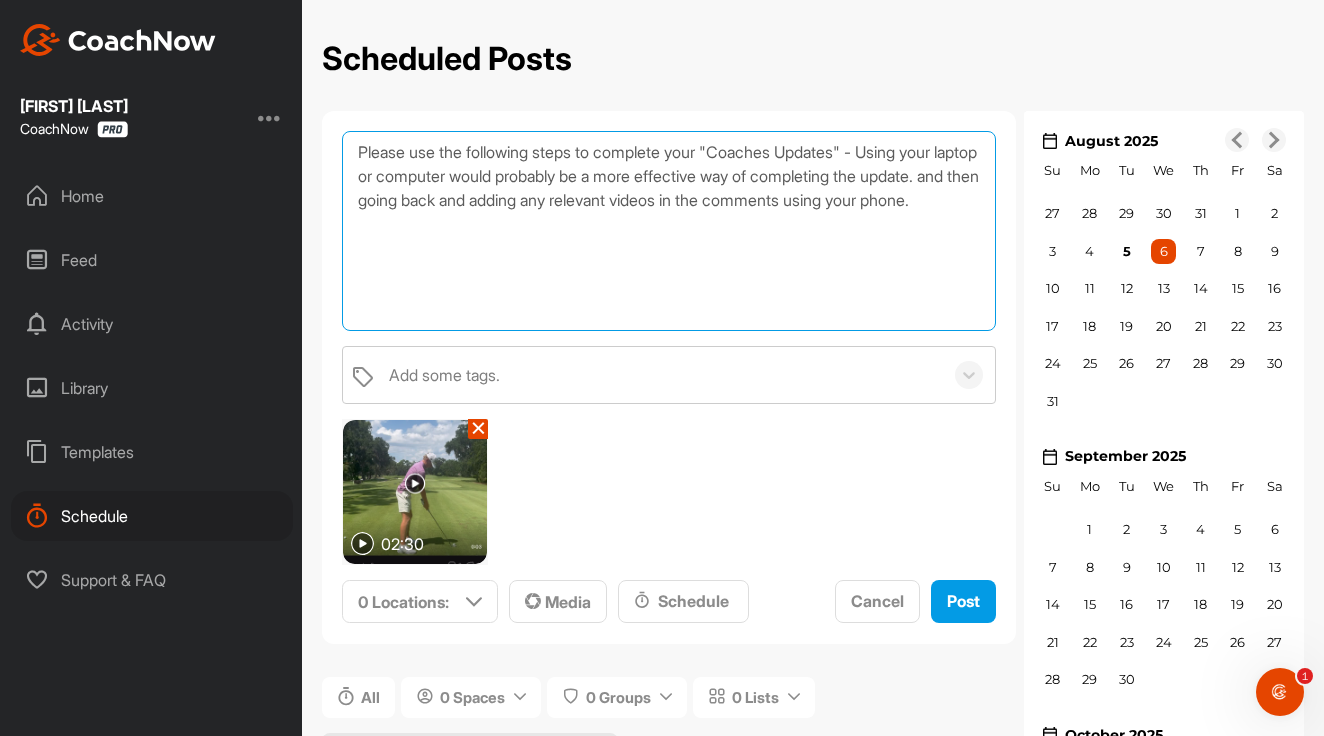 click on "Please use the following steps to complete your "Coaches Updates" - Using your laptop or computer would probably be a more effective way of completing the update. and then going back and adding any relevant videos in the comments using your phone." at bounding box center [669, 231] 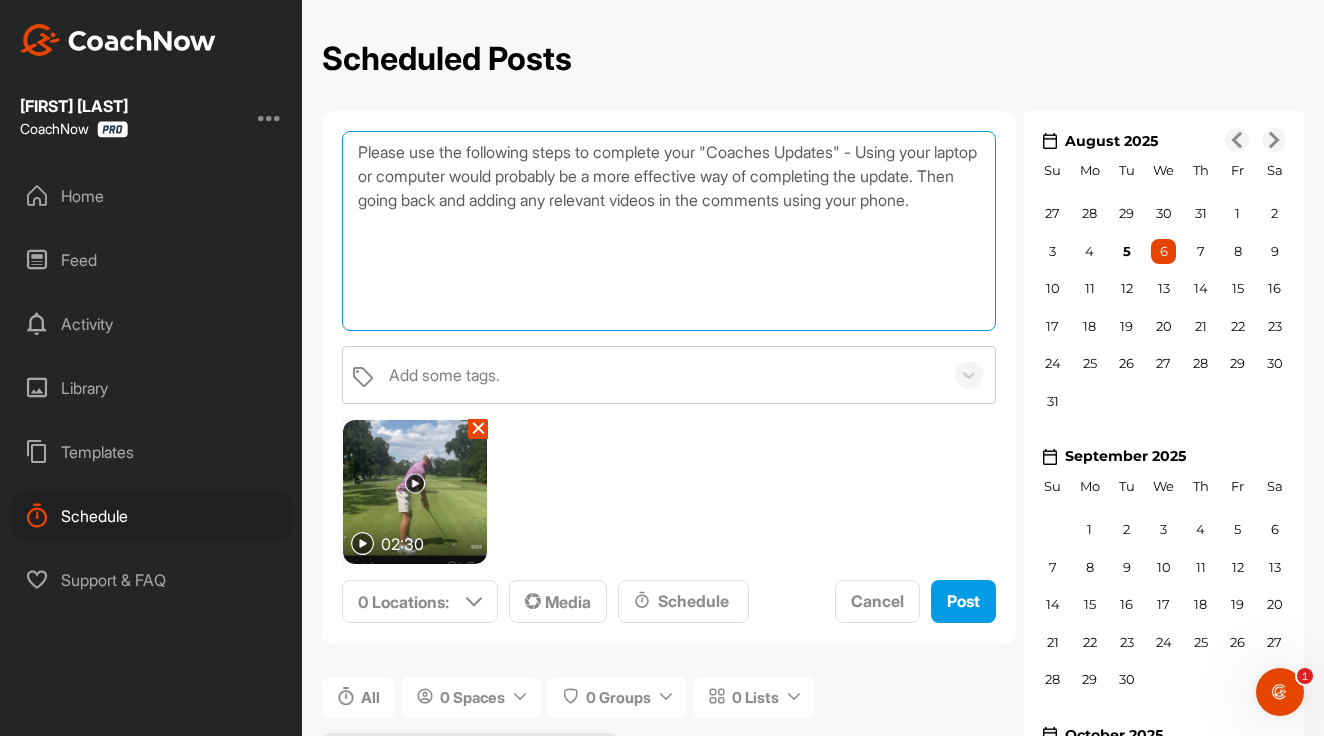 click on "Please use the following steps to complete your "Coaches Updates" - Using your laptop or computer would probably be a more effective way of completing the update. Then going back and adding any relevant videos in the comments using your phone." at bounding box center (669, 231) 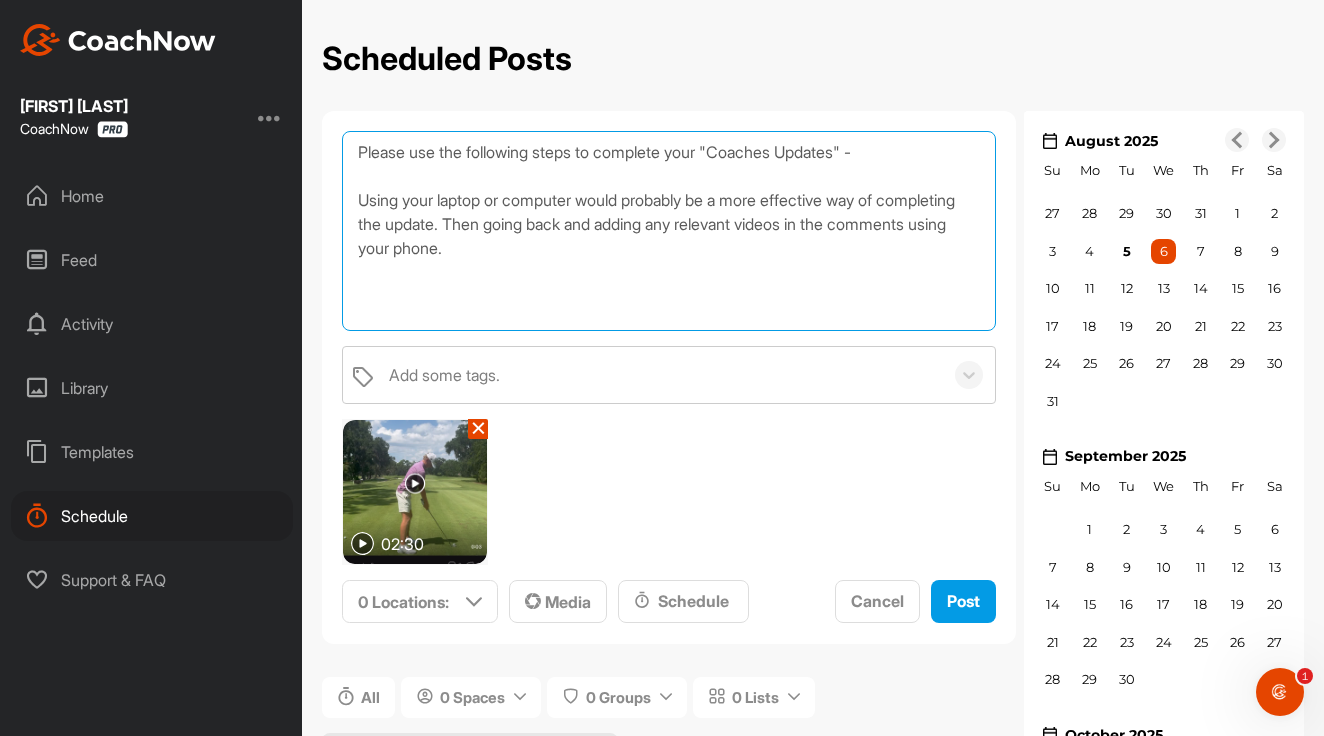 click on "Please use the following steps to complete your "Coaches Updates" -
Using your laptop or computer would probably be a more effective way of completing the update. Then going back and adding any relevant videos in the comments using your phone." at bounding box center [669, 231] 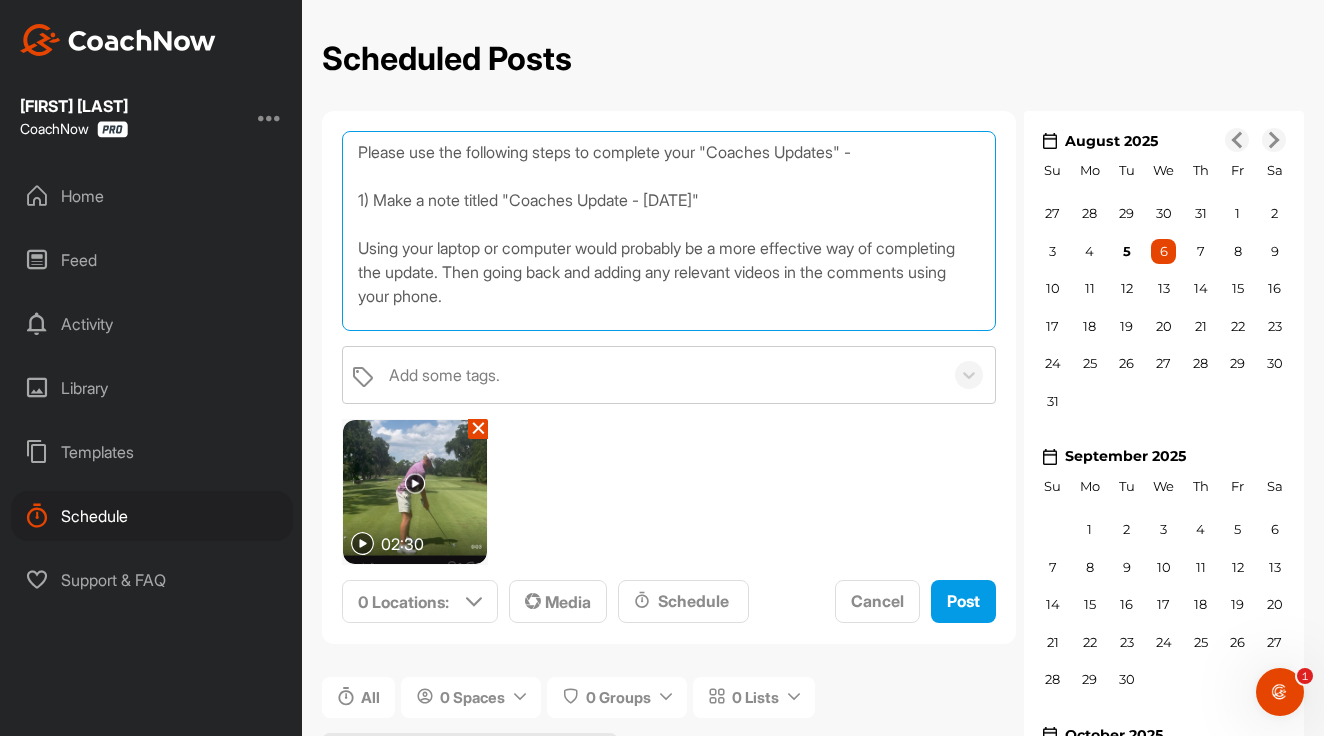 click on "Please use the following steps to complete your "Coaches Updates" -
1) Make a note titled "Coaches Update - [DATE]"
Using your laptop or computer would probably be a more effective way of completing the update. Then going back and adding any relevant videos in the comments using your phone." at bounding box center (669, 231) 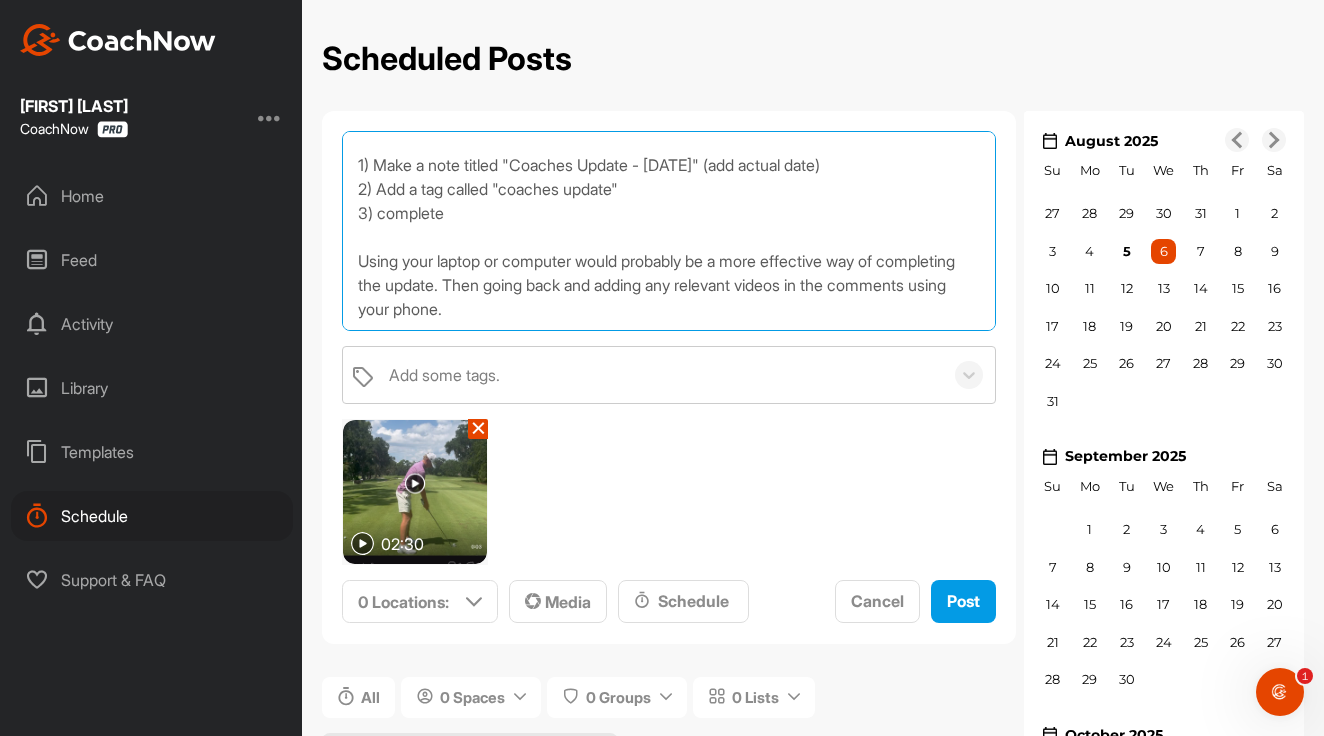 scroll, scrollTop: 35, scrollLeft: 0, axis: vertical 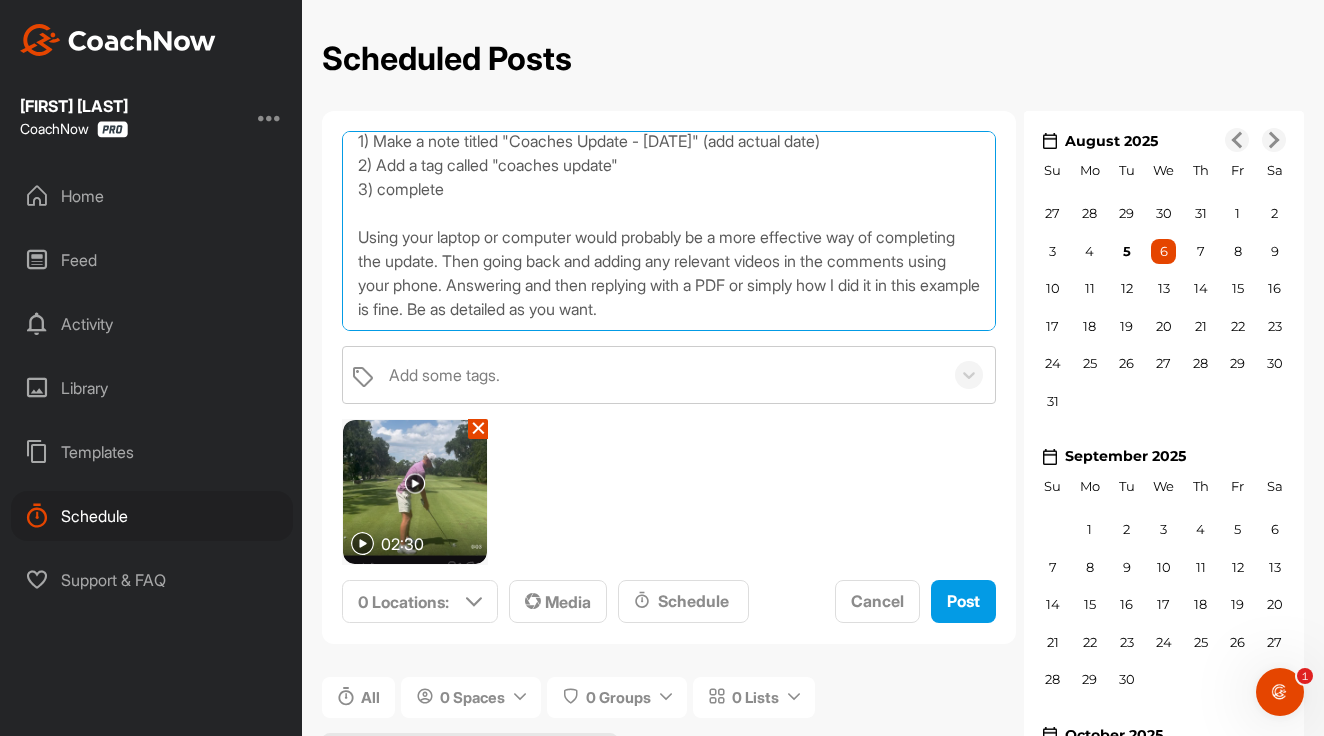 click on "Please use the following steps to complete your "Coaches Updates" -
1) Make a note titled "Coaches Update - [DATE]" (add actual date)
2) Add a tag called "coaches update"
3) complete
Using your laptop or computer would probably be a more effective way of completing the update. Then going back and adding any relevant videos in the comments using your phone. Answering and then replying with a PDF or simply how I did it in this example is fine. Be as detailed as you want." at bounding box center (669, 231) 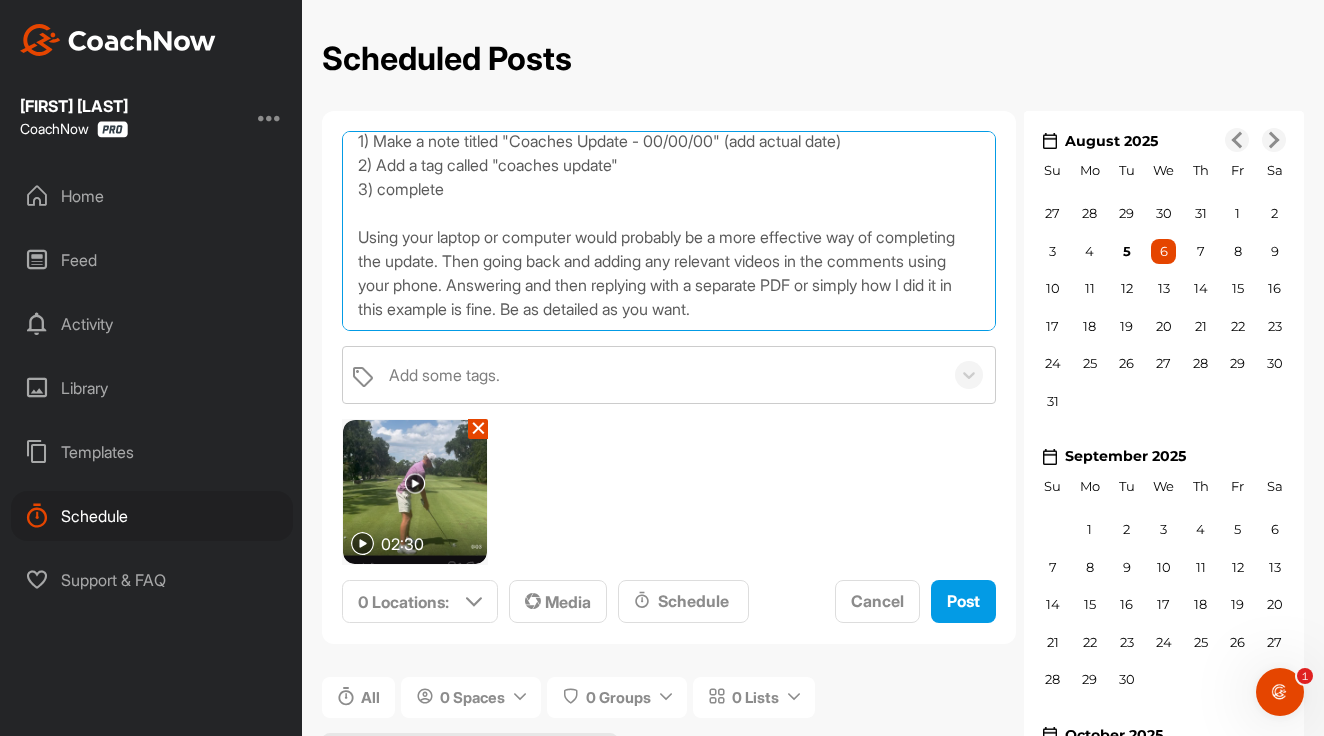 click on "Please use the following steps to complete your "Coaches Updates" -
1) Make a note titled "Coaches Update - 00/00/00" (add actual date)
2) Add a tag called "coaches update"
3) complete
Using your laptop or computer would probably be a more effective way of completing the update. Then going back and adding any relevant videos in the comments using your phone. Answering and then replying with a separate PDF or simply how I did it in this example is fine. Be as detailed as you want." at bounding box center (669, 231) 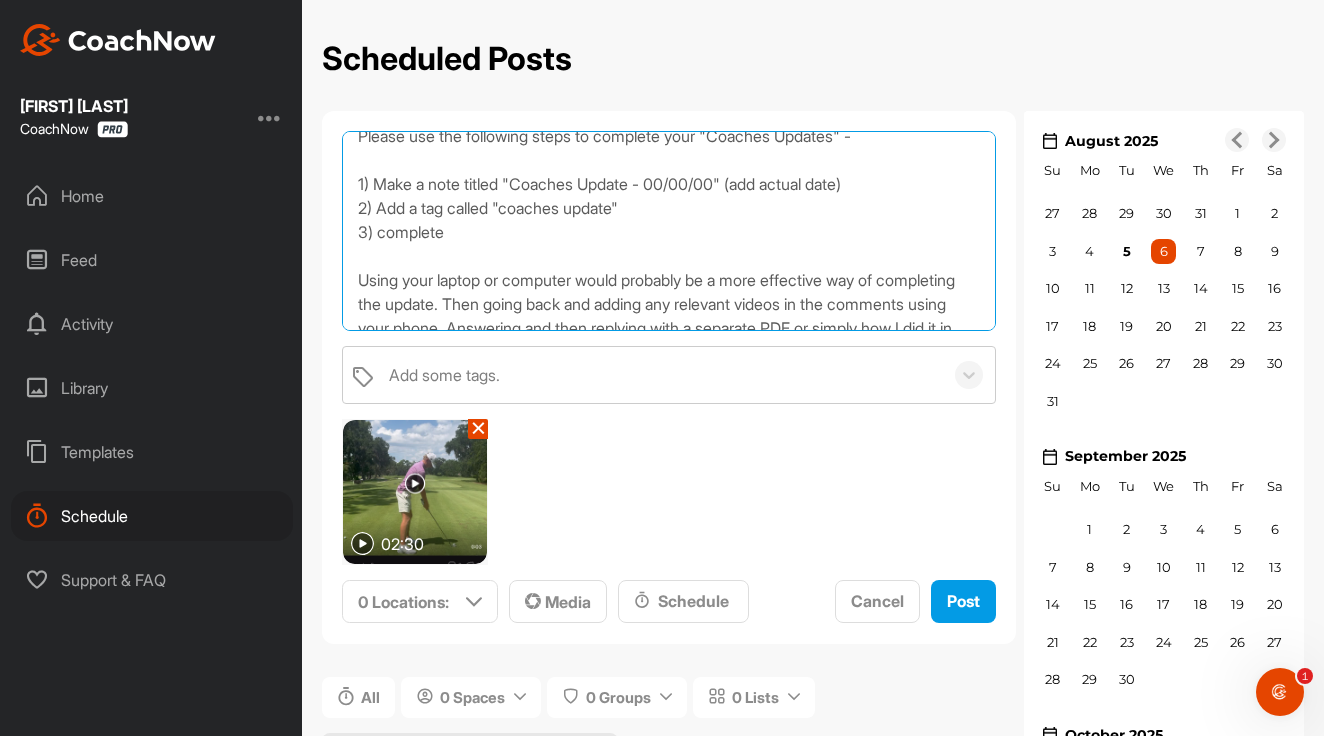 scroll, scrollTop: 14, scrollLeft: 0, axis: vertical 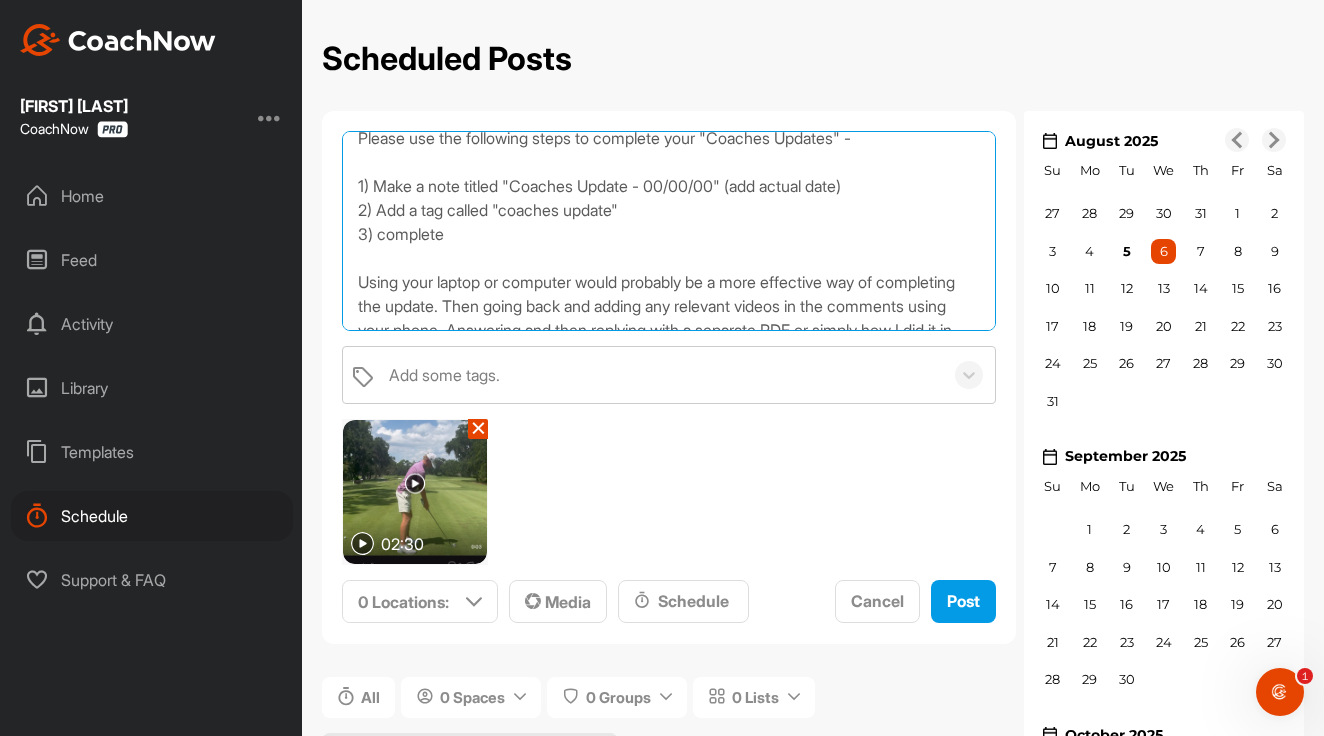click on "Please use the following steps to complete your "Coaches Updates" -
1) Make a note titled "Coaches Update - 00/00/00" (add actual date)
2) Add a tag called "coaches update"
3) complete
Using your laptop or computer would probably be a more effective way of completing the update. Then going back and adding any relevant videos in the comments using your phone. Answering and then replying with a separate PDF or simply how I did it in this example is fine. Be as detailed as you want." at bounding box center (669, 231) 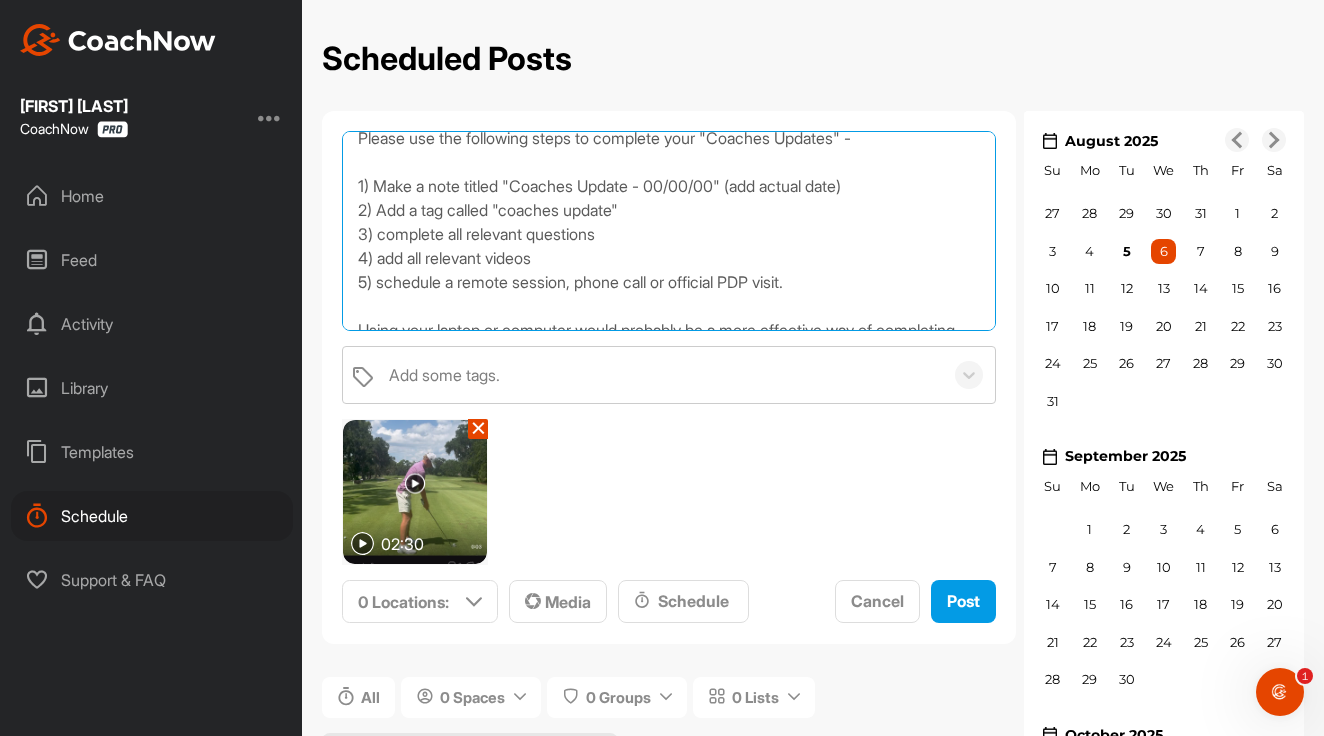 click on "Please use the following steps to complete your "Coaches Updates" -
1) Make a note titled "Coaches Update - 00/00/00" (add actual date)
2) Add a tag called "coaches update"
3) complete all relevant questions
4) add all relevant videos
5) schedule a remote session, phone call or official PDP visit.
Using your laptop or computer would probably be a more effective way of completing the update. Then going back and adding any relevant videos in the comments using your phone. Answering and then replying with a separate PDF or simply how I did it in this example is fine. Be as detailed as you want." at bounding box center (669, 231) 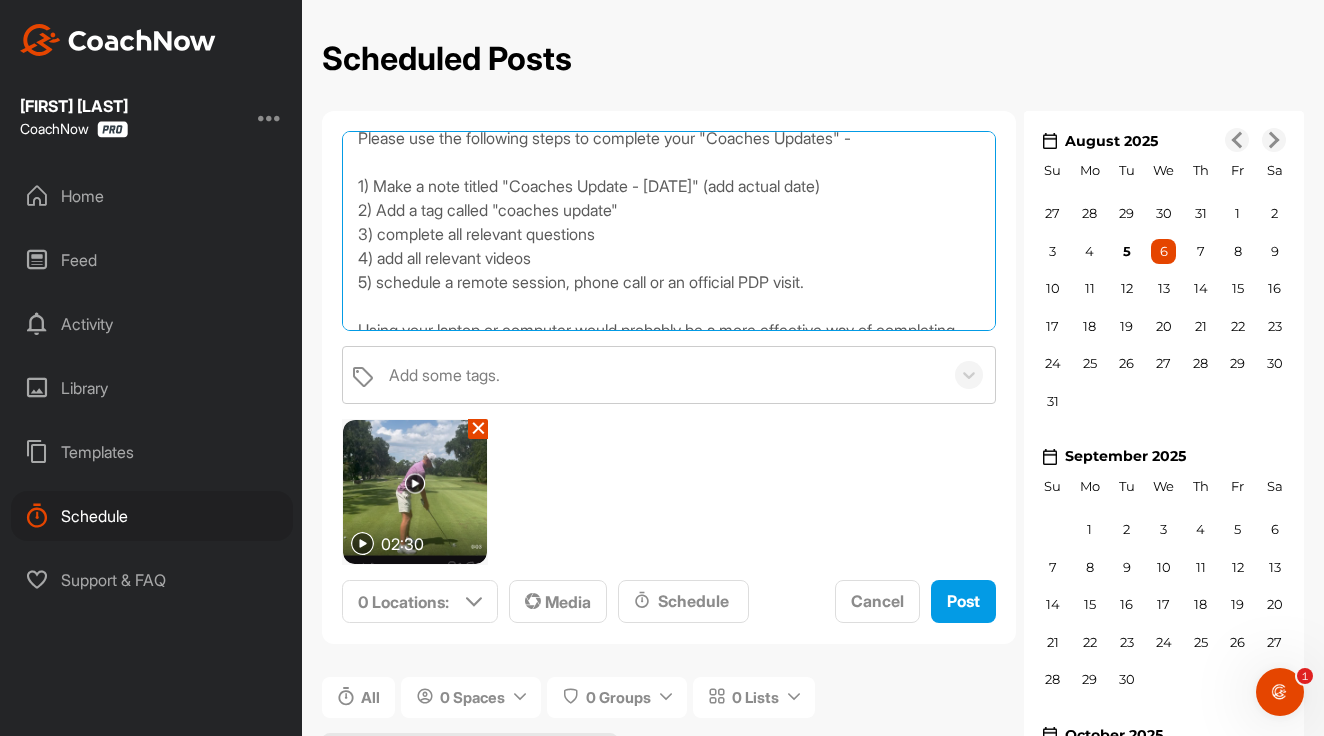 click on "Please use the following steps to complete your "Coaches Updates" -
1) Make a note titled "Coaches Update - [DATE]" (add actual date)
2) Add a tag called "coaches update"
3) complete all relevant questions
4) add all relevant videos
5) schedule a remote session, phone call or an official PDP visit.
Using your laptop or computer would probably be a more effective way of completing the update. Then going back and adding any relevant videos in the comments using your phone. Answering and then replying with a separate PDF or simply how I did it in this example is fine. Be as detailed as you want." at bounding box center [669, 231] 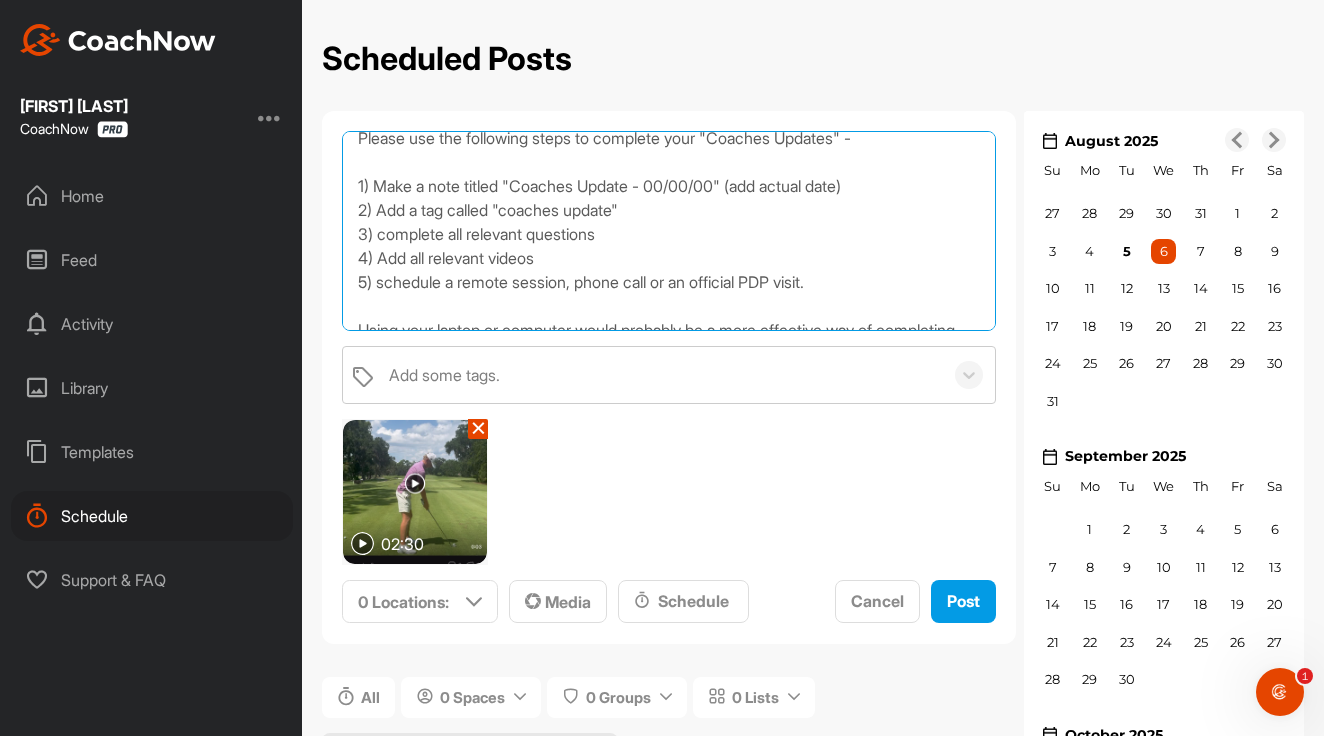 click on "Please use the following steps to complete your "Coaches Updates" -
1) Make a note titled "Coaches Update - 00/00/00" (add actual date)
2) Add a tag called "coaches update"
3) complete all relevant questions
4) Add all relevant videos
5) schedule a remote session, phone call or an official PDP visit.
Using your laptop or computer would probably be a more effective way of completing the update. Then going back and adding any relevant videos in the comments using your phone. Answering and then replying with a separate PDF or simply how I did it in this example is fine. Be as detailed as you want." at bounding box center [669, 231] 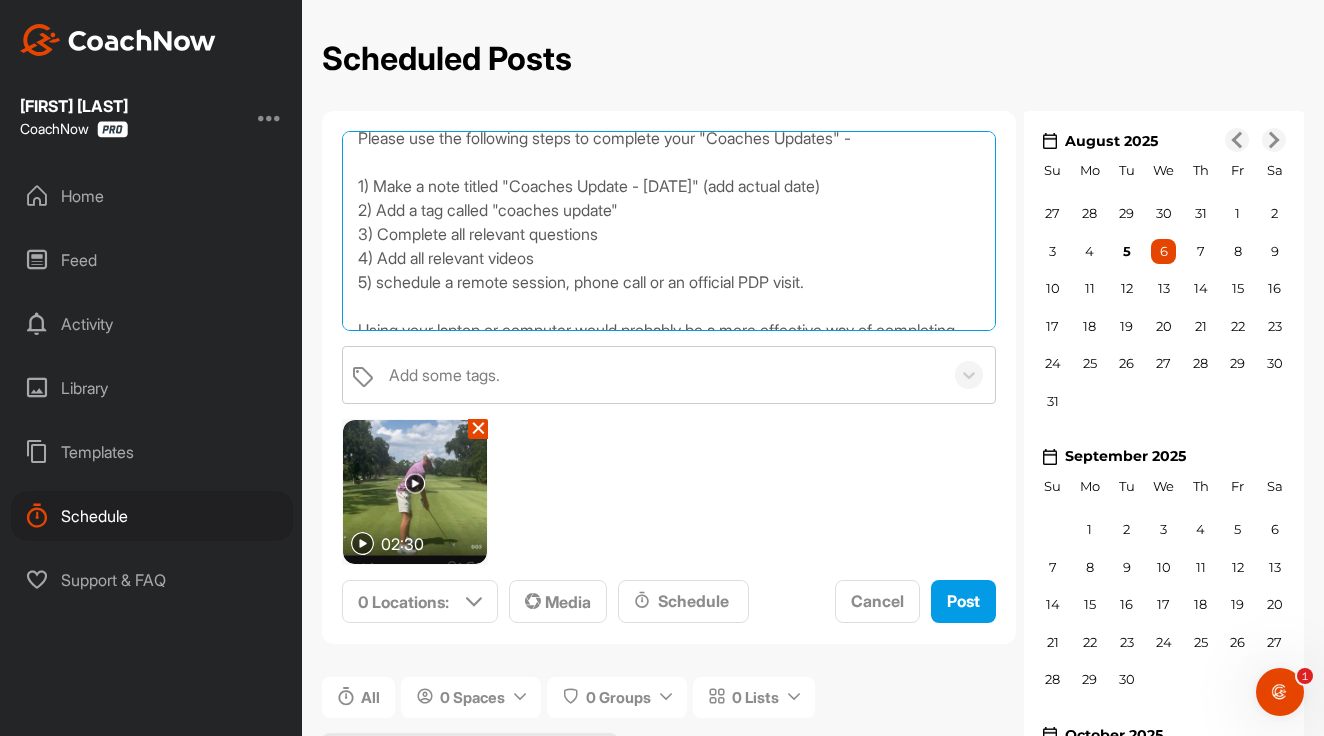 click on "Please use the following steps to complete your "Coaches Updates" -
1) Make a note titled "Coaches Update - [DATE]" (add actual date)
2) Add a tag called "coaches update"
3) Complete all relevant questions
4) Add all relevant videos
5) schedule a remote session, phone call or an official PDP visit.
Using your laptop or computer would probably be a more effective way of completing the update. Then going back and adding any relevant videos in the comments using your phone. Answering and then replying with a separate PDF or simply how I did it in this example is fine. Be as detailed as you want." at bounding box center [669, 231] 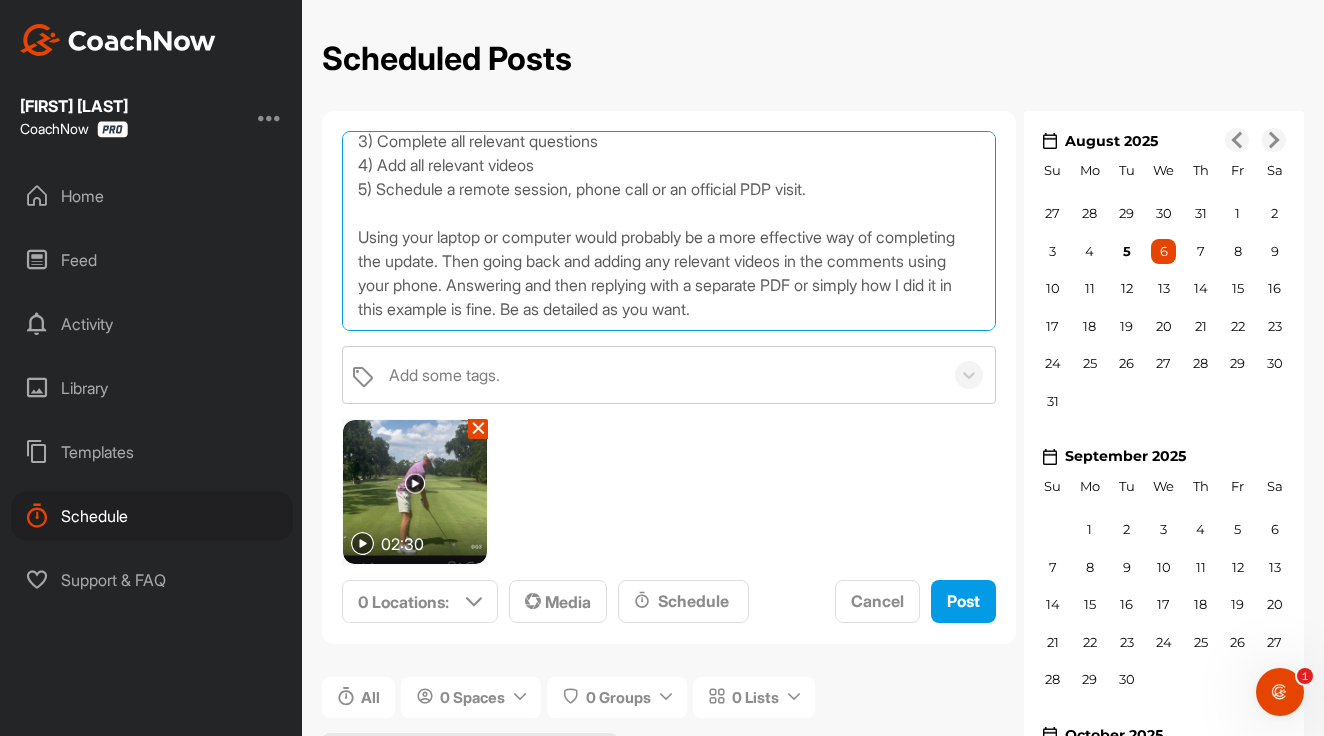 scroll, scrollTop: 107, scrollLeft: 0, axis: vertical 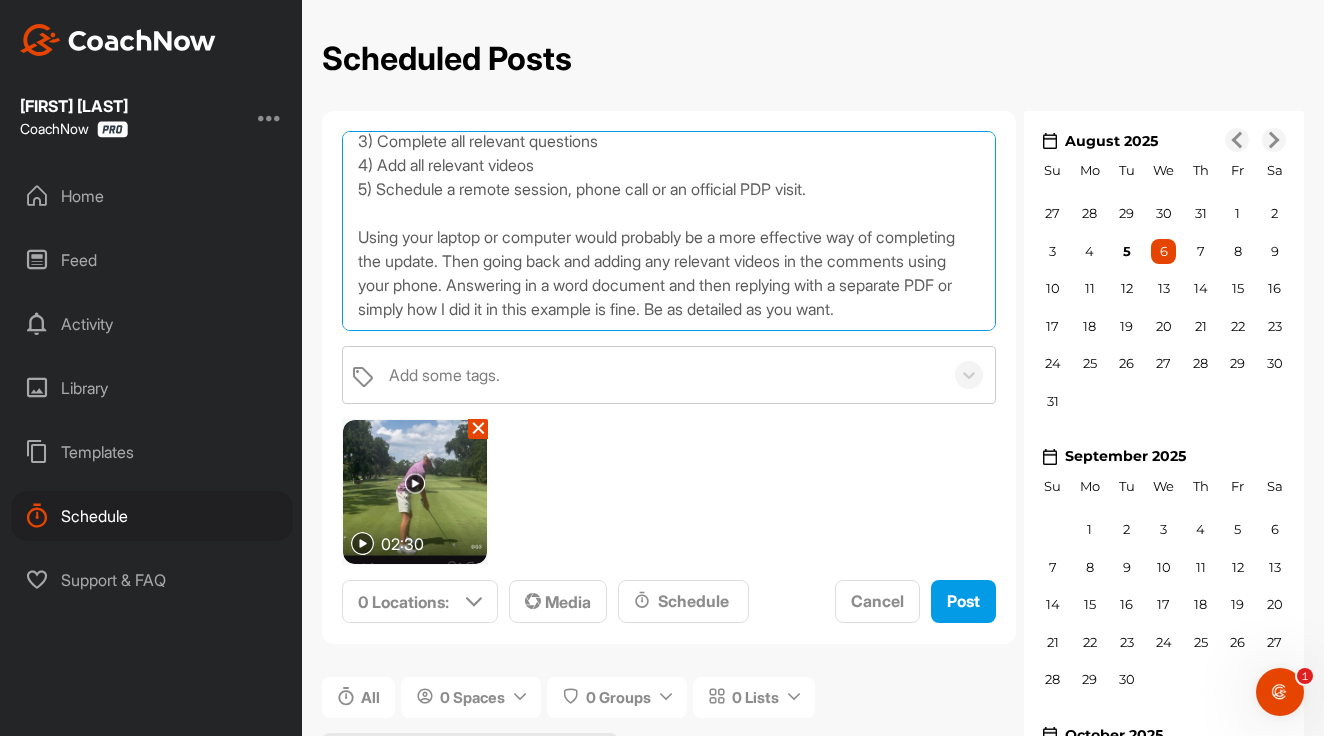 click on "Please use the following steps to complete your "Coaches Updates" -
1) Make a note titled "Coaches Update - [DATE]" (add actual date)
2) Add a tag called "coaches update"
3) Complete all relevant questions
4) Add all relevant videos
5) Schedule a remote session, phone call or an official PDP visit.
Using your laptop or computer would probably be a more effective way of completing the update. Then going back and adding any relevant videos in the comments using your phone. Answering in a word document and then replying with a separate PDF or simply how I did it in this example is fine. Be as detailed as you want." at bounding box center [669, 231] 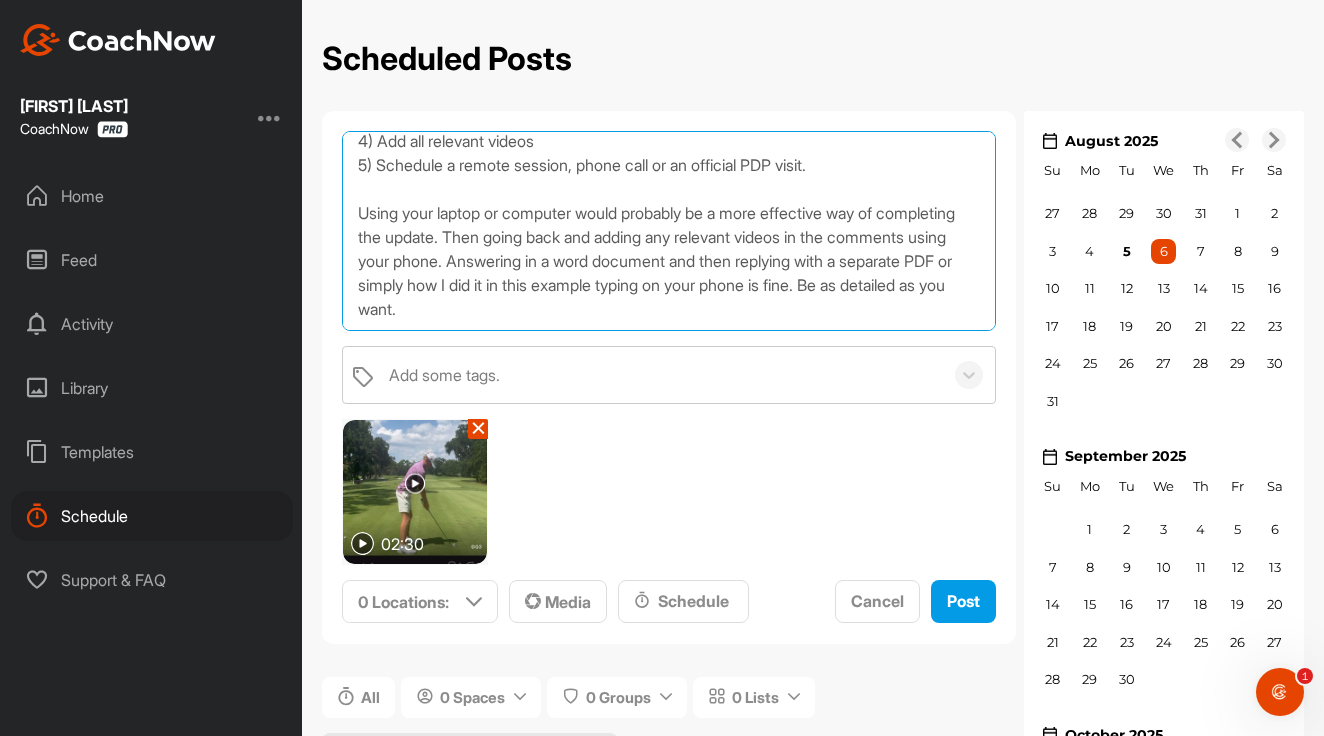 click on "Please use the following steps to complete your "Coaches Updates" -
1) Make a note titled "Coaches Update - [DATE]" (add actual date)
2) Add a tag called "coaches update"
3) Complete all relevant questions
4) Add all relevant videos
5) Schedule a remote session, phone call or an official PDP visit.
Using your laptop or computer would probably be a more effective way of completing the update. Then going back and adding any relevant videos in the comments using your phone. Answering in a word document and then replying with a separate PDF or simply how I did it in this example typing on your phone is fine. Be as detailed as you want." at bounding box center [669, 231] 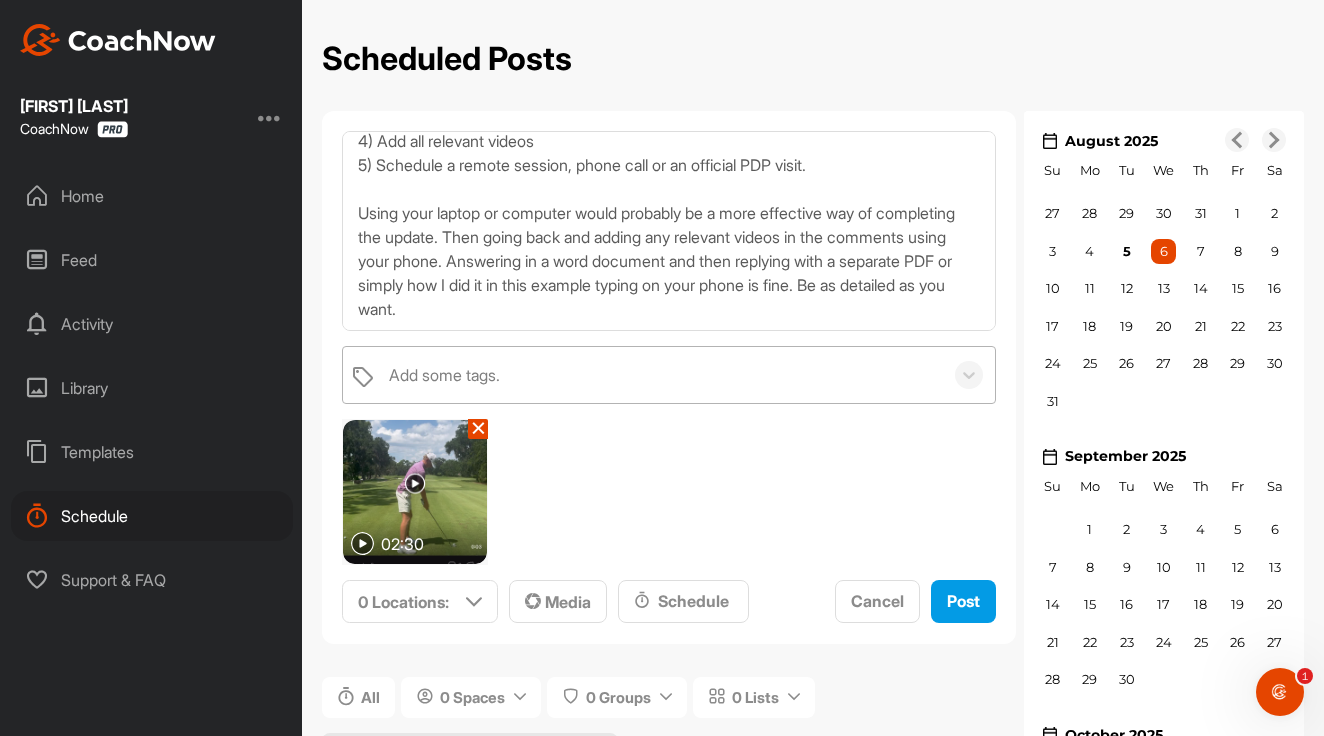 click on "Add some tags." at bounding box center (444, 375) 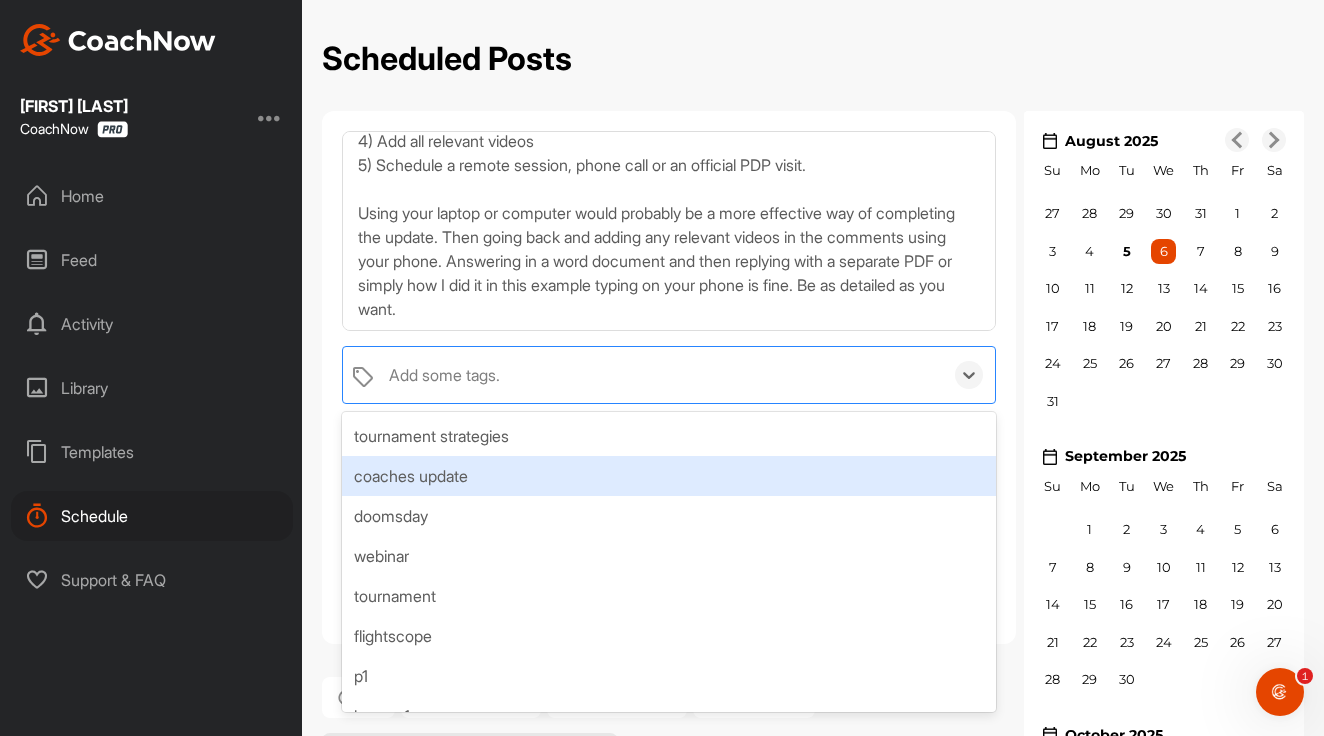 click on "coaches update" at bounding box center [669, 476] 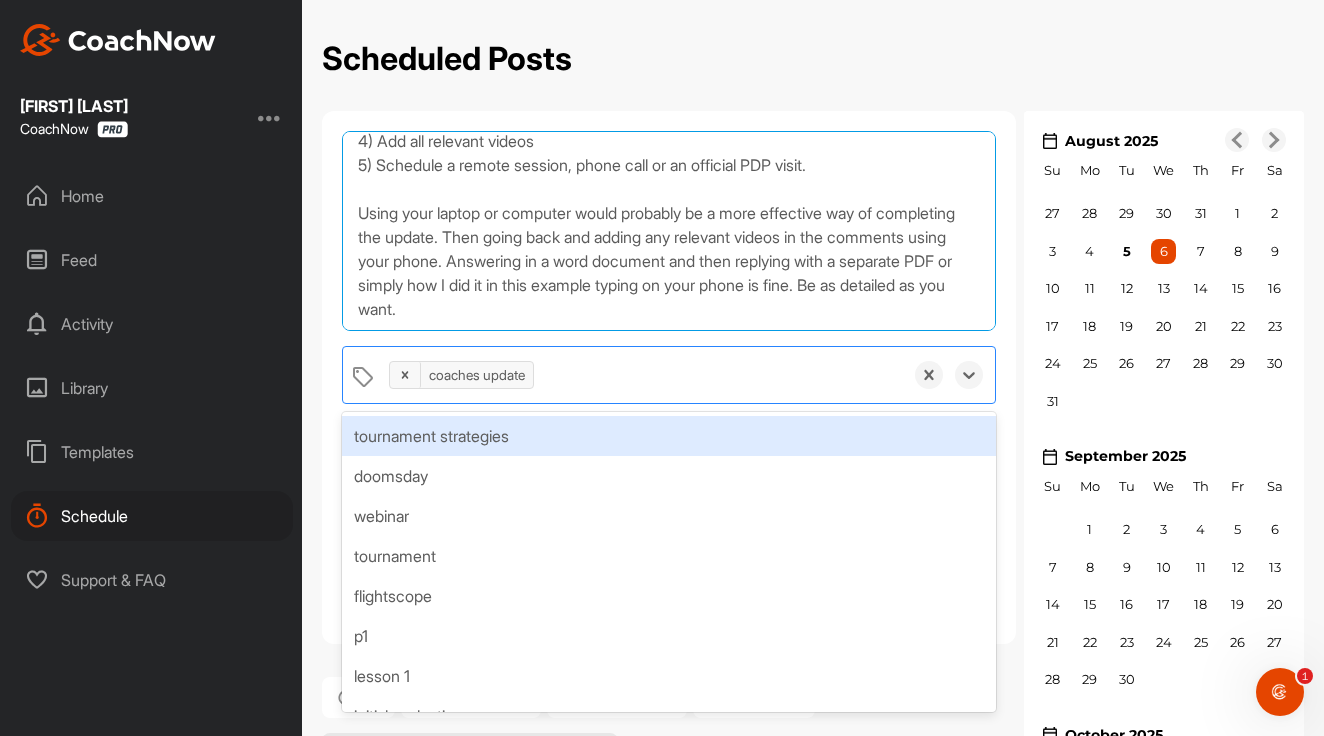 click on "Please use the following steps to complete your "Coaches Updates" -
1) Make a note titled "Coaches Update - [DATE]" (add actual date)
2) Add a tag called "coaches update"
3) Complete all relevant questions
4) Add all relevant videos
5) Schedule a remote session, phone call or an official PDP visit.
Using your laptop or computer would probably be a more effective way of completing the update. Then going back and adding any relevant videos in the comments using your phone. Answering in a word document and then replying with a separate PDF or simply how I did it in this example typing on your phone is fine. Be as detailed as you want." at bounding box center [669, 231] 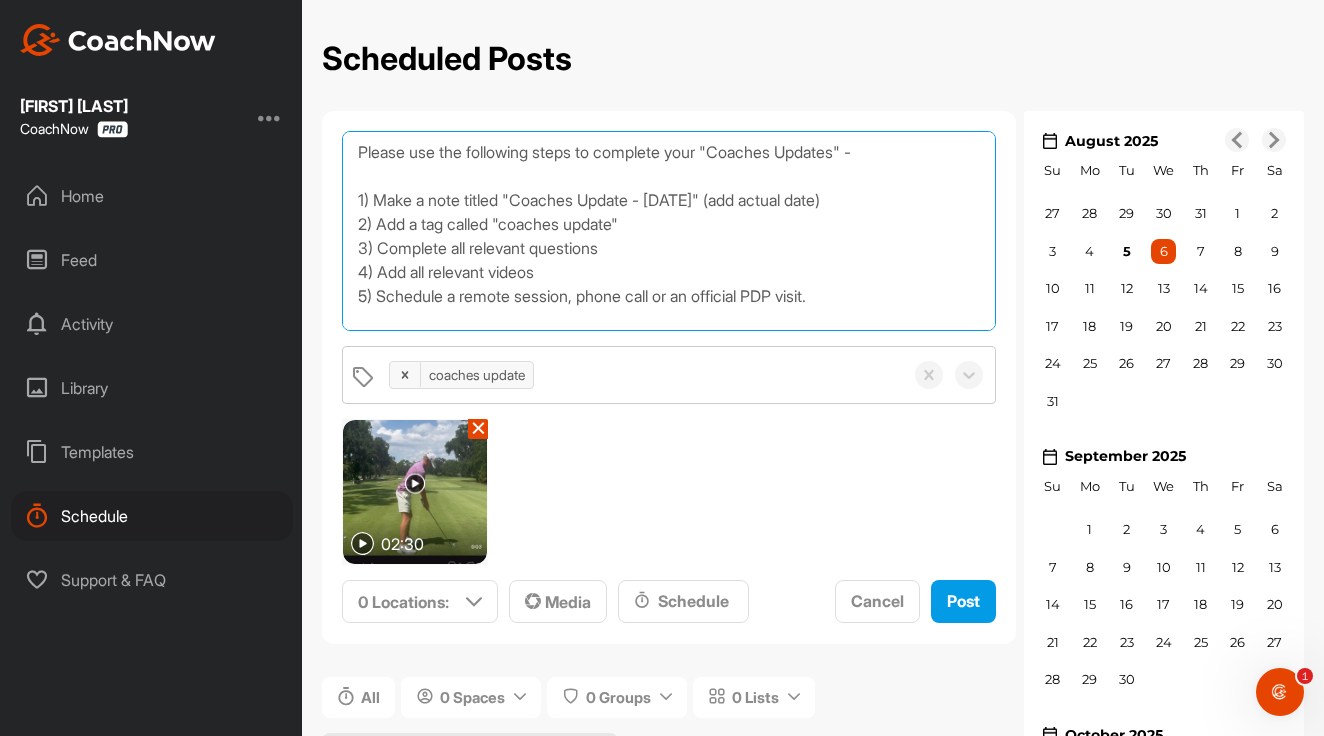 scroll, scrollTop: 0, scrollLeft: 0, axis: both 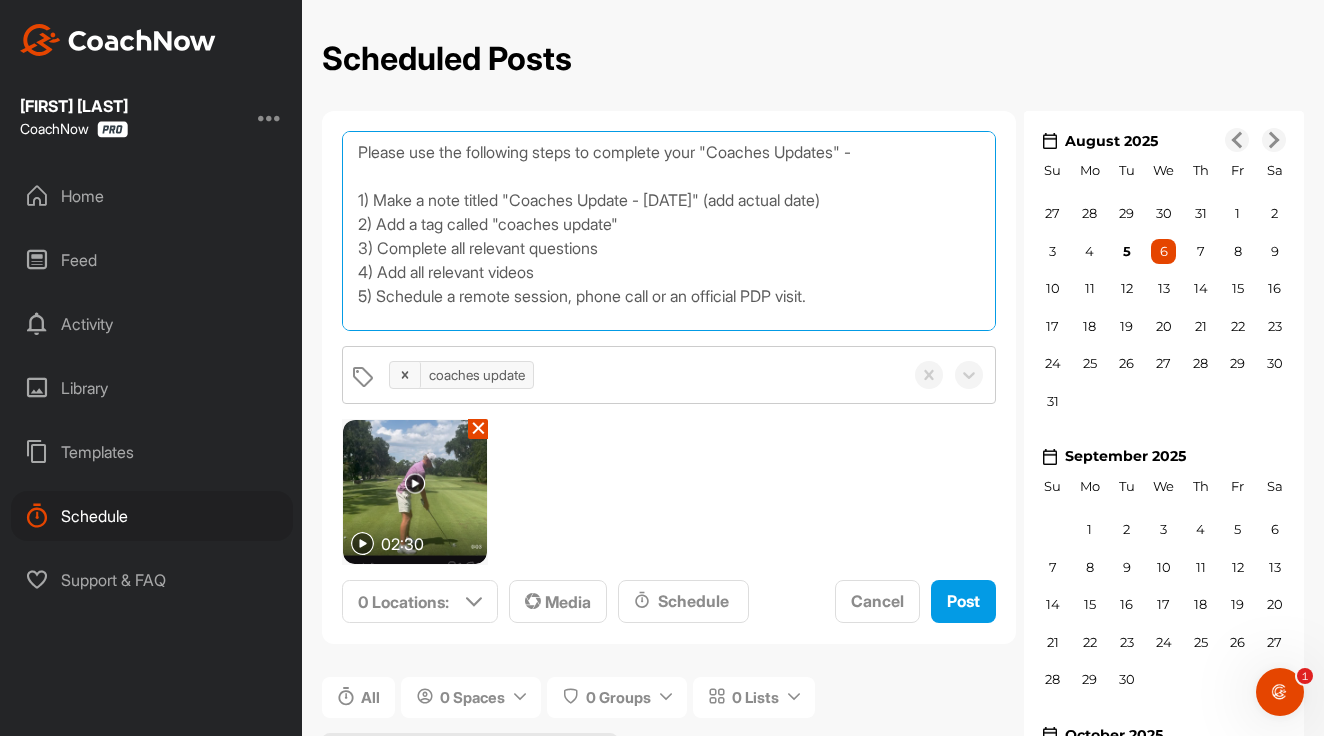 click on "Please use the following steps to complete your "Coaches Updates" -
1) Make a note titled "Coaches Update - [DATE]" (add actual date)
2) Add a tag called "coaches update"
3) Complete all relevant questions
4) Add all relevant videos
5) Schedule a remote session, phone call or an official PDP visit.
Using your laptop or computer would probably be a more effective way of completing the update. Then going back and adding any relevant videos in the comments using your phone. Answering in a word document and then replying with a separate PDF or simply how I did it in this example typing on your phone is fine. Be as detailed as you want." at bounding box center (669, 231) 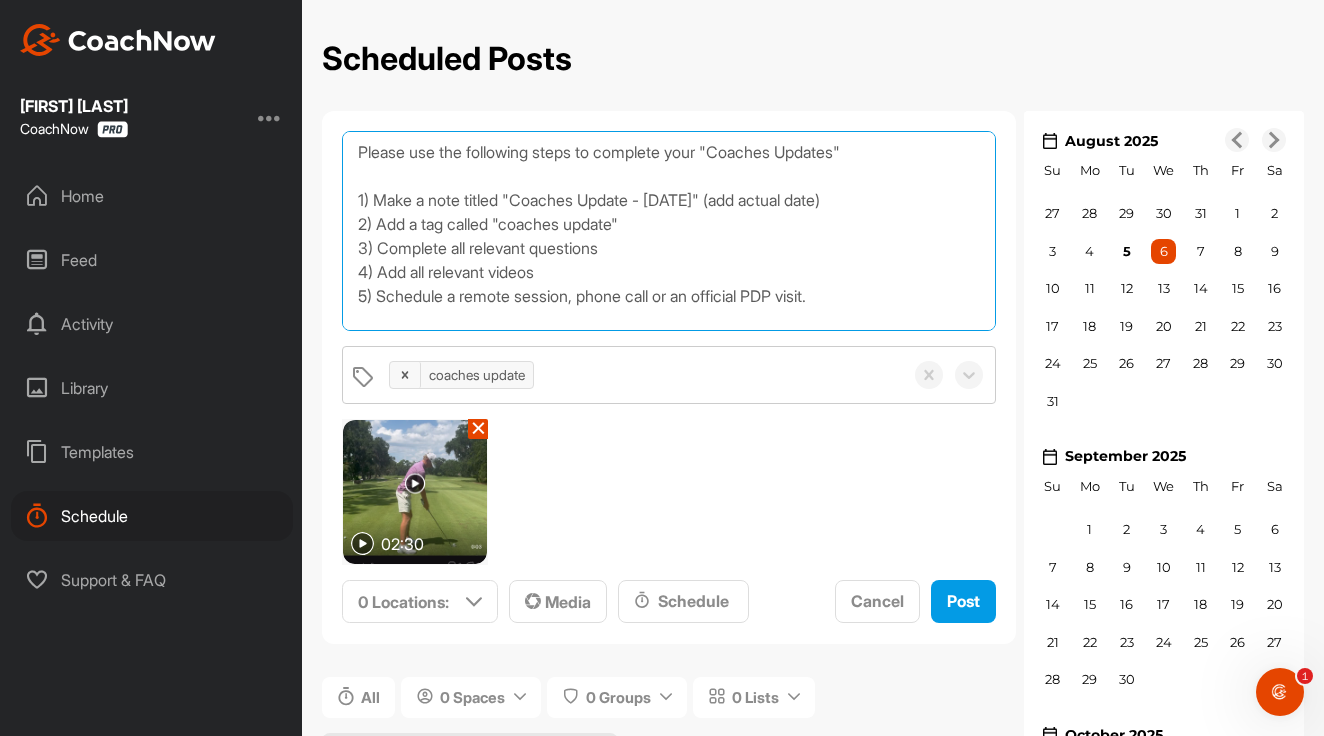 scroll, scrollTop: 0, scrollLeft: 0, axis: both 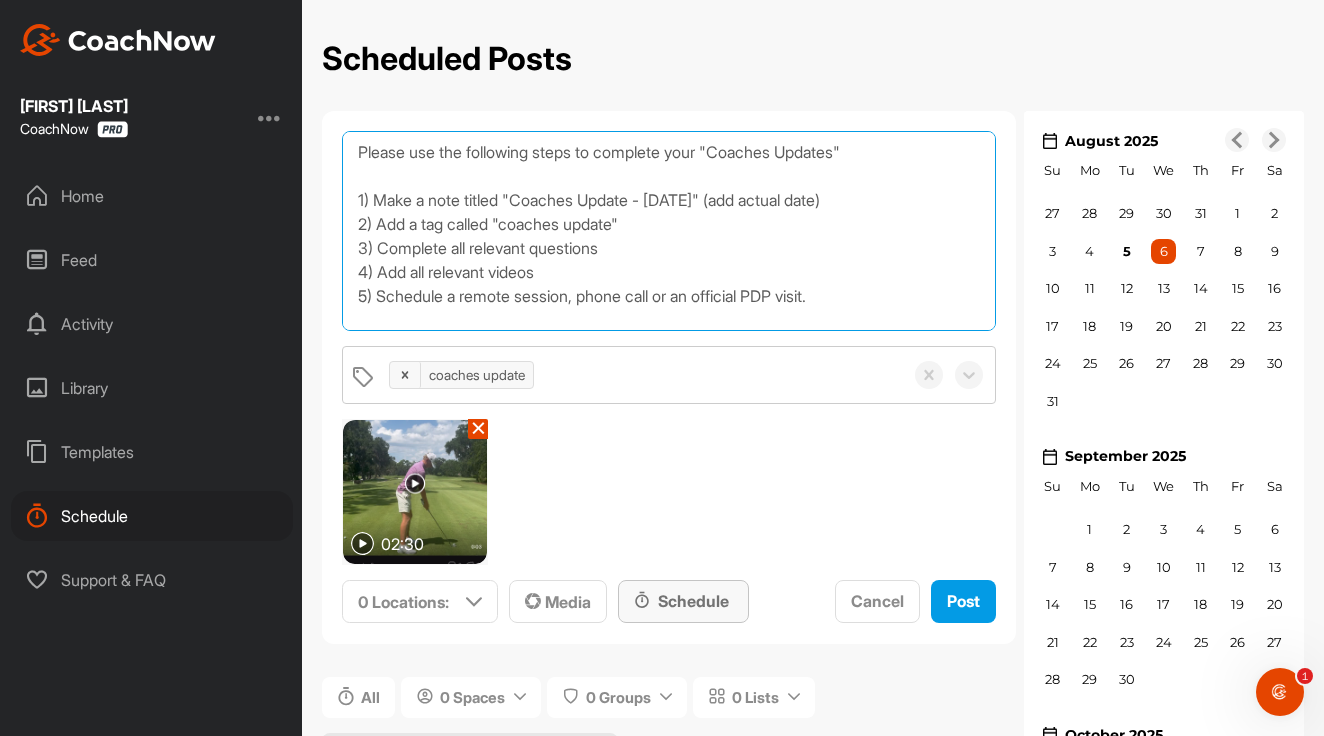 type on "Please use the following steps to complete your "Coaches Updates"
1) Make a note titled "Coaches Update - [DATE]" (add actual date)
2) Add a tag called "coaches update"
3) Complete all relevant questions
4) Add all relevant videos
5) Schedule a remote session, phone call or an official PDP visit.
Using your laptop or computer would probably be a more effective way of completing the update. Then going back and adding any relevant videos in the comments using your phone. Answering in a word document and then replying with a separate PDF or simply how I did it in this example typing on your phone is fine. Be as detailed as you want." 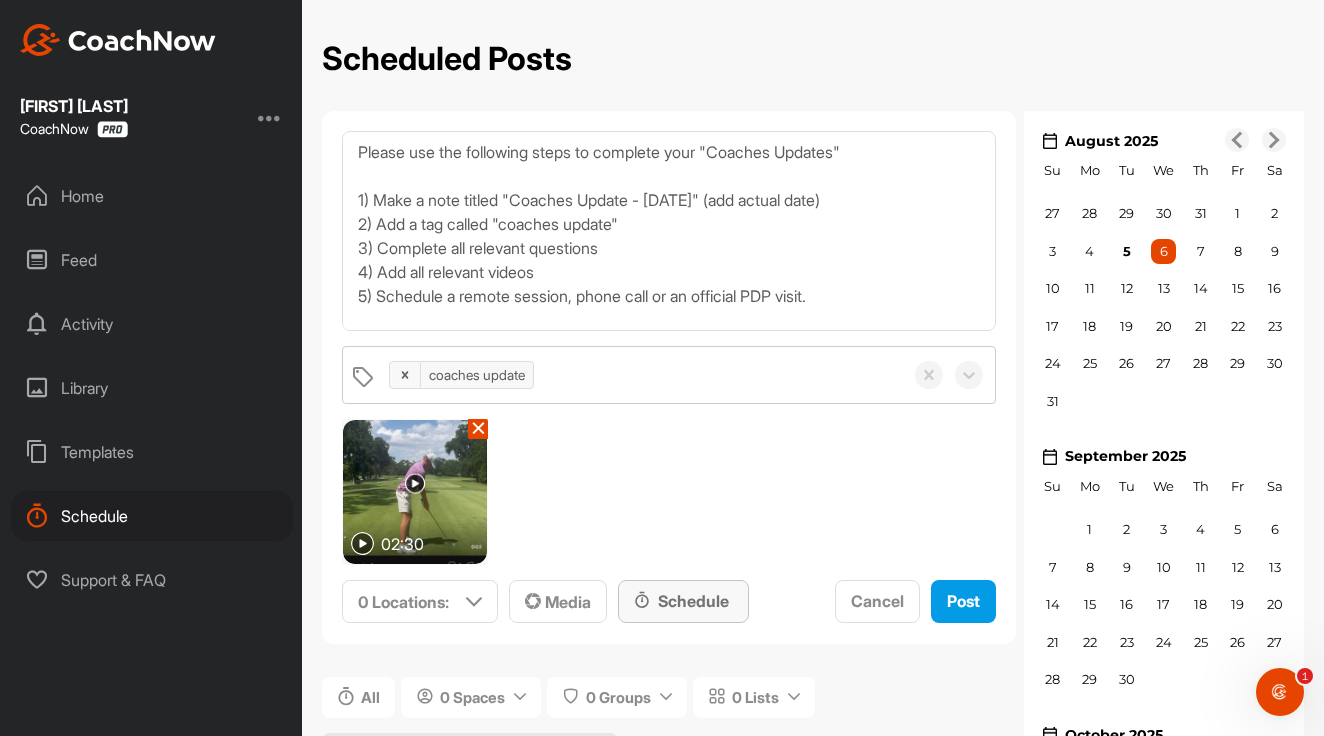 click on "Schedule" at bounding box center [683, 601] 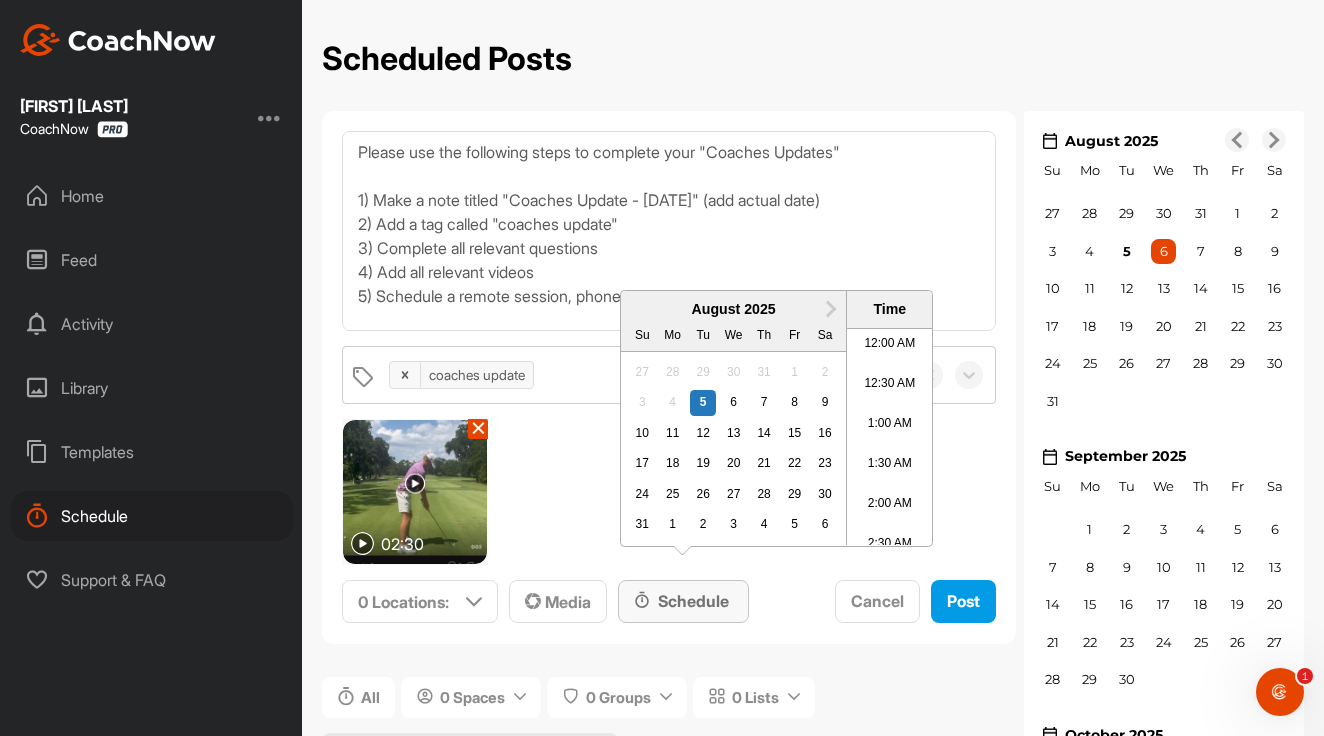 scroll, scrollTop: 72, scrollLeft: 0, axis: vertical 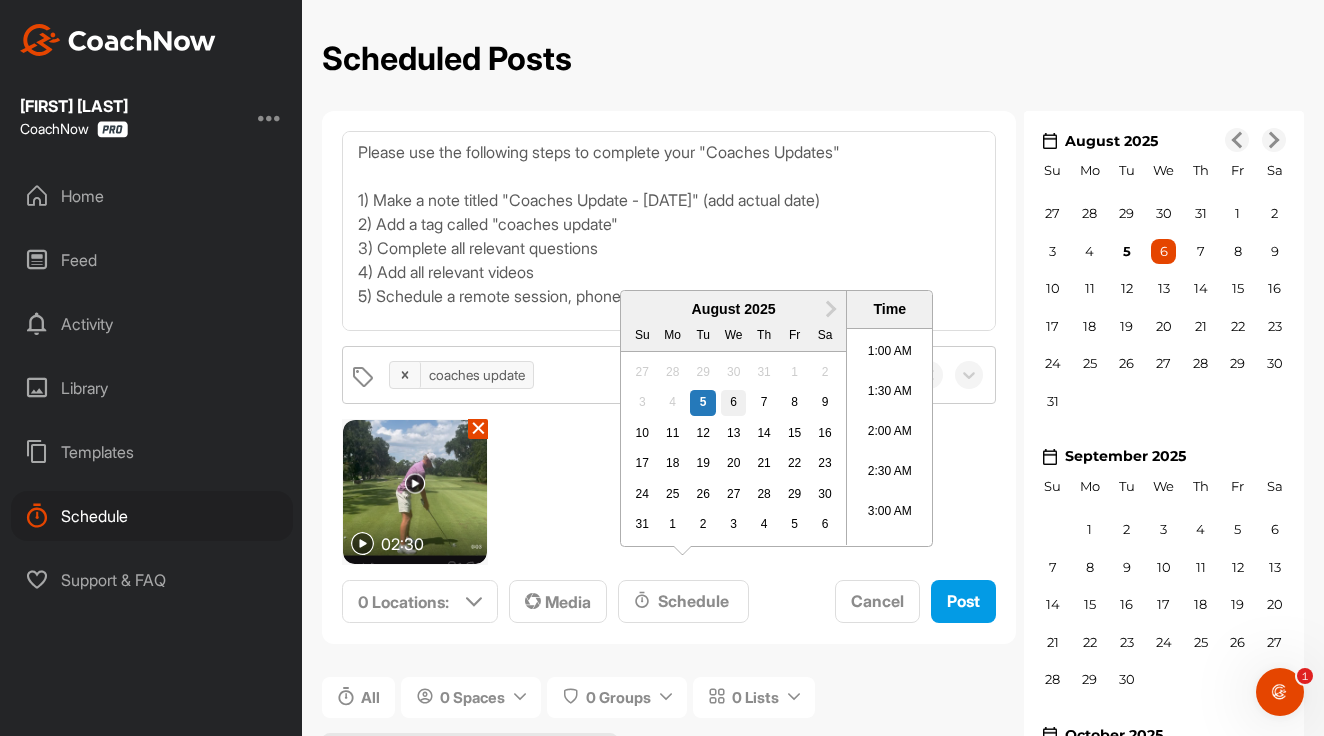 click on "6" at bounding box center [734, 403] 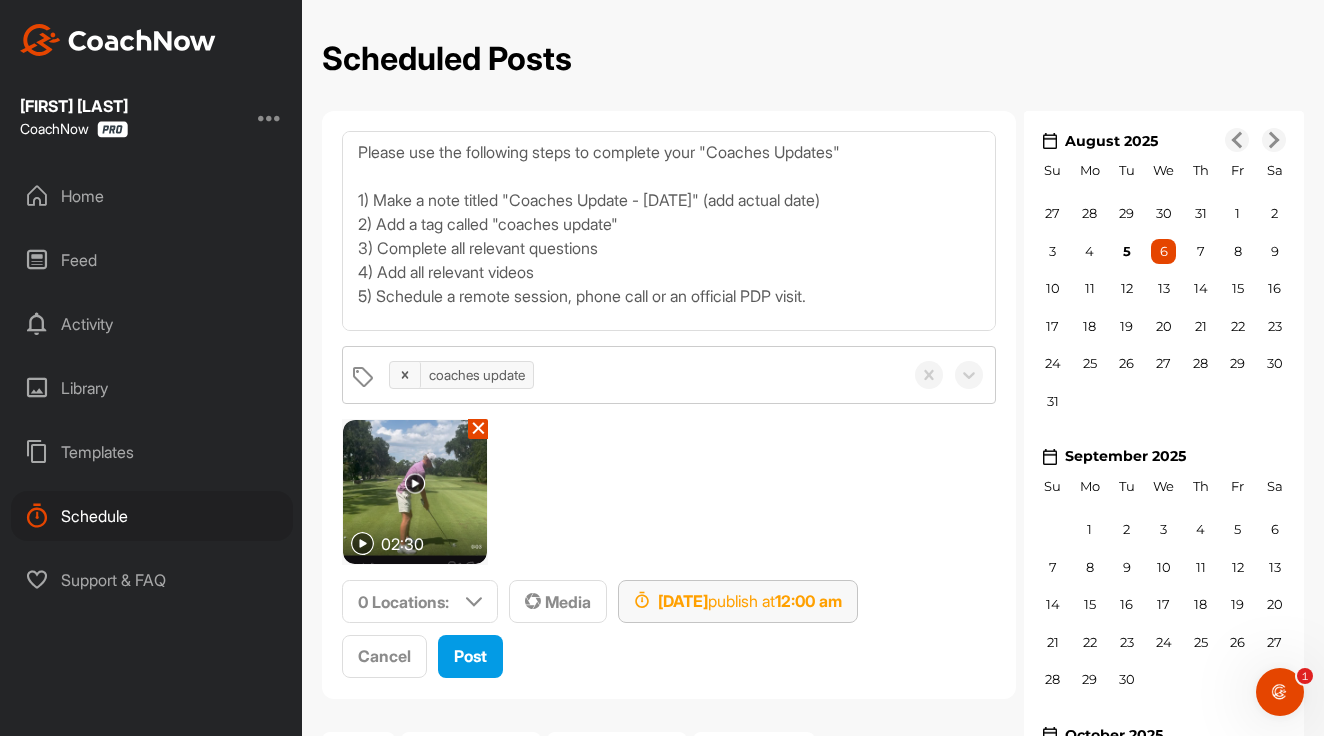 click on "[MONTH] [DAY], [YEAR] publish at [TIME]" at bounding box center (738, 601) 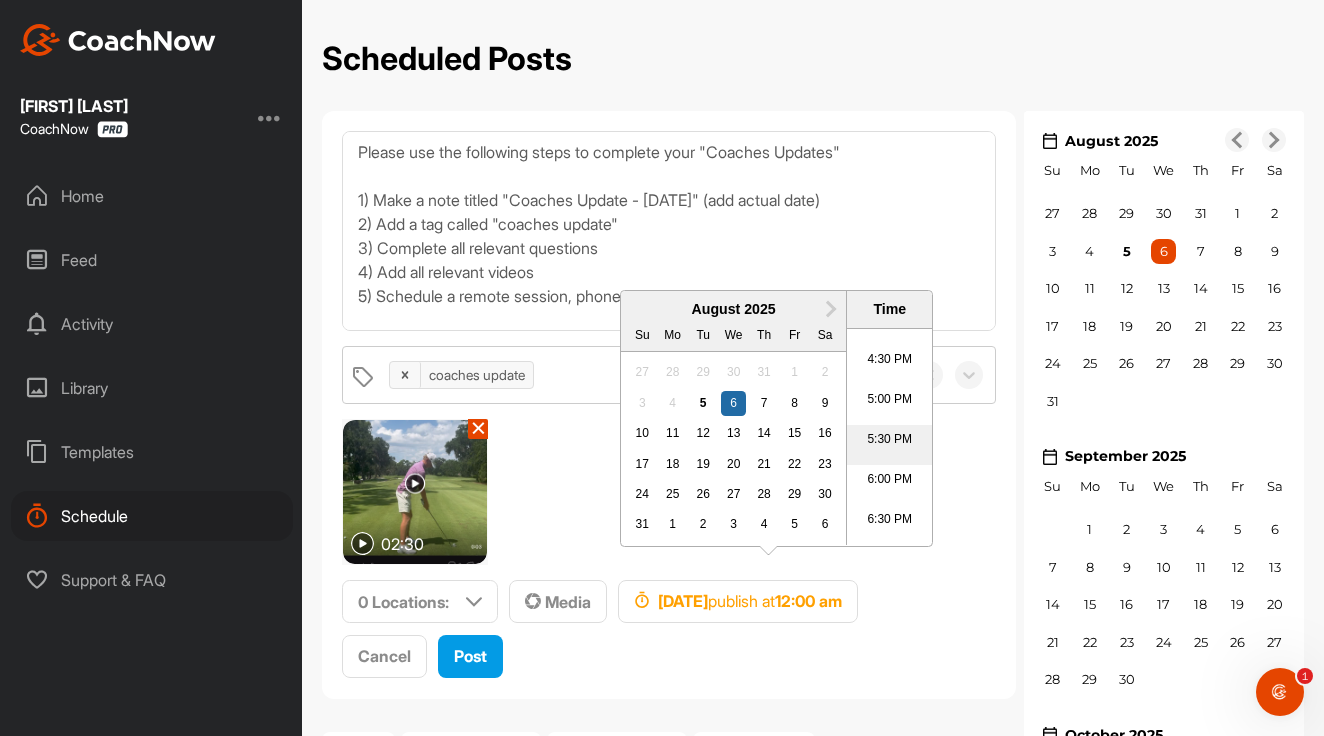 scroll, scrollTop: 1311, scrollLeft: 0, axis: vertical 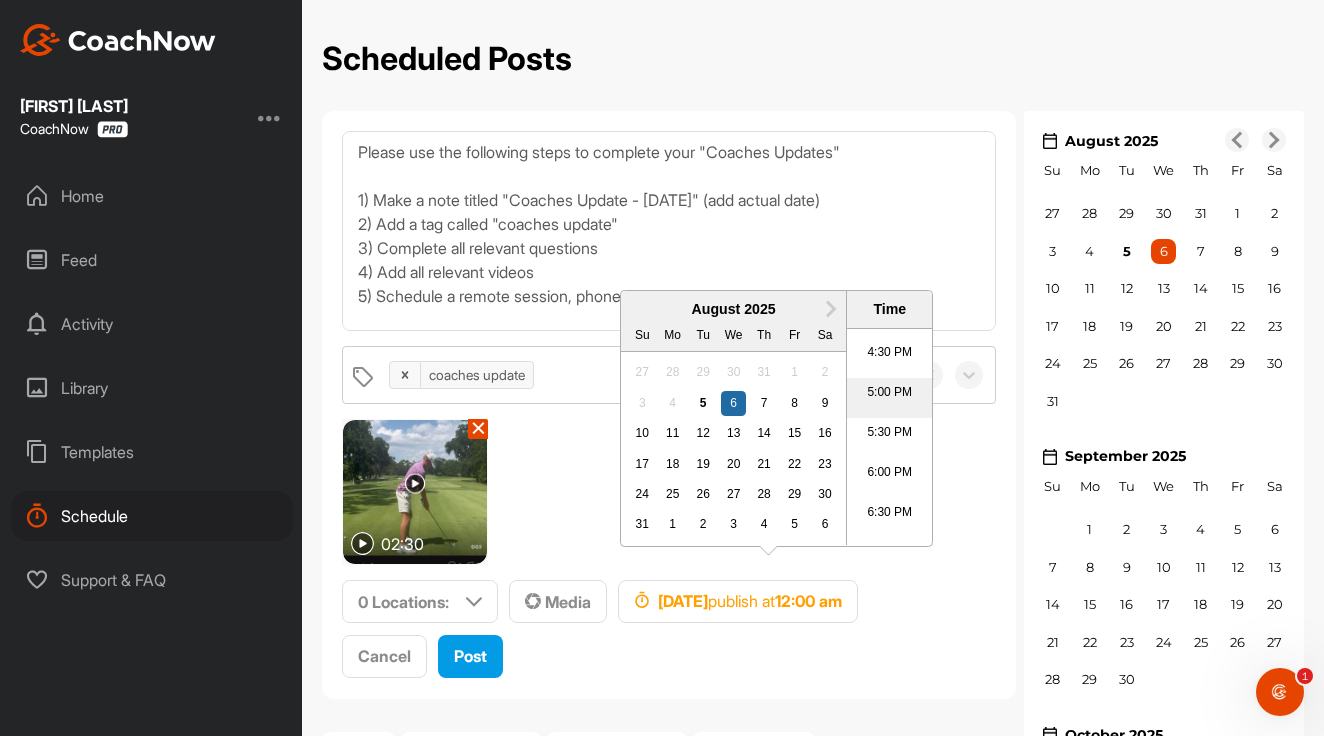 click on "5:00 PM" at bounding box center (889, 398) 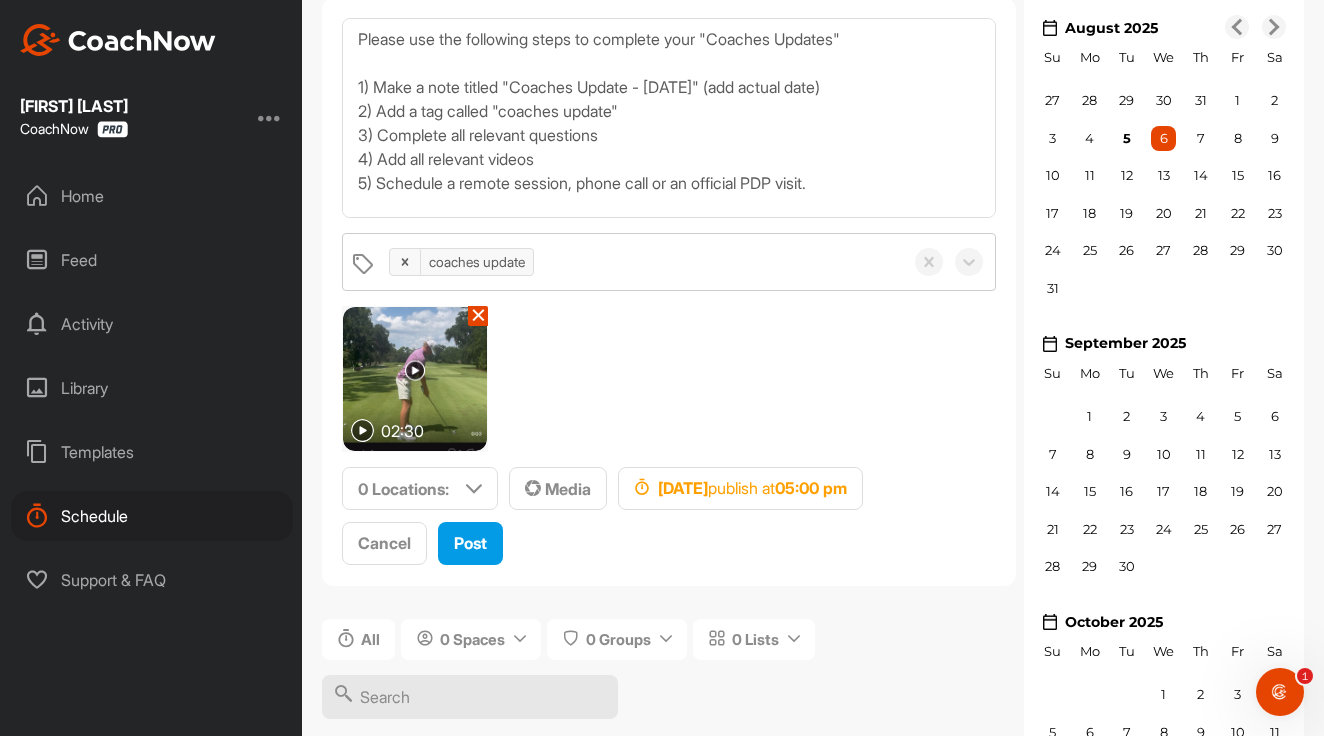 scroll, scrollTop: 62, scrollLeft: 0, axis: vertical 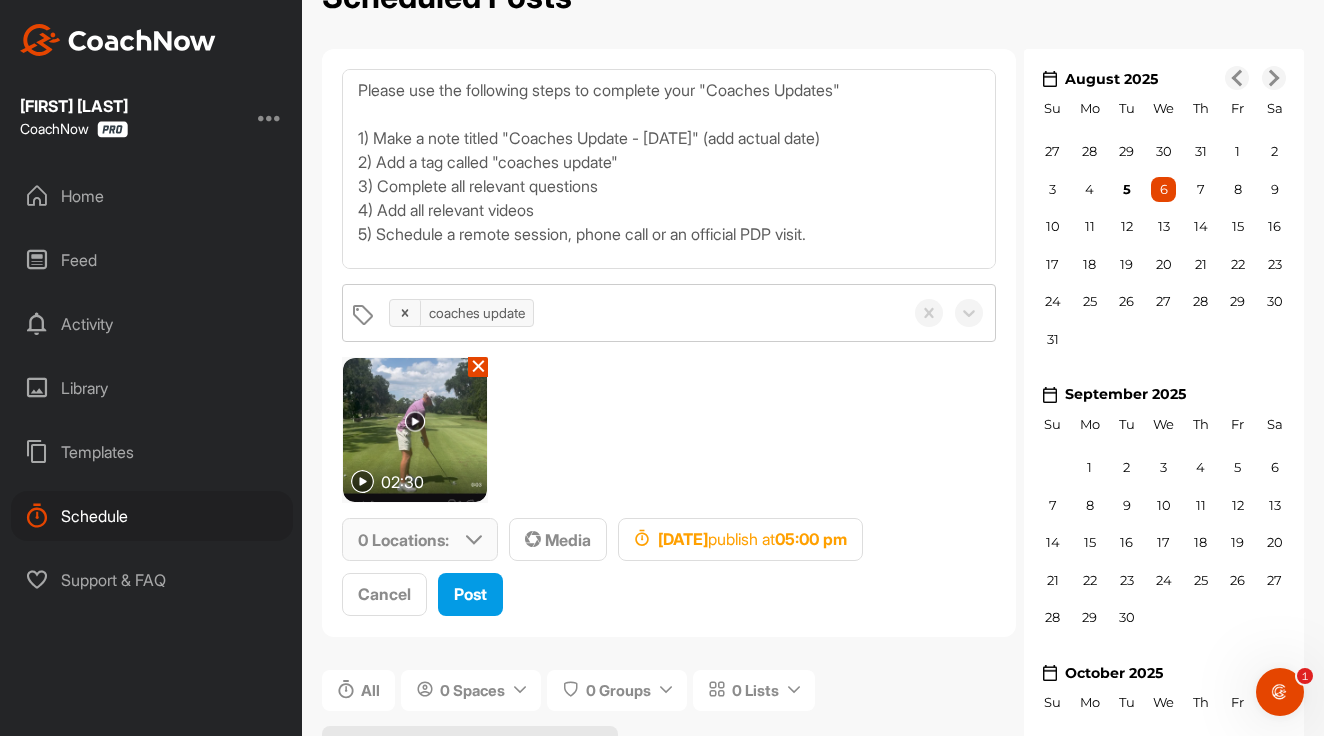 click at bounding box center (474, 540) 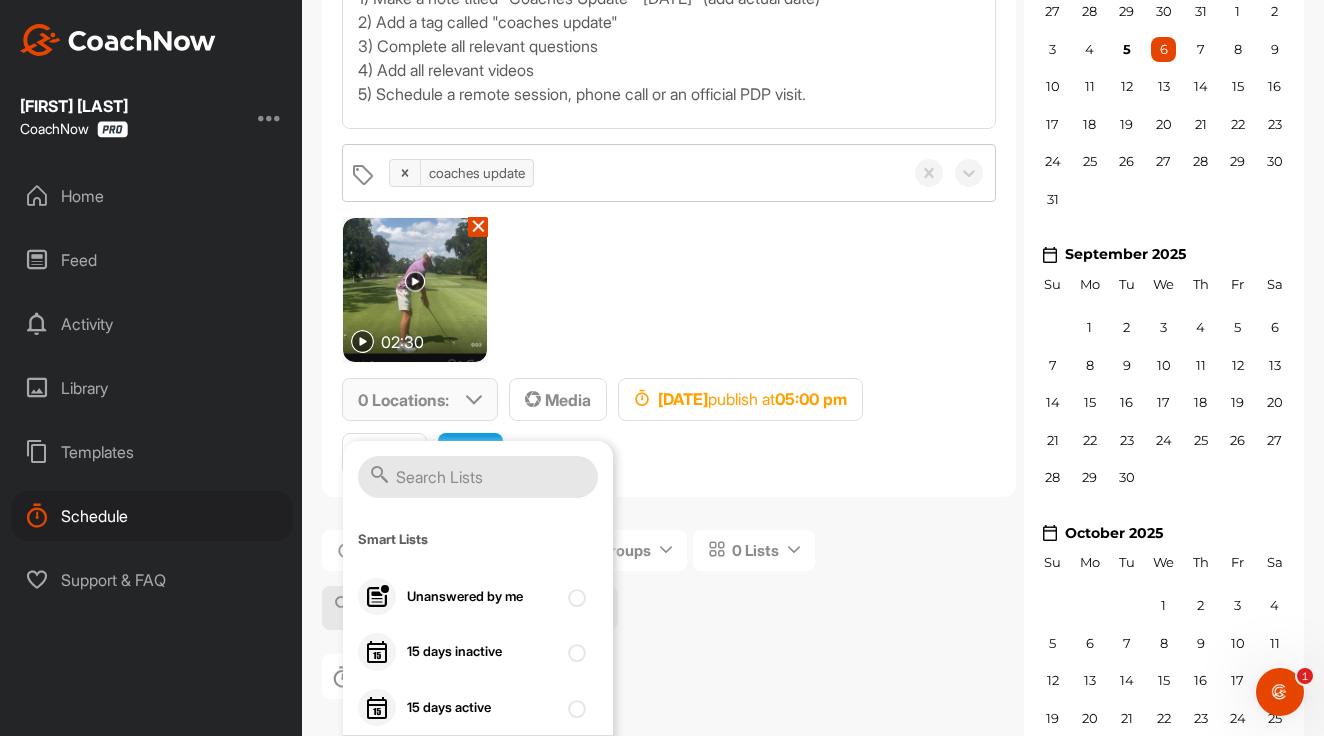 scroll, scrollTop: 220, scrollLeft: 0, axis: vertical 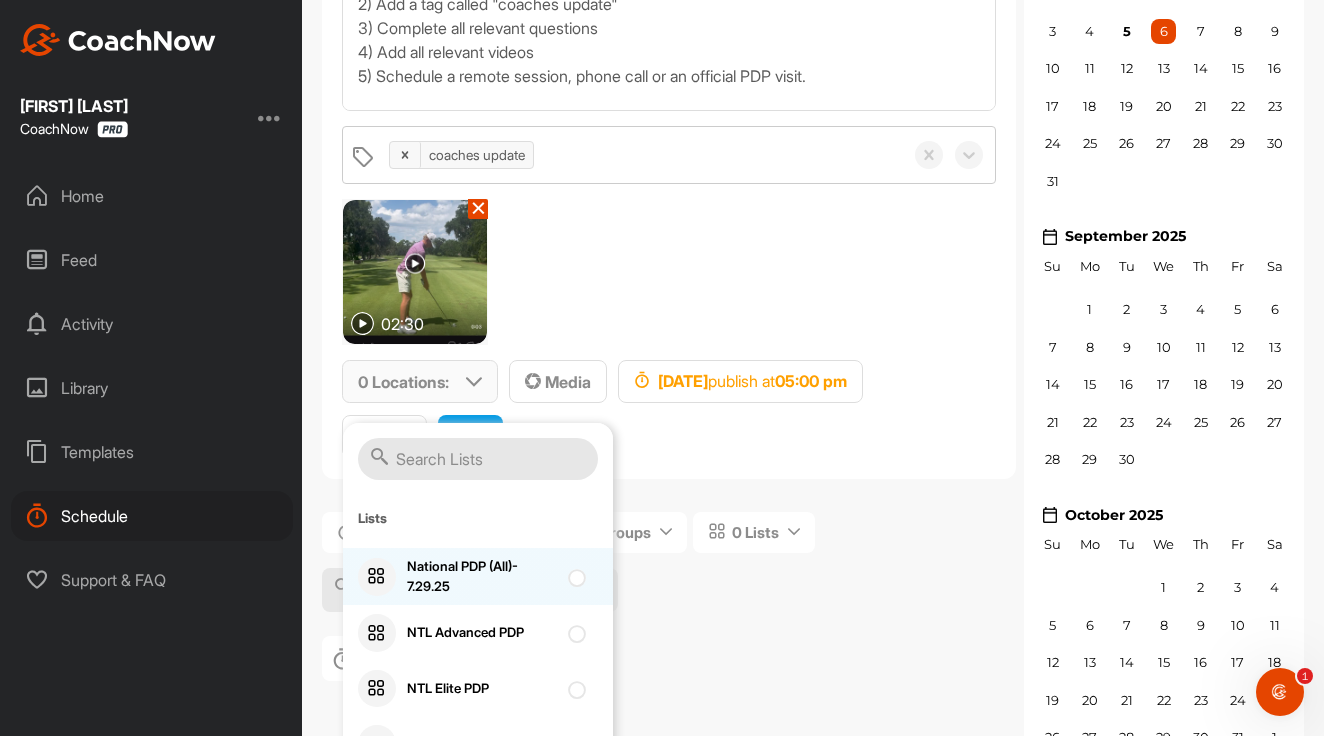 click at bounding box center (574, 571) 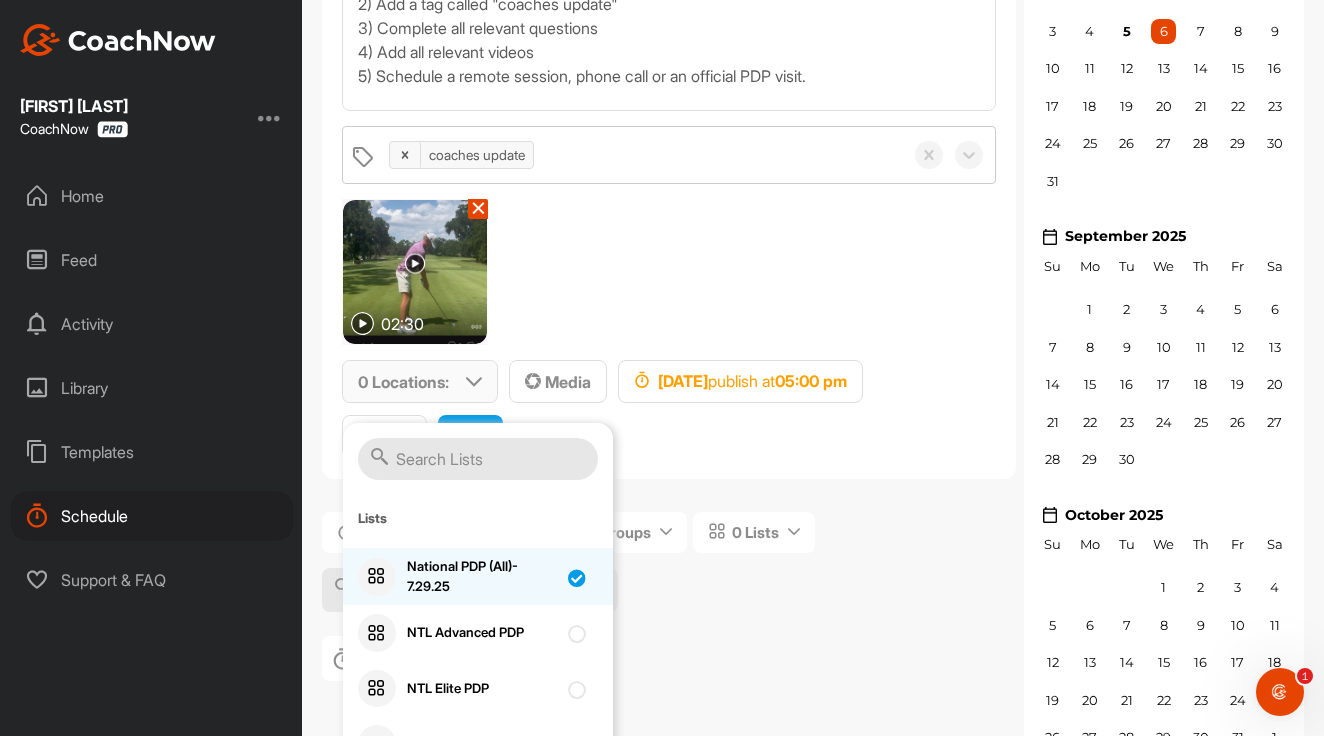 checkbox on "true" 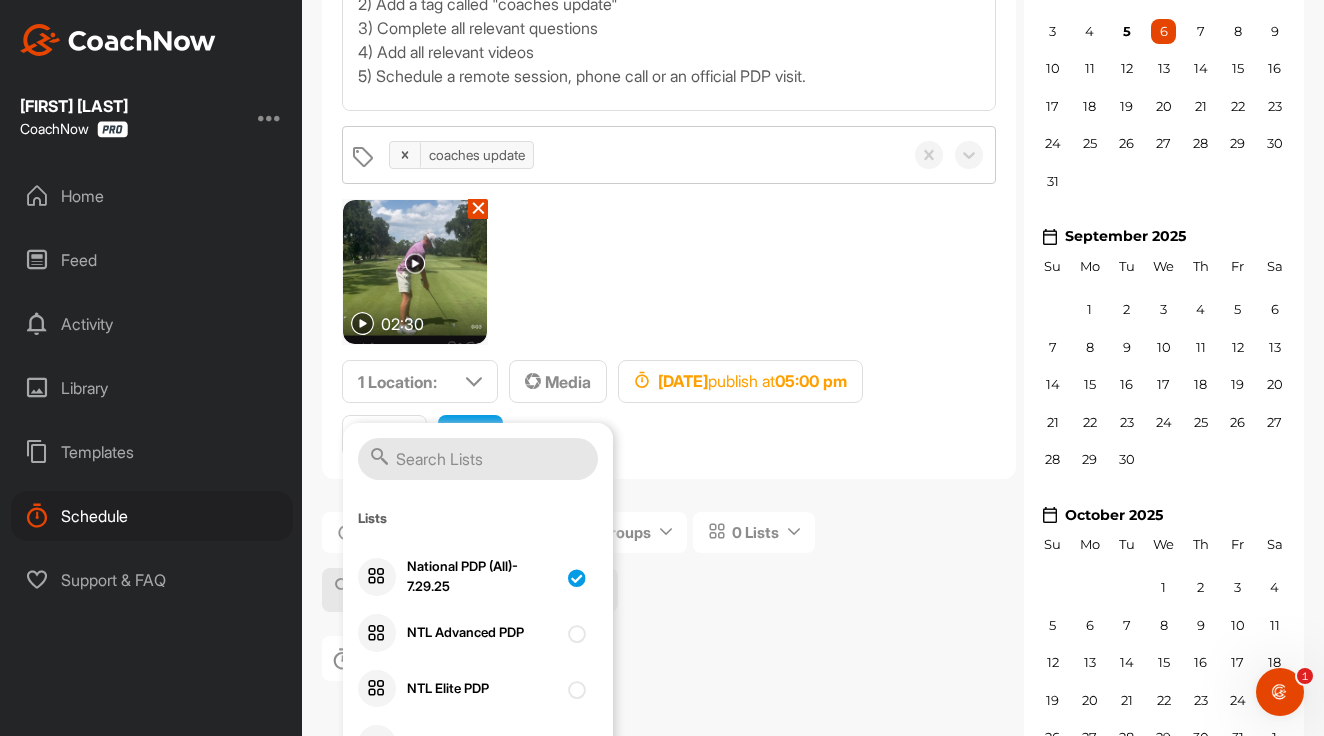 click on "coaches update 02:30 ✕ 1 Location : Smart Lists Unanswered by me 15 days inactive 15 days active Lists National PDP (All)- 7.29.25 NTL Advanced PDP NTL Elite PDP  PDP Coaching Staff Spaces AI [NAME] Golf RS [NAME] Golf RS [NAME] Golf RS [NAME] Golf RS [NAME] Golf Andrew Hobbs Golf RS Andrew Paul Golf RS Austin Anderson Golf GB Avery Medley Golf RS Barrett McMullan Golf DA Beau Strickland Golf RS Ben Brisson Golf RS Ben Wakefield Golf RS Benjamin Smith Golf RS Bonnen Clark Golf RS Braceton Beasley Golf RS Brooks Golba Golf RS Brooks Sterner Golf RS Bryan Yale Golf RS Bryce Eddy Golf RS Bryer Cale Golf Cade Jefferson  Golf DA Caden Hartley Golf RS Cameron Kise Golf RS Candler Dunlap Golf CP Carson Purvis Golf Carson Sisler Golf CS Carter Smith Golf Cash Hodge Golf RS Cash Kosloske Golf RS Cayden Bell Golf Cayden Bryner golf Cayden Bryner Golf Cayden Bryner  Golf RS Charlie Lazorcheck Golf RS Chase Mcgaha Golf RS Chris Gatti Golf Claire Collins Golf Claire Kendrick Golf RS" at bounding box center [669, 292] 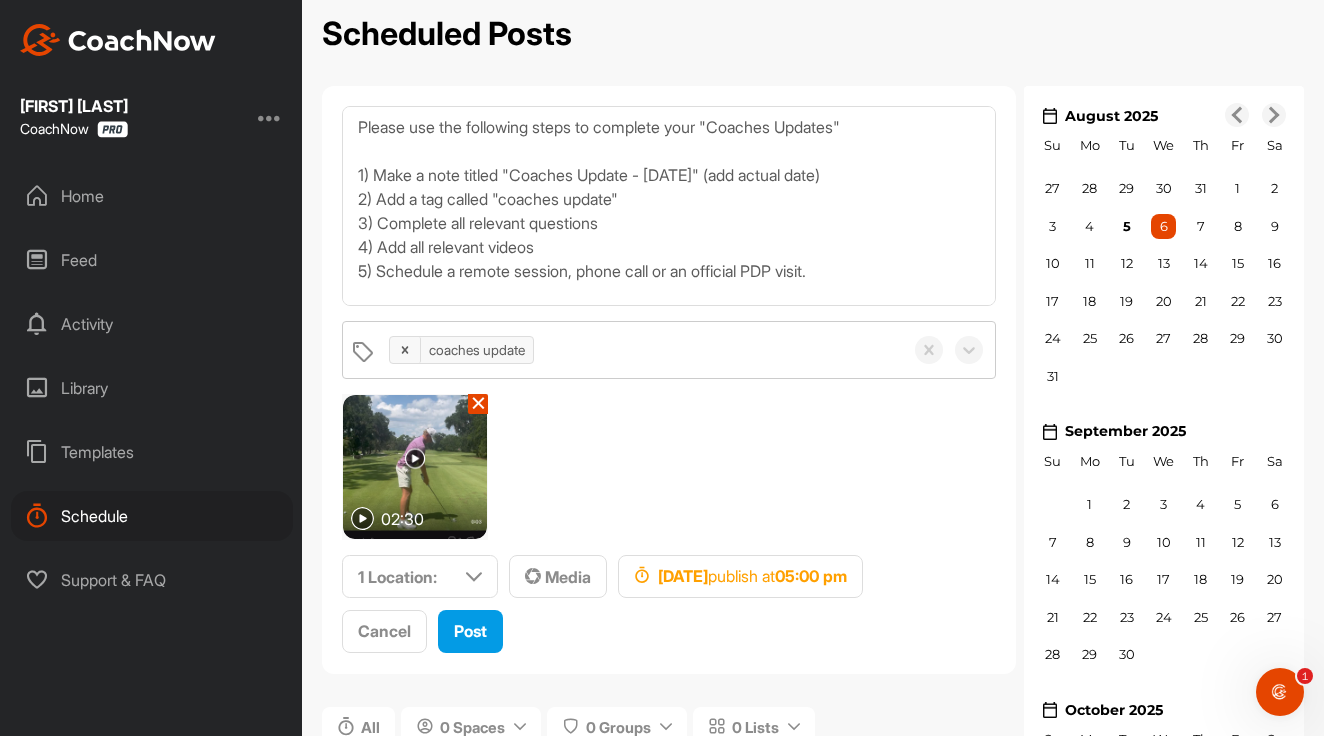 scroll, scrollTop: 0, scrollLeft: 0, axis: both 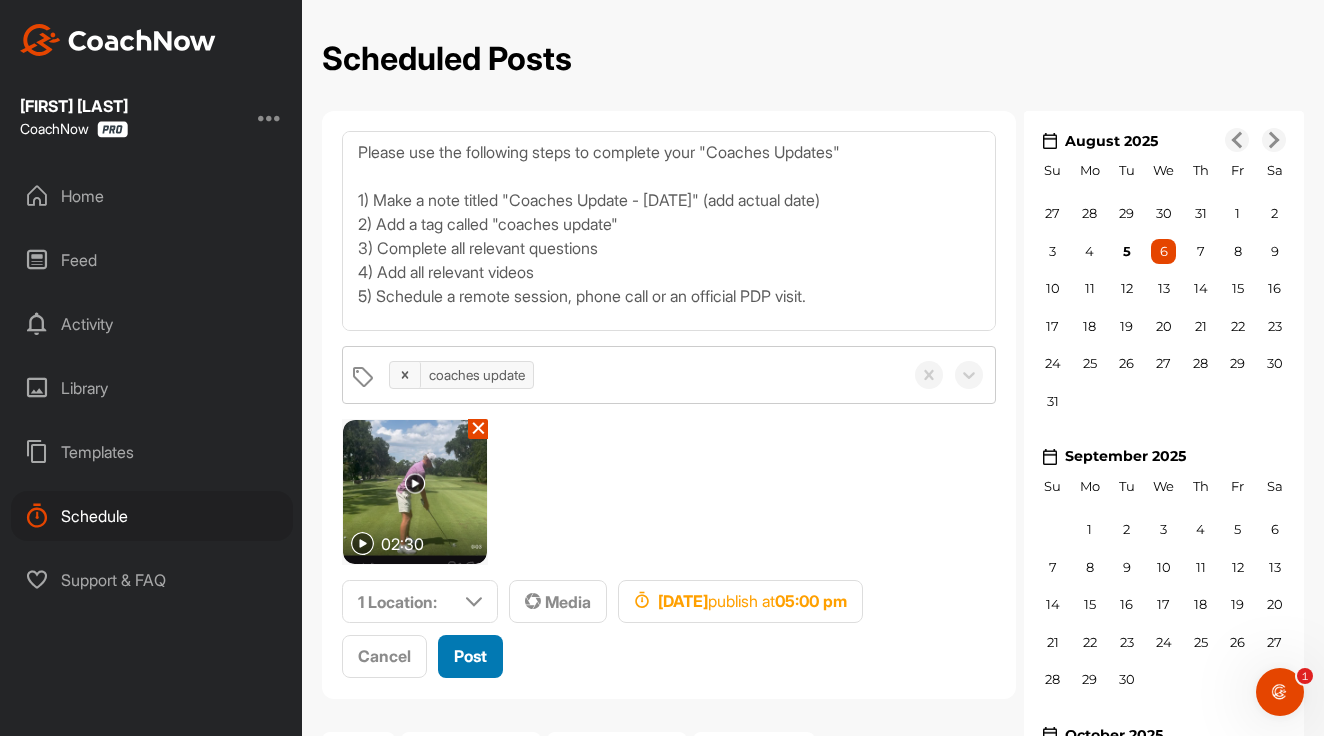 click on "Post" at bounding box center [470, 656] 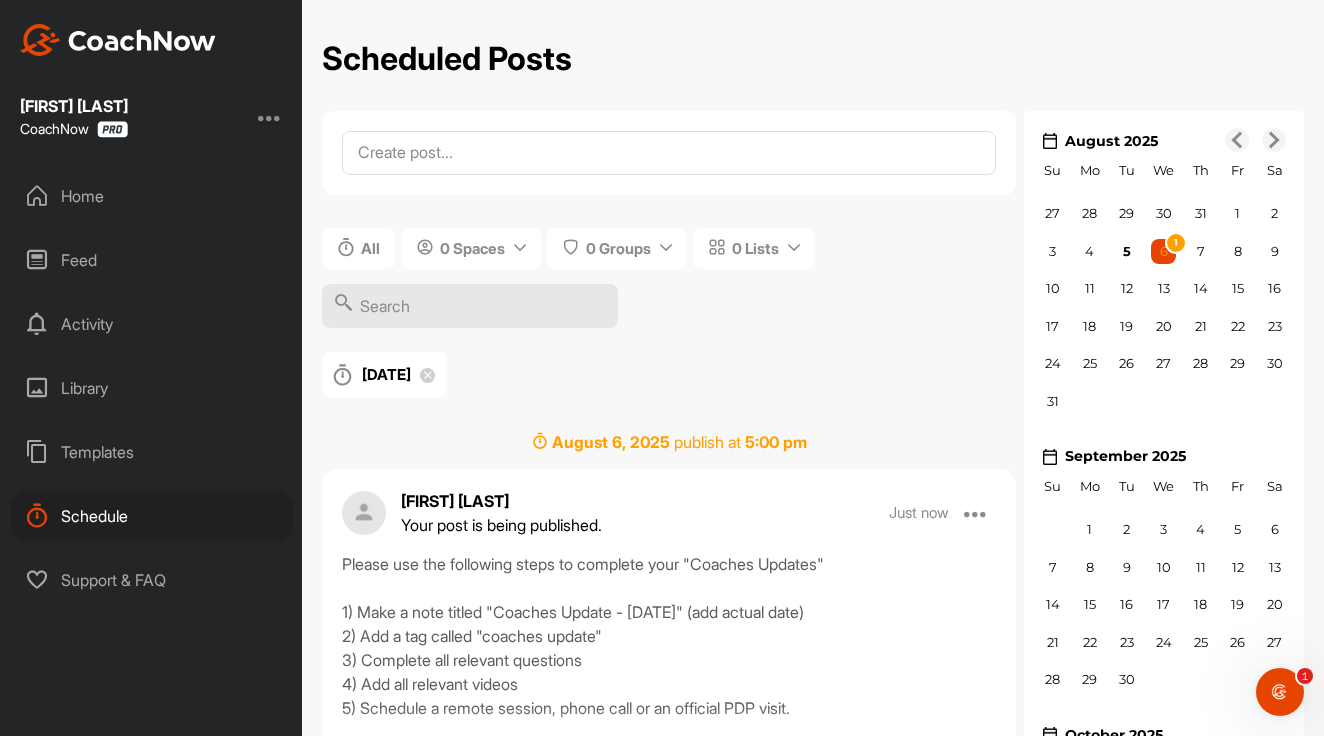 scroll, scrollTop: 0, scrollLeft: 0, axis: both 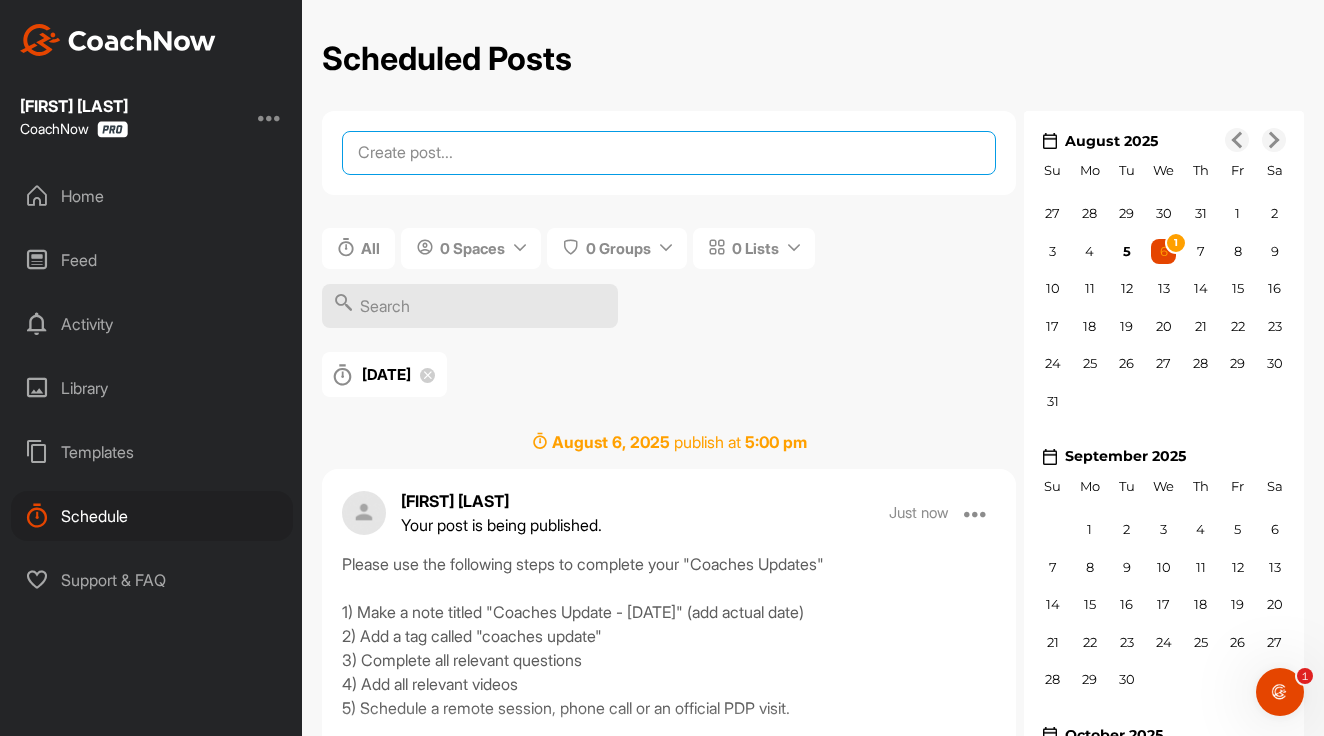 click at bounding box center (669, 153) 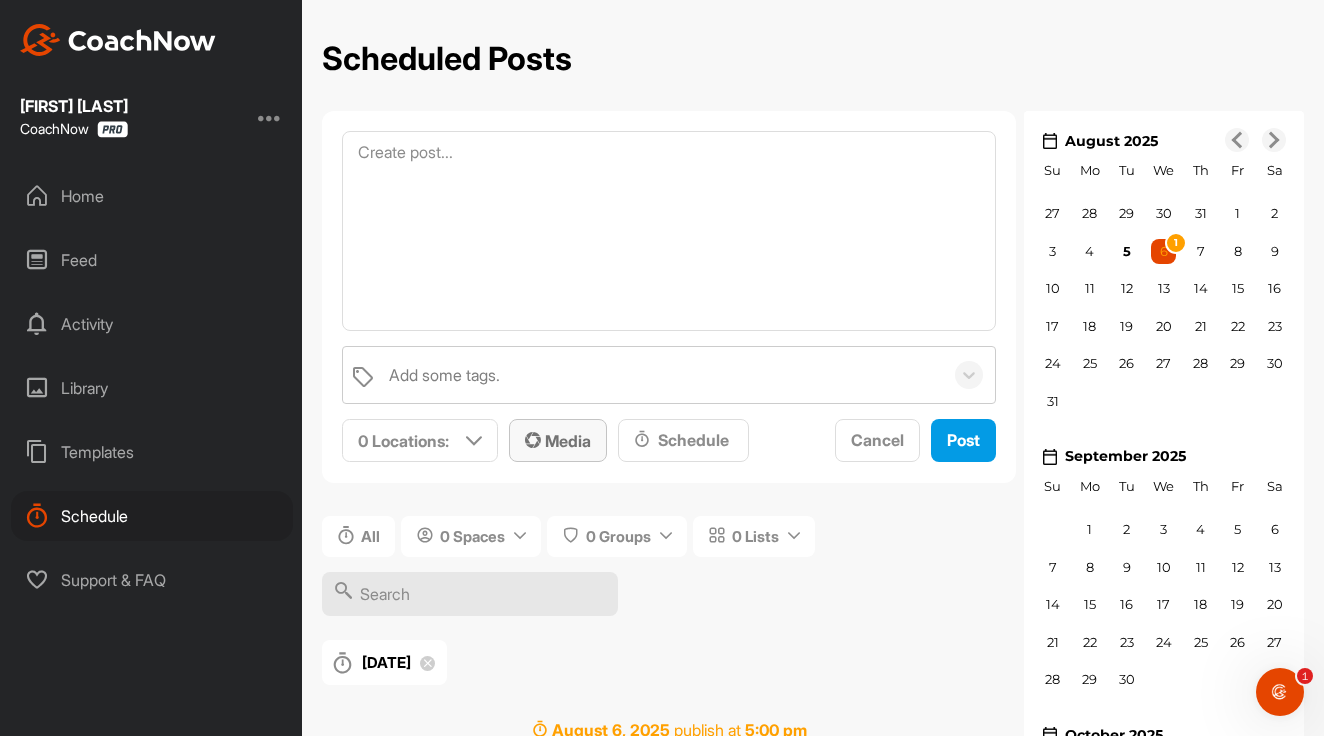 click on "Media" at bounding box center (558, 441) 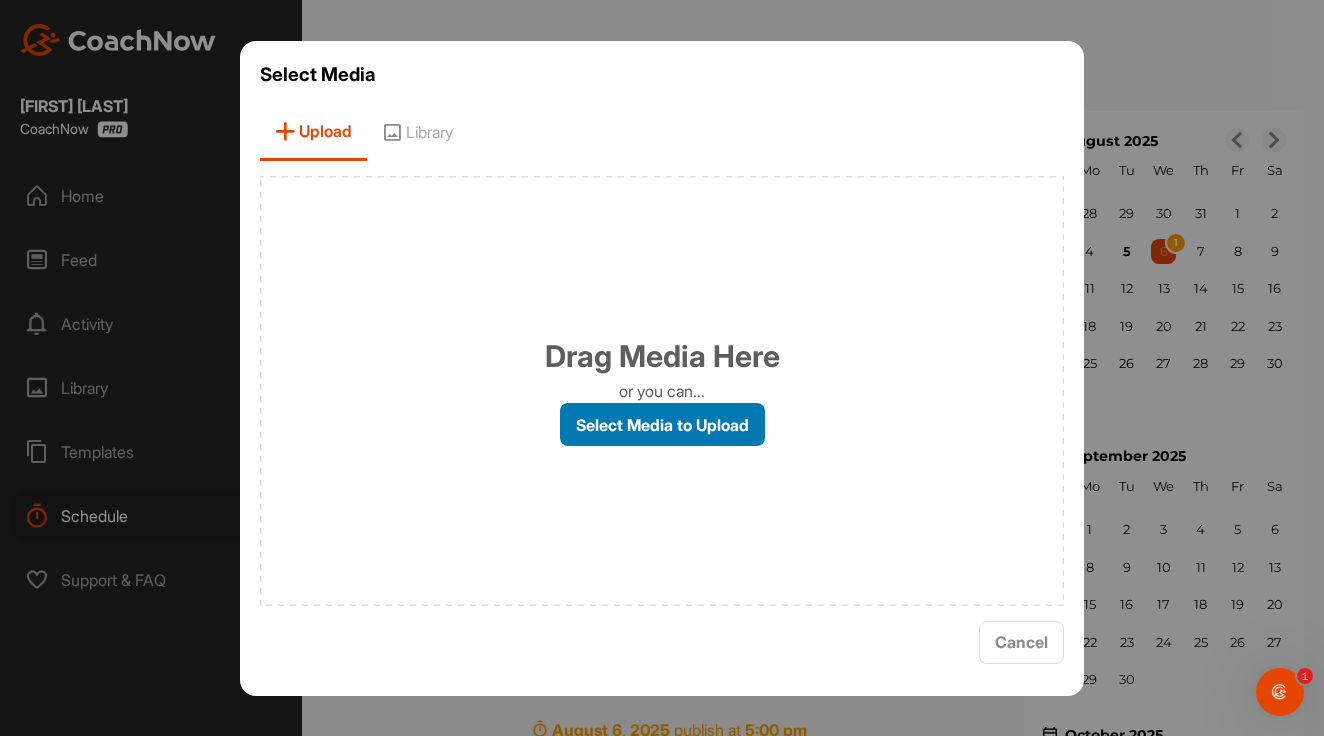 click on "Select Media to Upload" at bounding box center [662, 424] 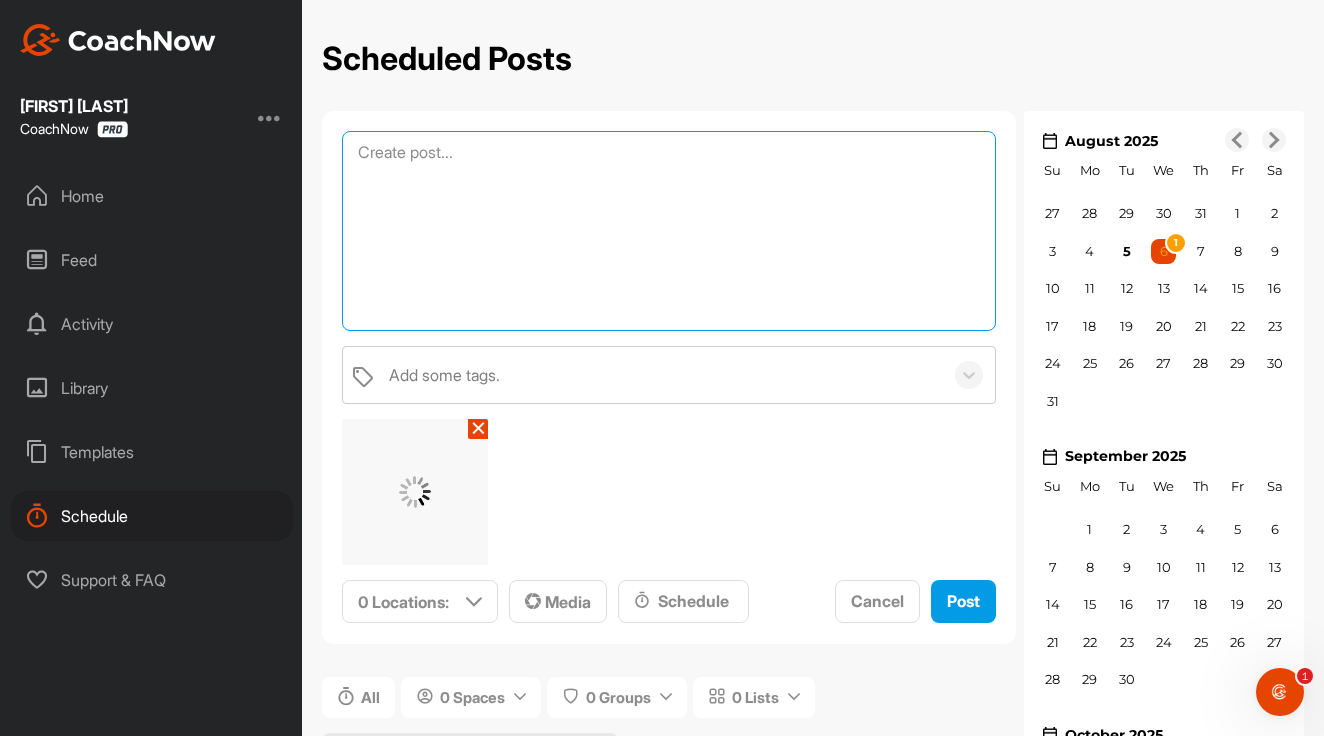 click at bounding box center [669, 231] 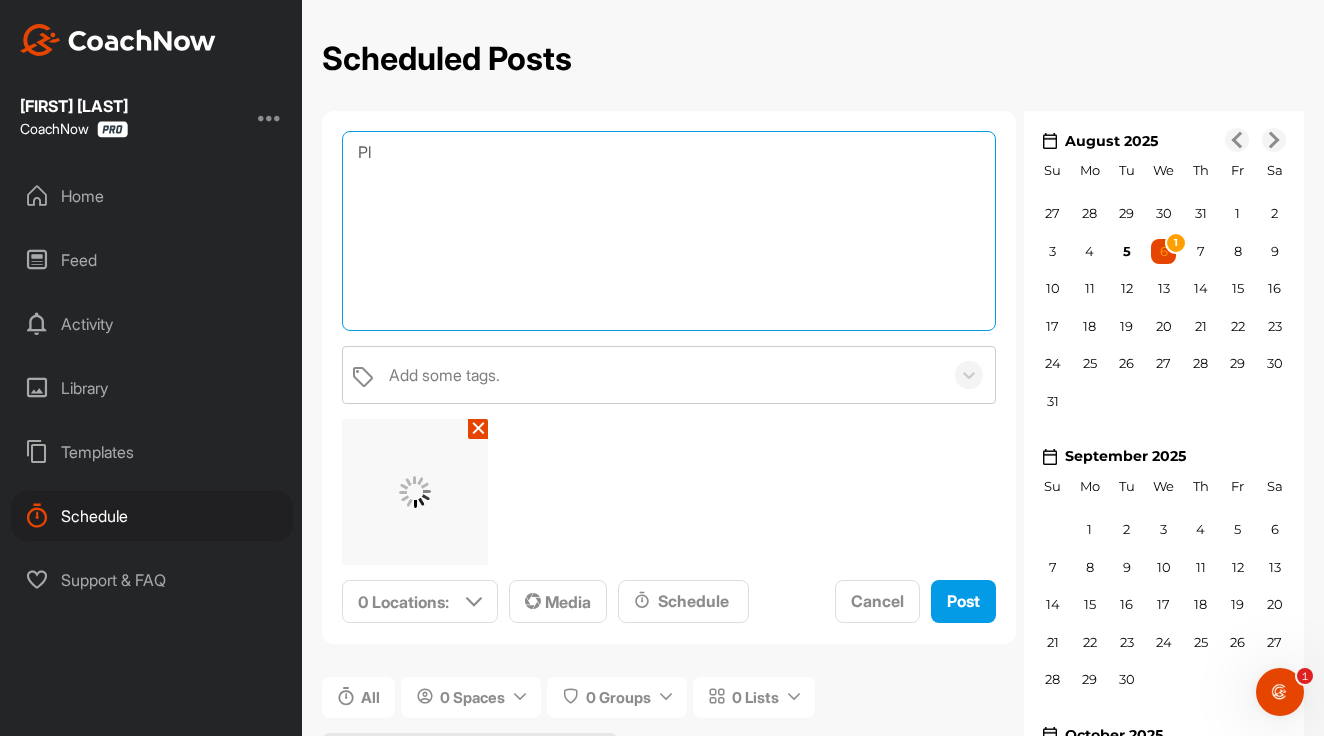 type on "P" 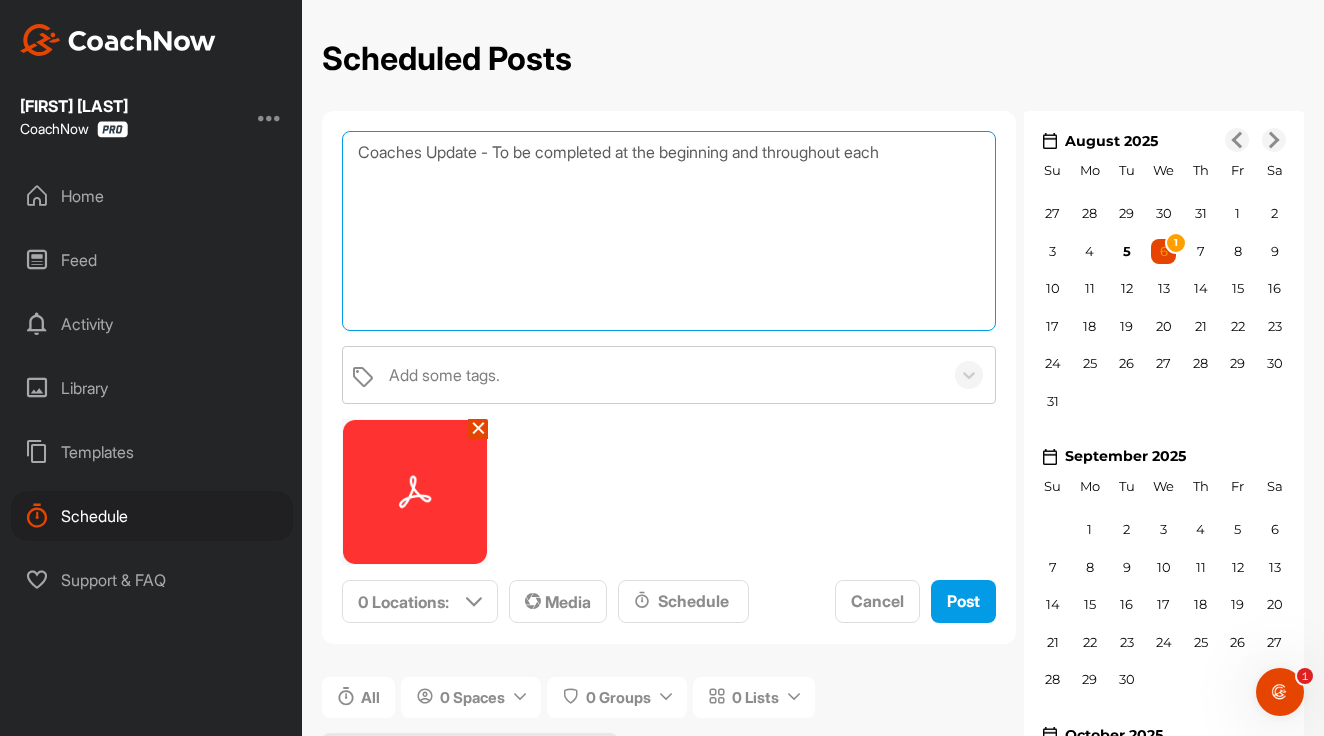 click on "Coaches Update - To be completed at the beginning and throughout each" at bounding box center [669, 231] 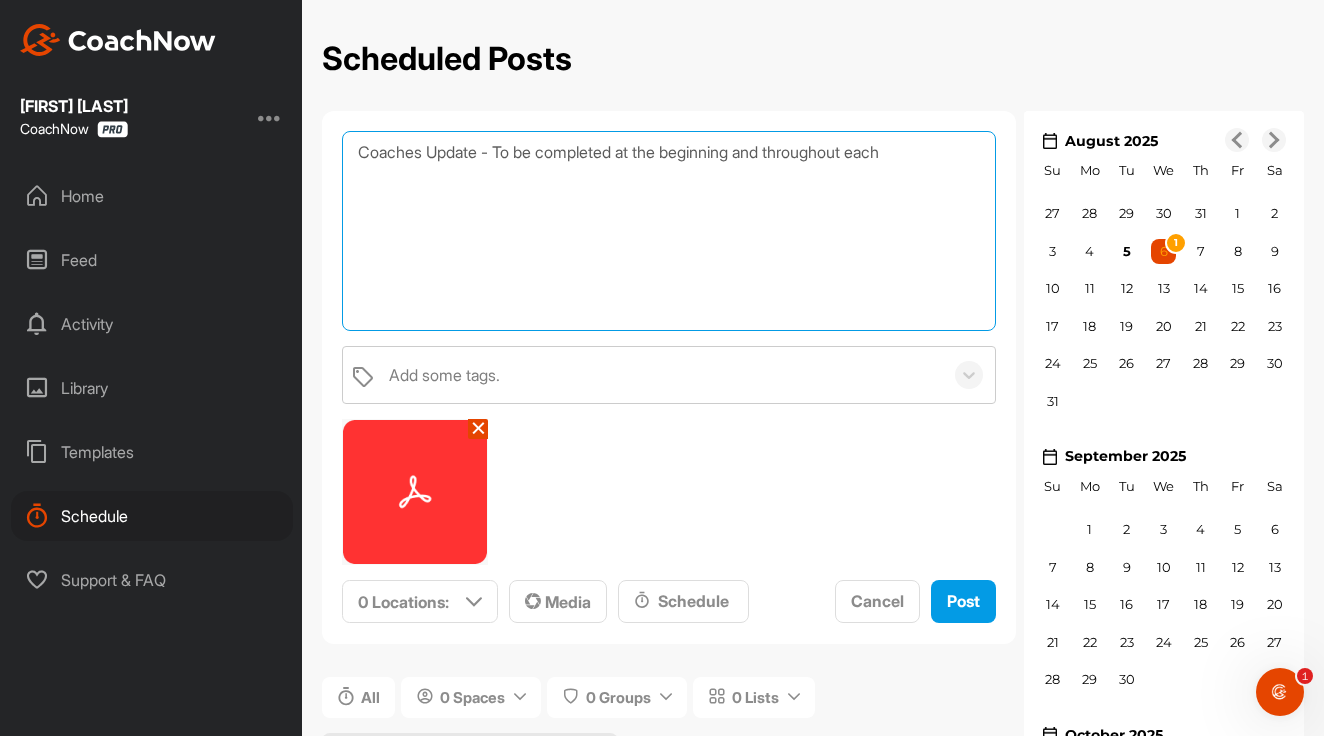 click on "Coaches Update - To be completed at the beginning and throughout each" at bounding box center [669, 231] 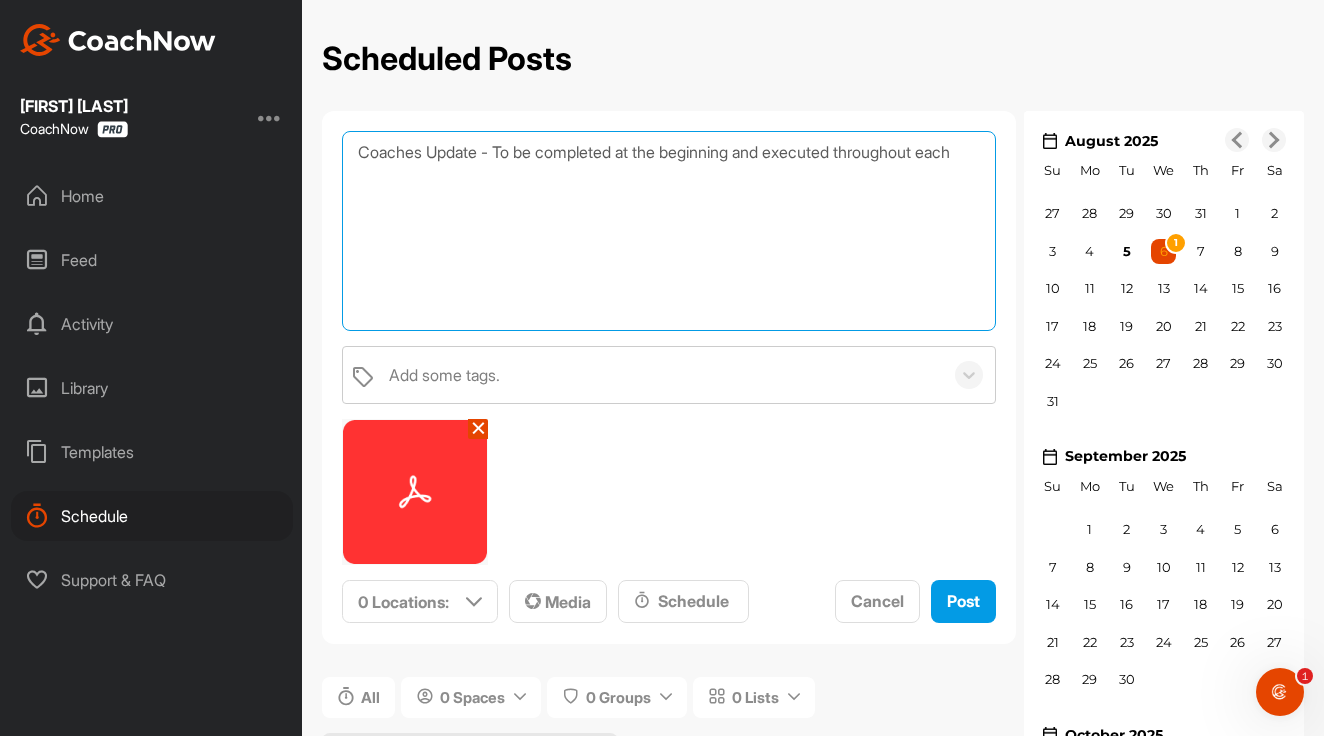click on "Coaches Update - To be completed at the beginning and executed throughout each" at bounding box center [669, 231] 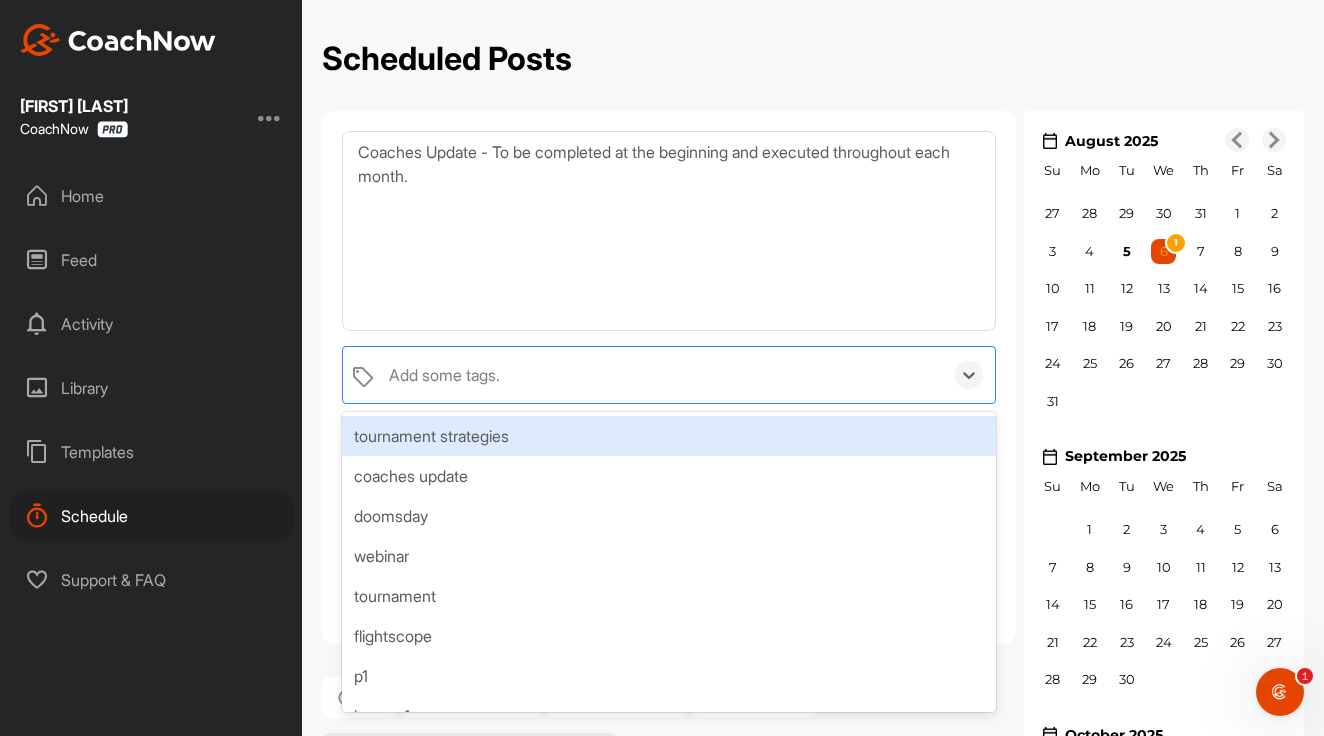 click on "Add some tags." at bounding box center [444, 375] 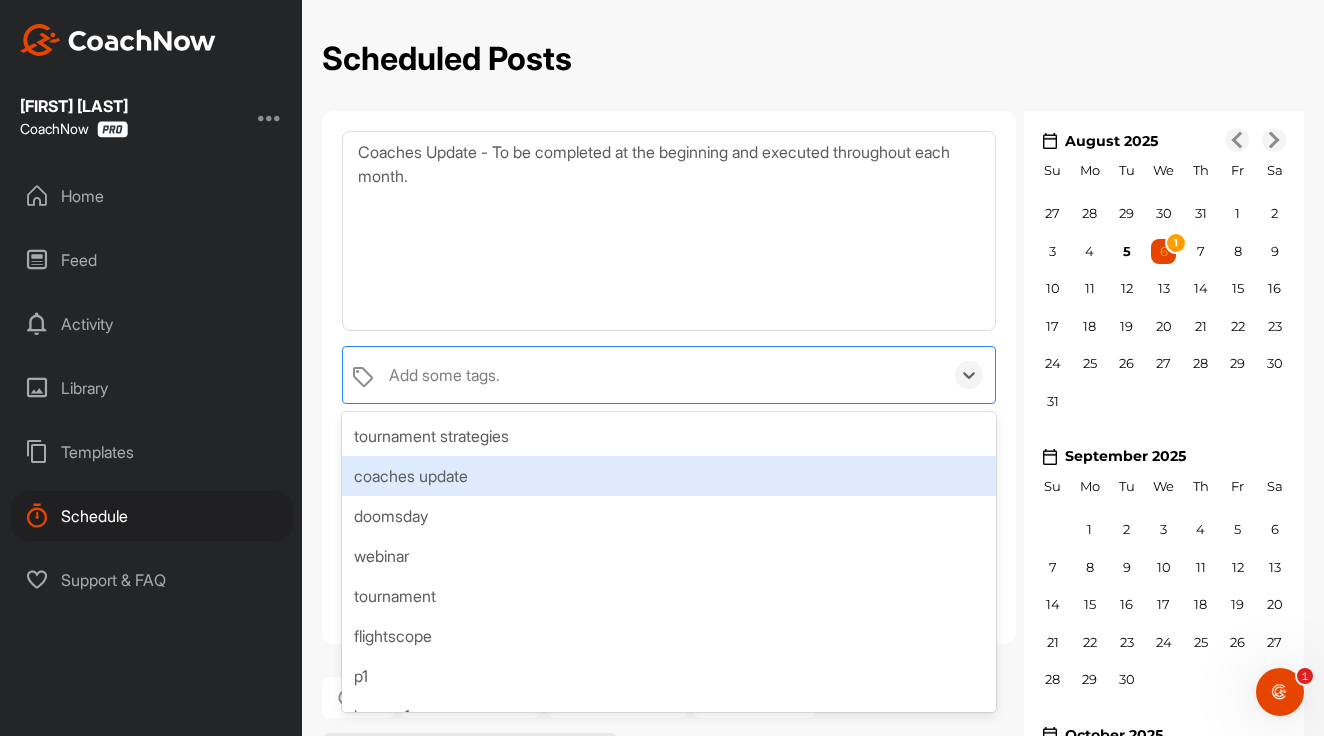 click on "coaches update" at bounding box center (669, 476) 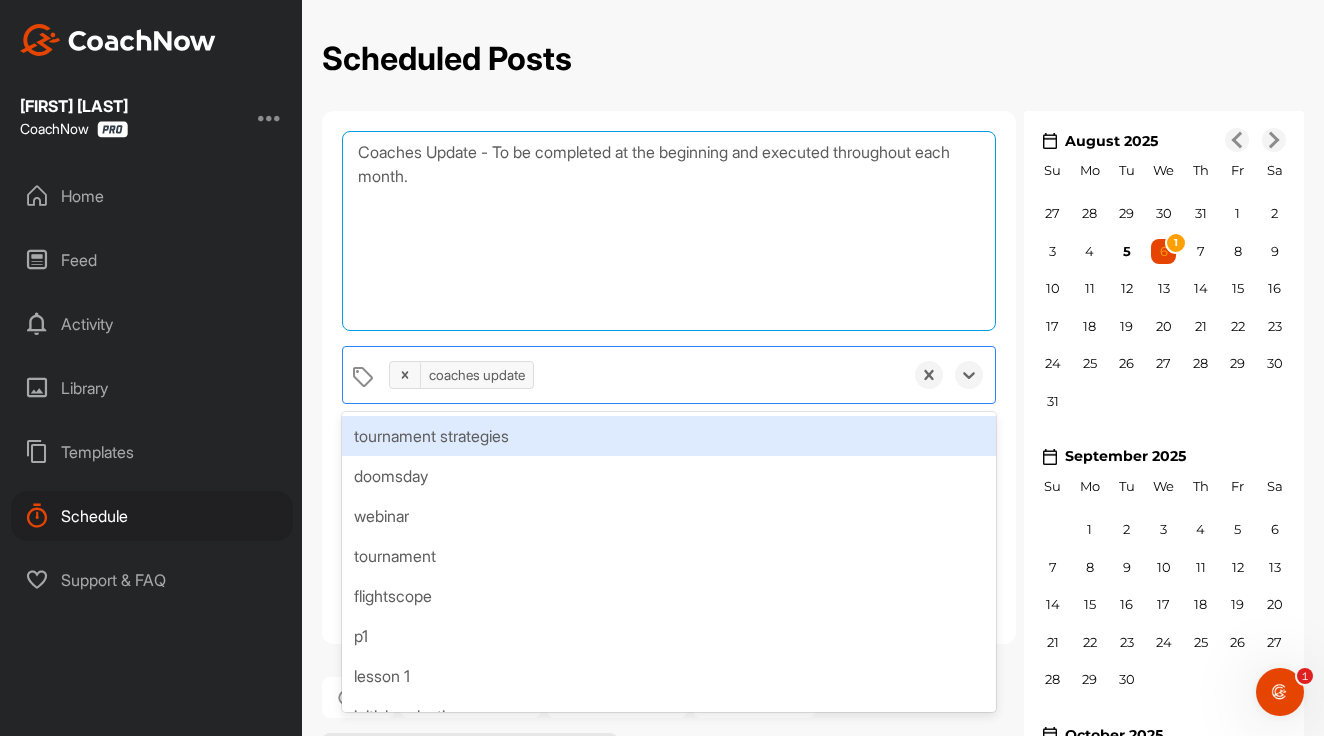 click on "Coaches Update - To be completed at the beginning and executed throughout each month." at bounding box center (669, 231) 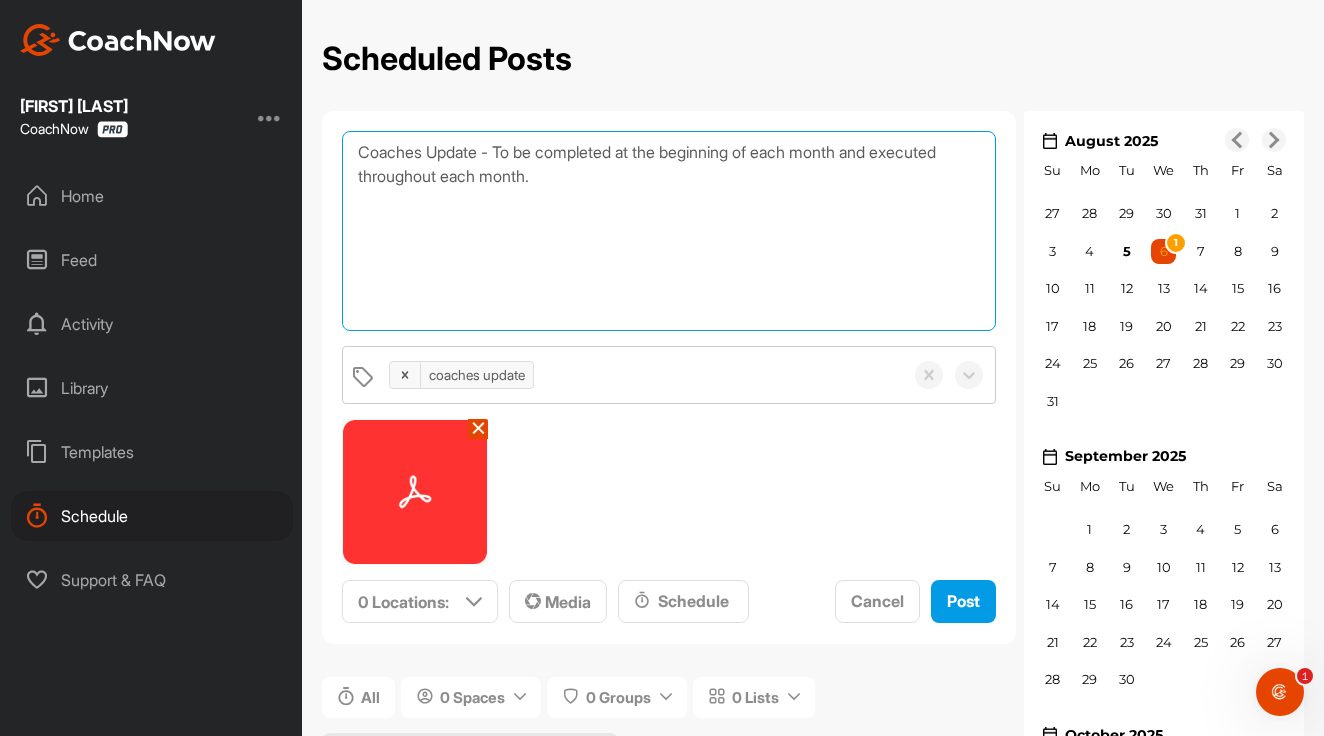 click on "Coaches Update - To be completed at the beginning of each month and executed throughout each month." at bounding box center (669, 231) 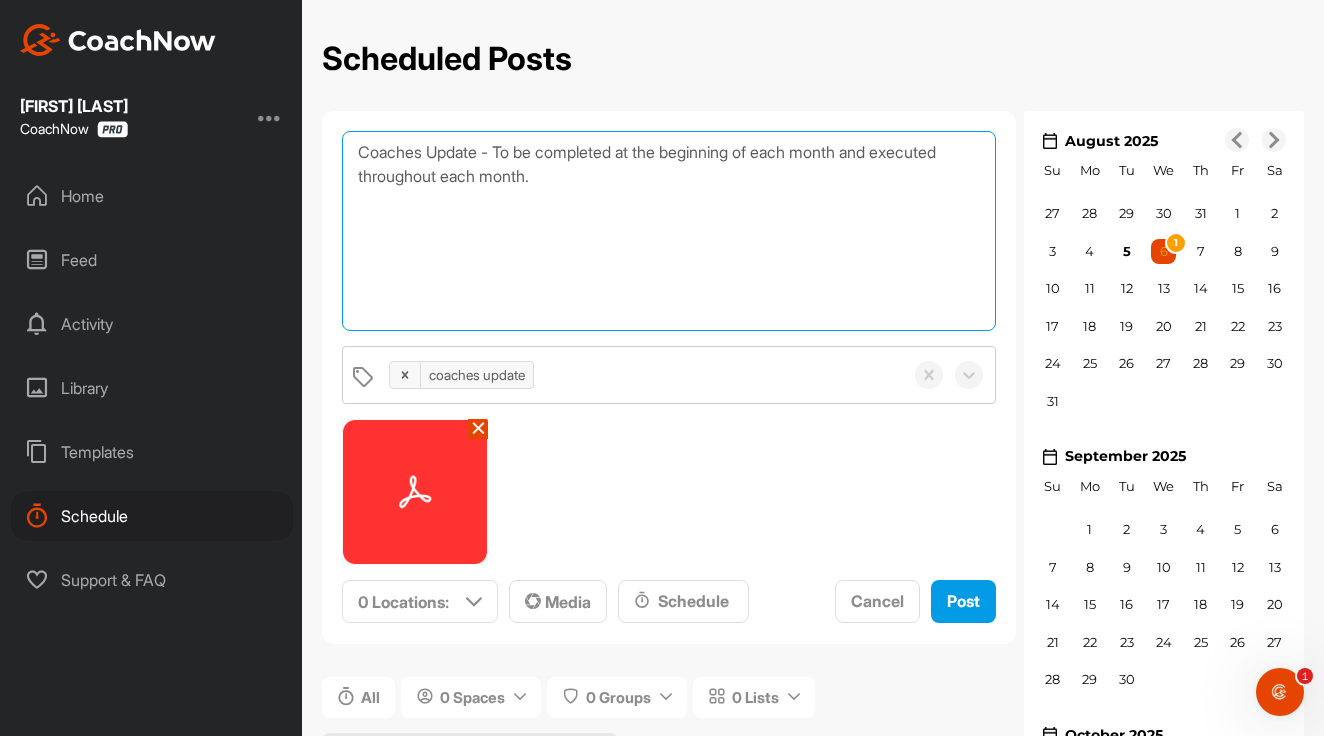 drag, startPoint x: 864, startPoint y: 150, endPoint x: 775, endPoint y: 143, distance: 89.27486 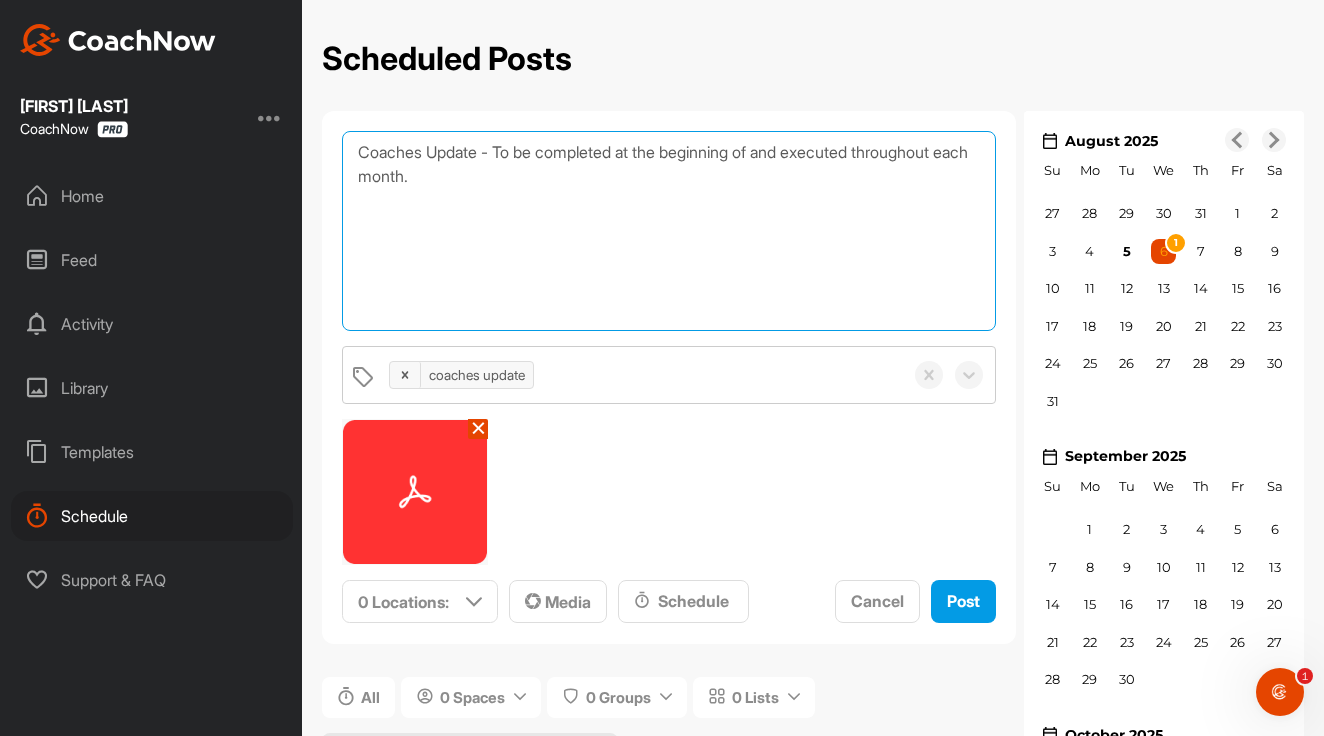 click on "Coaches Update - To be completed at the beginning of and executed throughout each month." at bounding box center [669, 231] 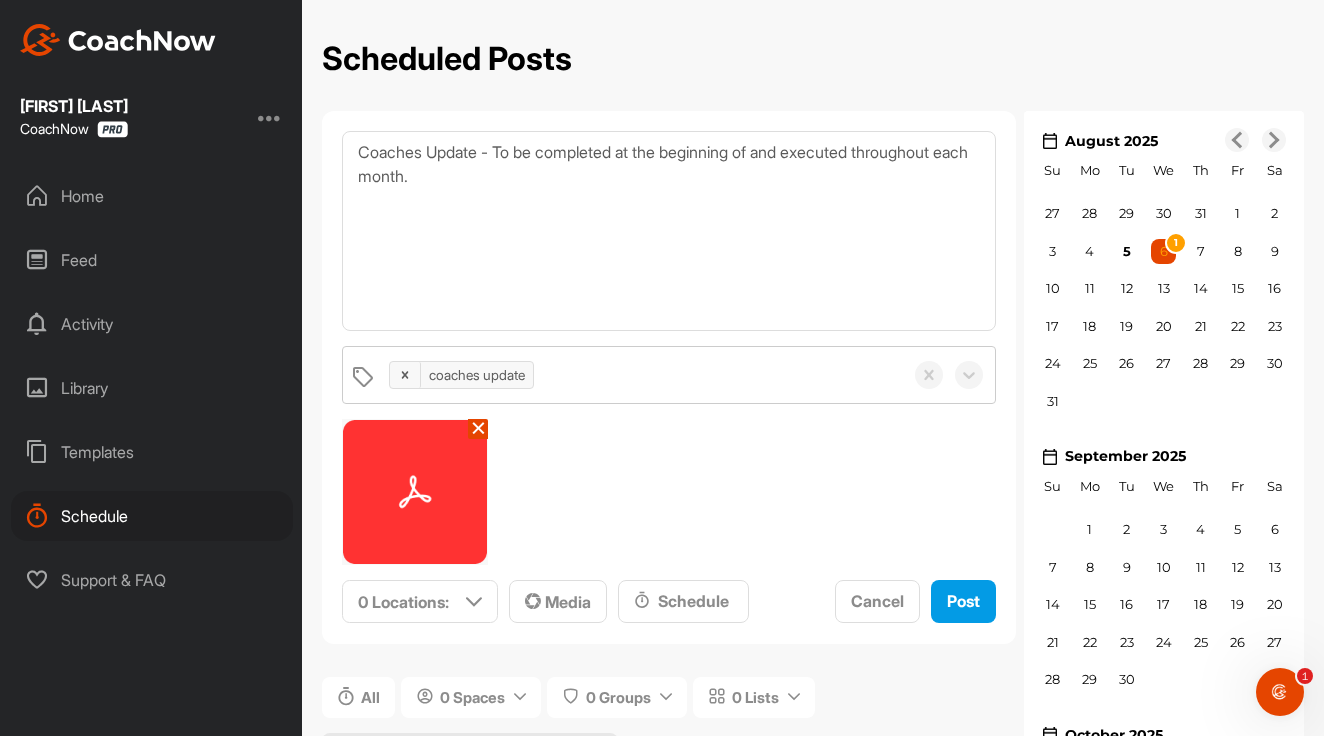 click at bounding box center (415, 492) 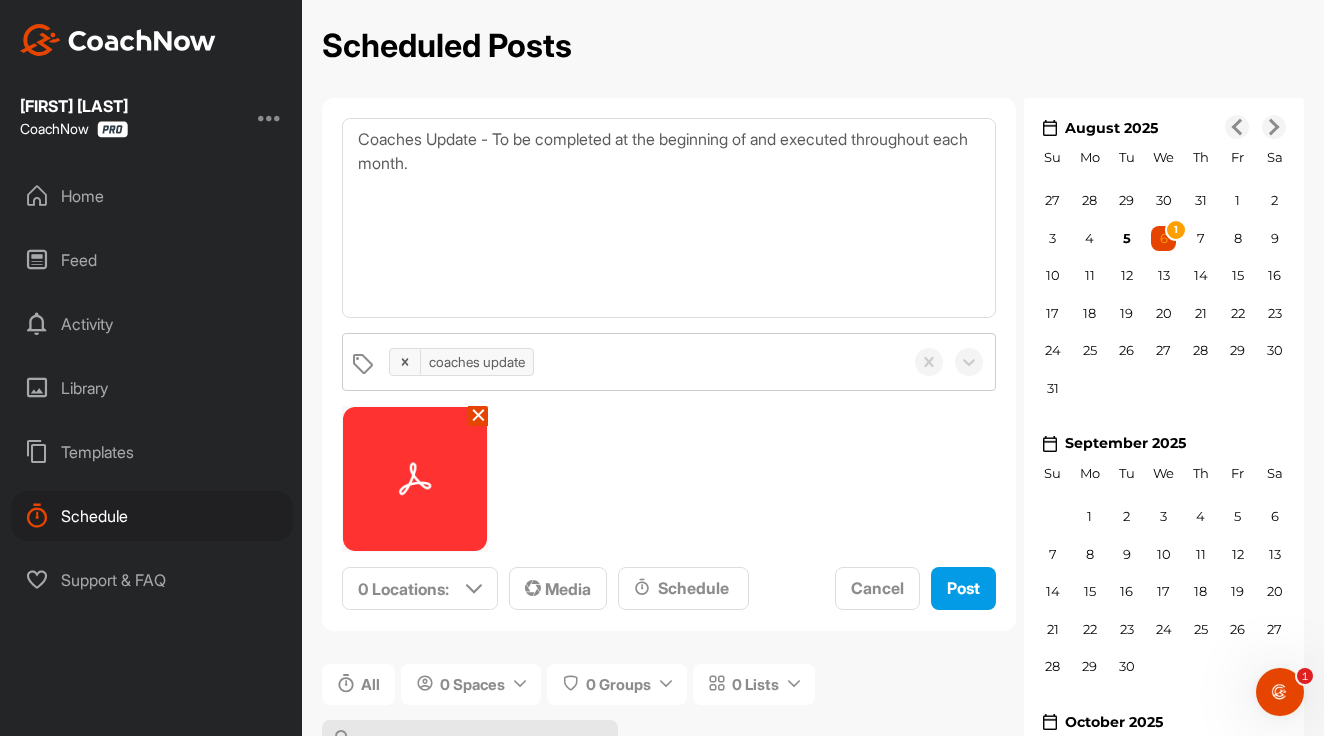 scroll, scrollTop: 0, scrollLeft: 0, axis: both 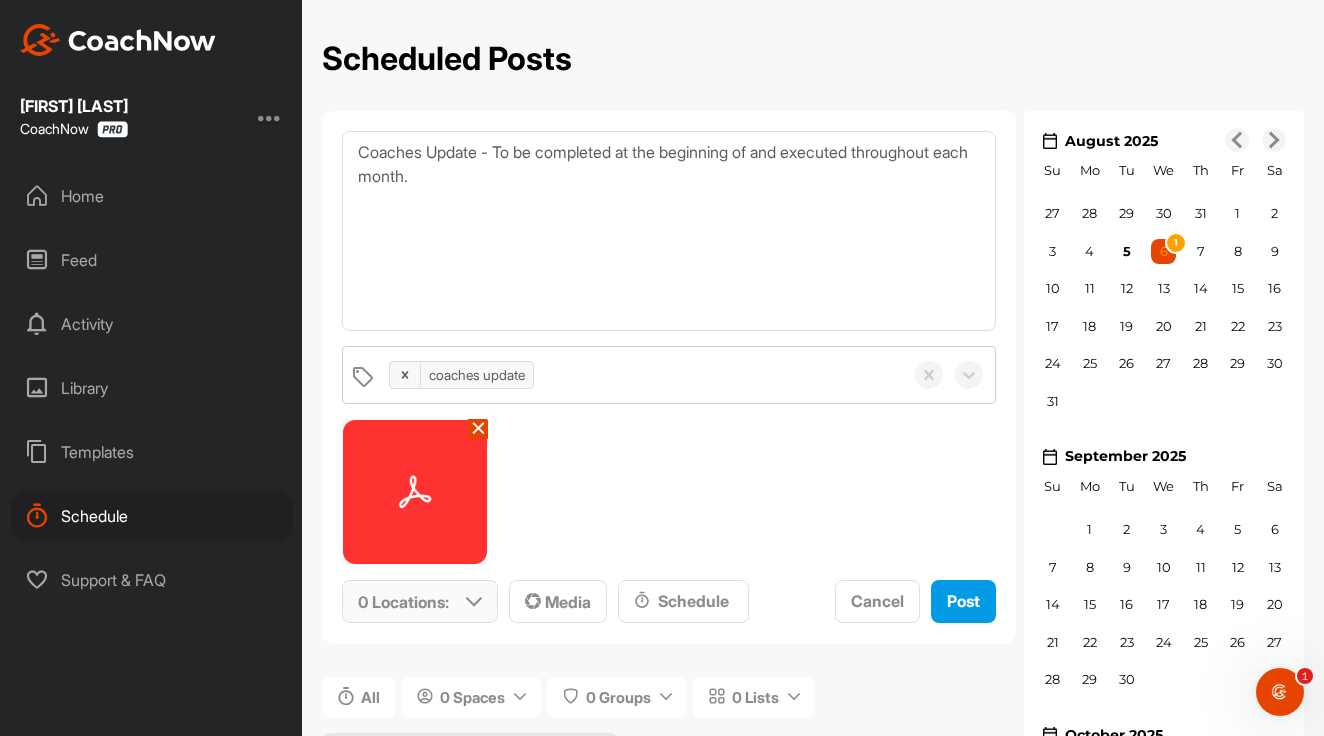click at bounding box center [474, 602] 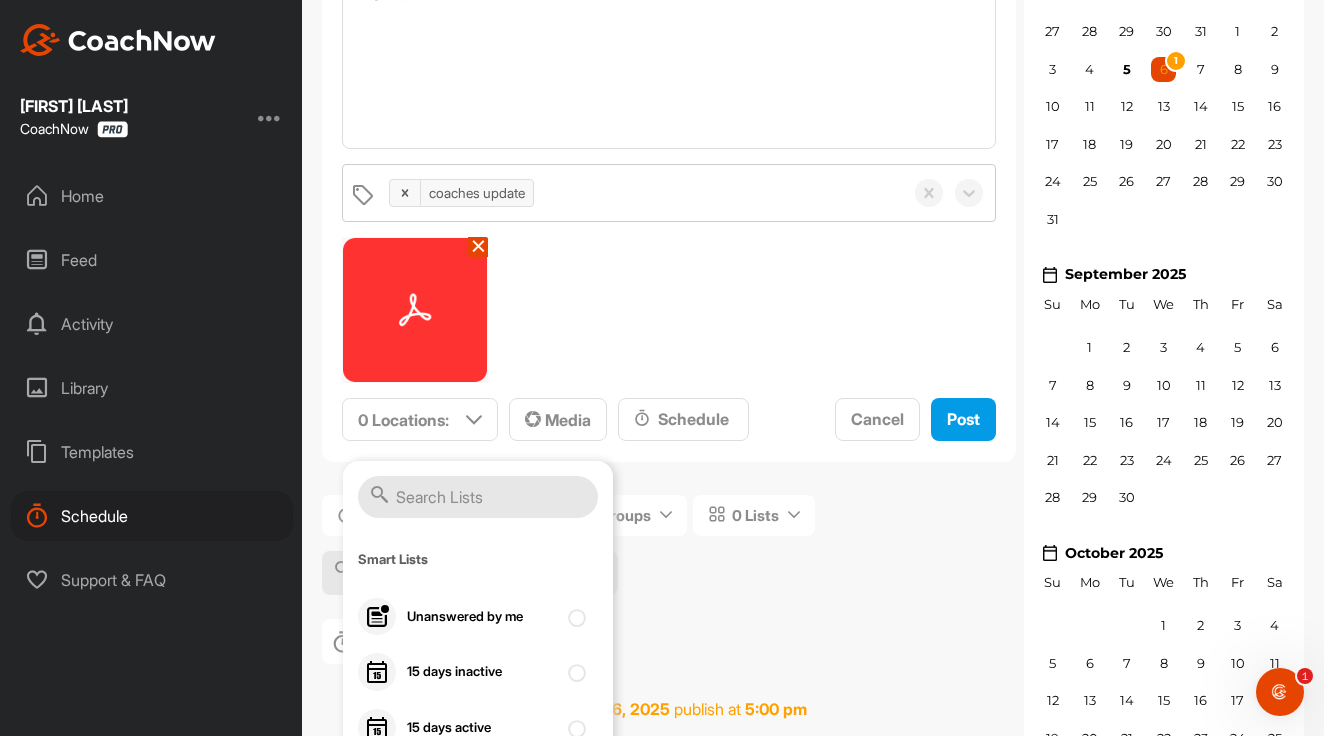 scroll, scrollTop: 209, scrollLeft: 0, axis: vertical 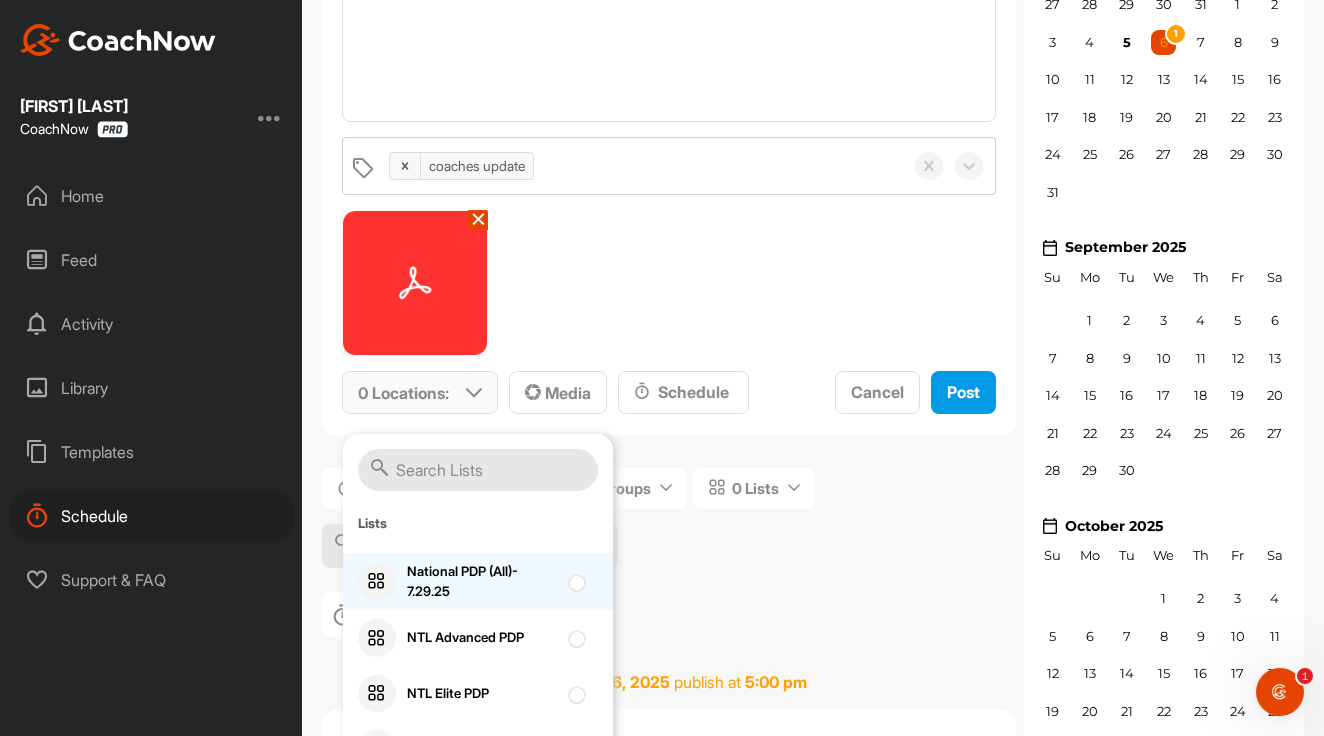 click at bounding box center (581, 582) 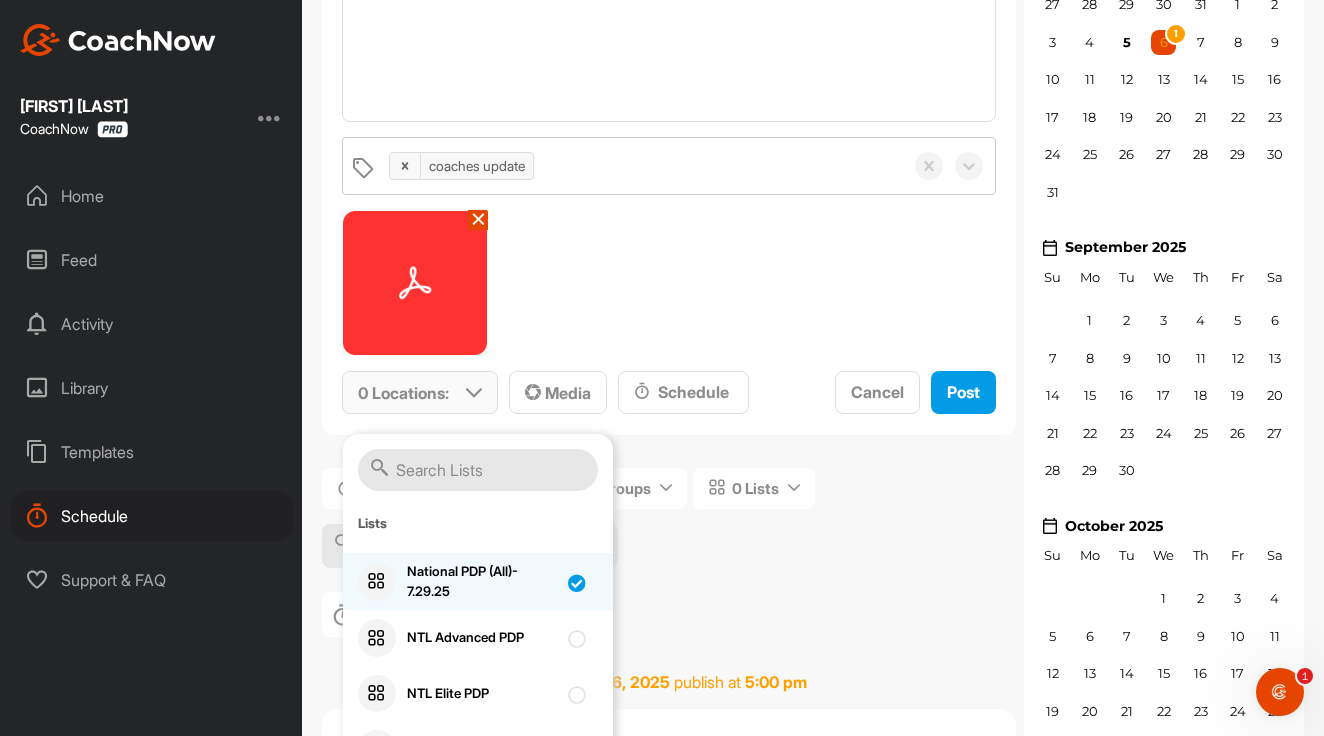 checkbox on "true" 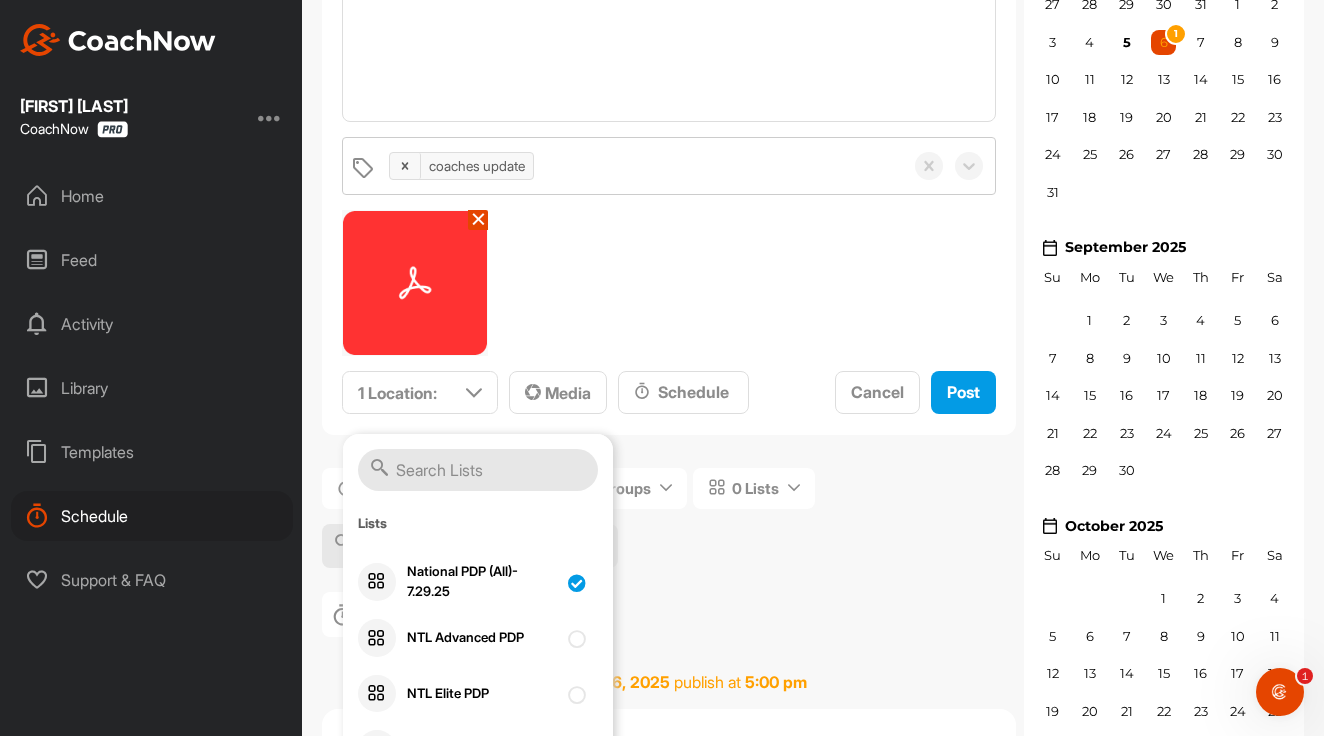 click on "Coaches Update - To be completed at the beginning of each mon and executed throughout each month. Lists National PDP (All)- 7.29.25 NTL Advanced PDP NTL Elite PDP  PDP Coaching Staff Spaces AI Aayra Iqbal Golf RS Alec Bogdasarian Golf RS Alexa Mohler Golf RS Allison land Golf RS Andrew Del Monte  Golf Andrew Hobbs Golf RS Andrew Paul Golf RS Austin Anderson Golf GB Avery Medley Golf RS Barrett McMullan Golf DA Beau Strickland Golf RS Ben Brisson Golf RS Ben Wakefield Golf RS Benjamin Smith Golf RS Bonnen Clark Golf RS Braceton Beasley Golf RS Brooks Golba Golf RS Brooks Sterner Golf RS Bryan Yale Golf RS Bryce Eddy Golf RS Bryer Cale Golf Cade Jefferson  Golf DA Caden Hartley Golf RS Cameron Kise Golf RS Candler Dunlap Golf CP Carson Purvis Golf Carson Sisler Golf CS Carter Smith Golf Cash Hodge Golf RS Cash Kosloske Golf RS Cayden Bell Golf Cayden Bryner golf Cayden Bryner Golf Cayden Bryner  Golf RS Charlie Lazorcheck Golf RS Chase Mcgaha Golf RS Chris Gatti Golf Claire Collins Golf Claire Kendrick Golf RS Golf" at bounding box center (669, 276) 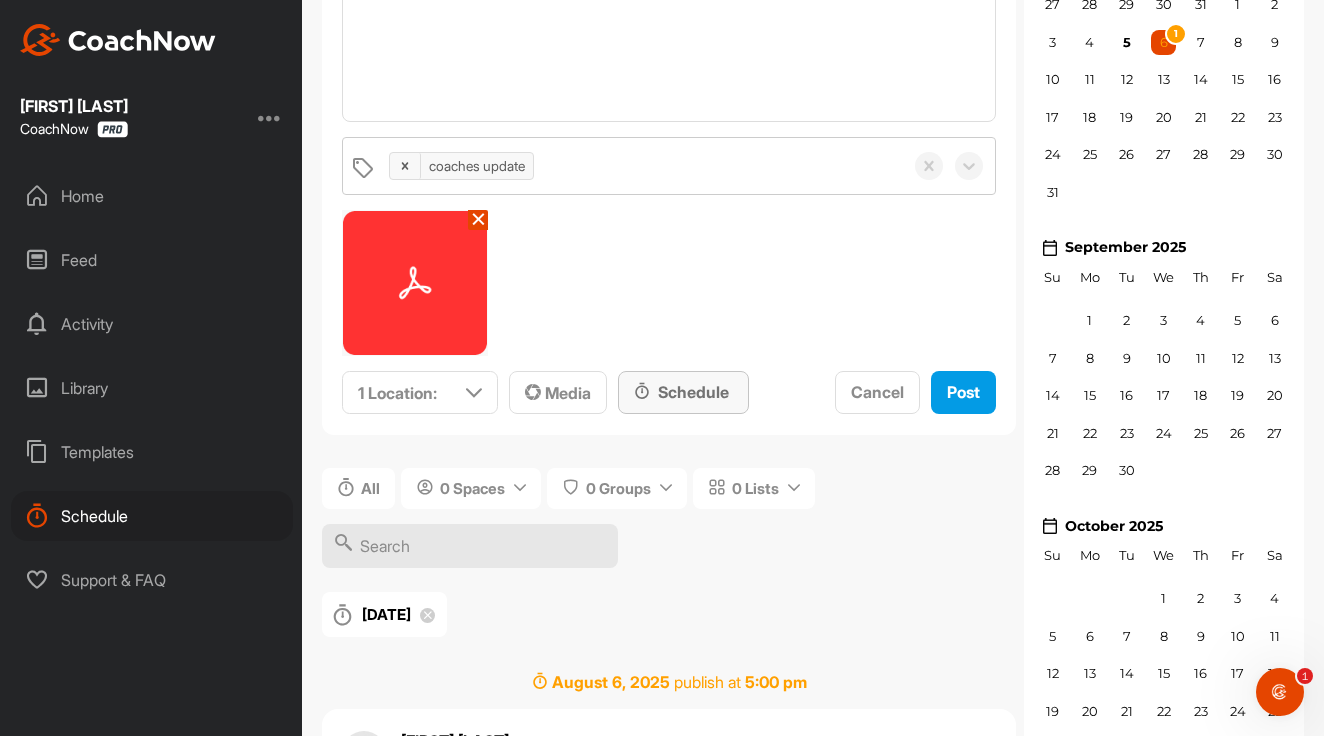 click on "Schedule" at bounding box center [683, 392] 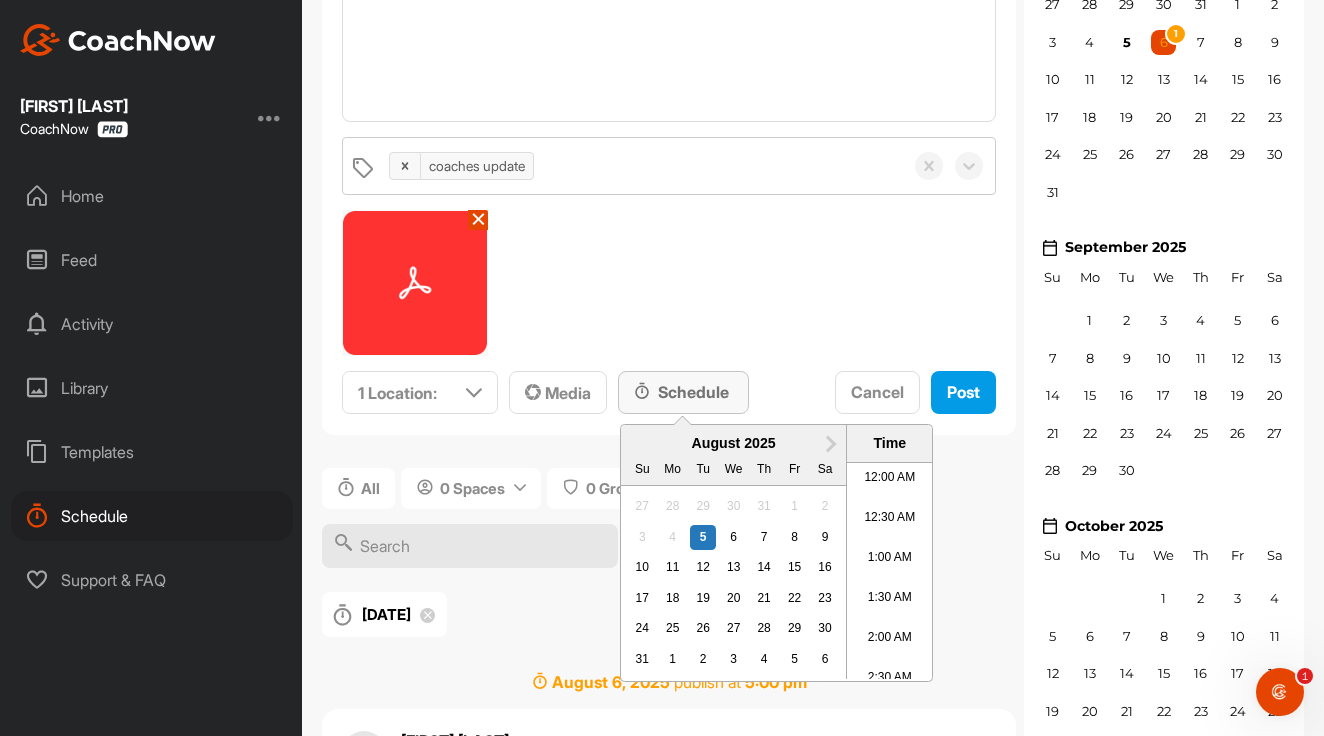 scroll, scrollTop: 72, scrollLeft: 0, axis: vertical 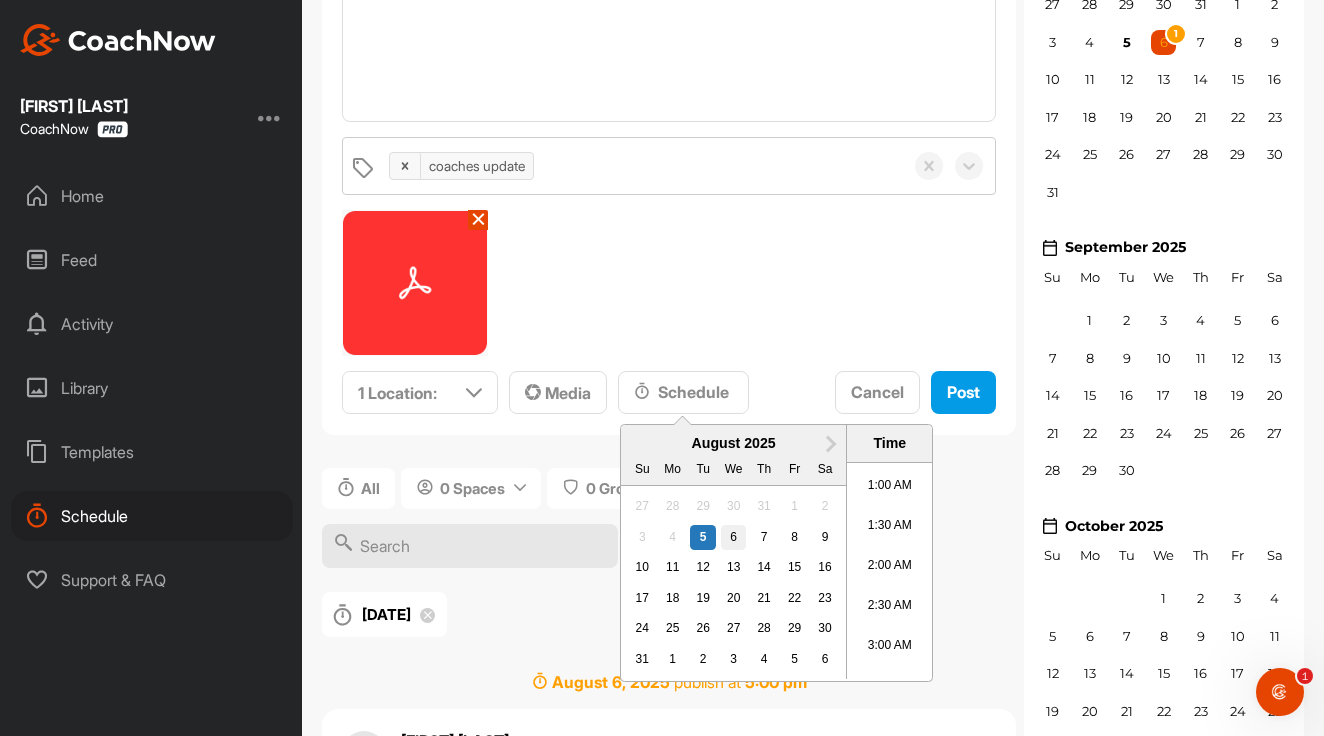 click on "6" at bounding box center (734, 538) 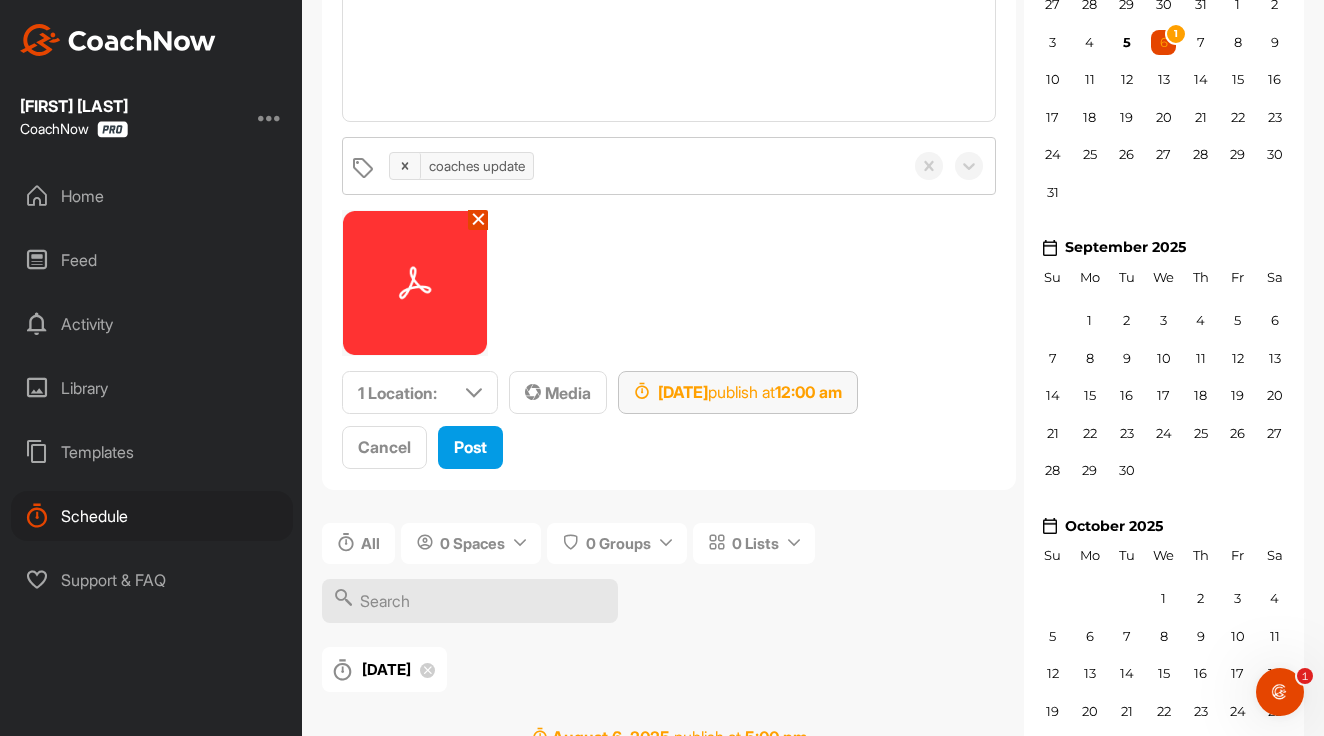 click on "[MONTH] [DAY], [YEAR] publish at [TIME]" at bounding box center (738, 392) 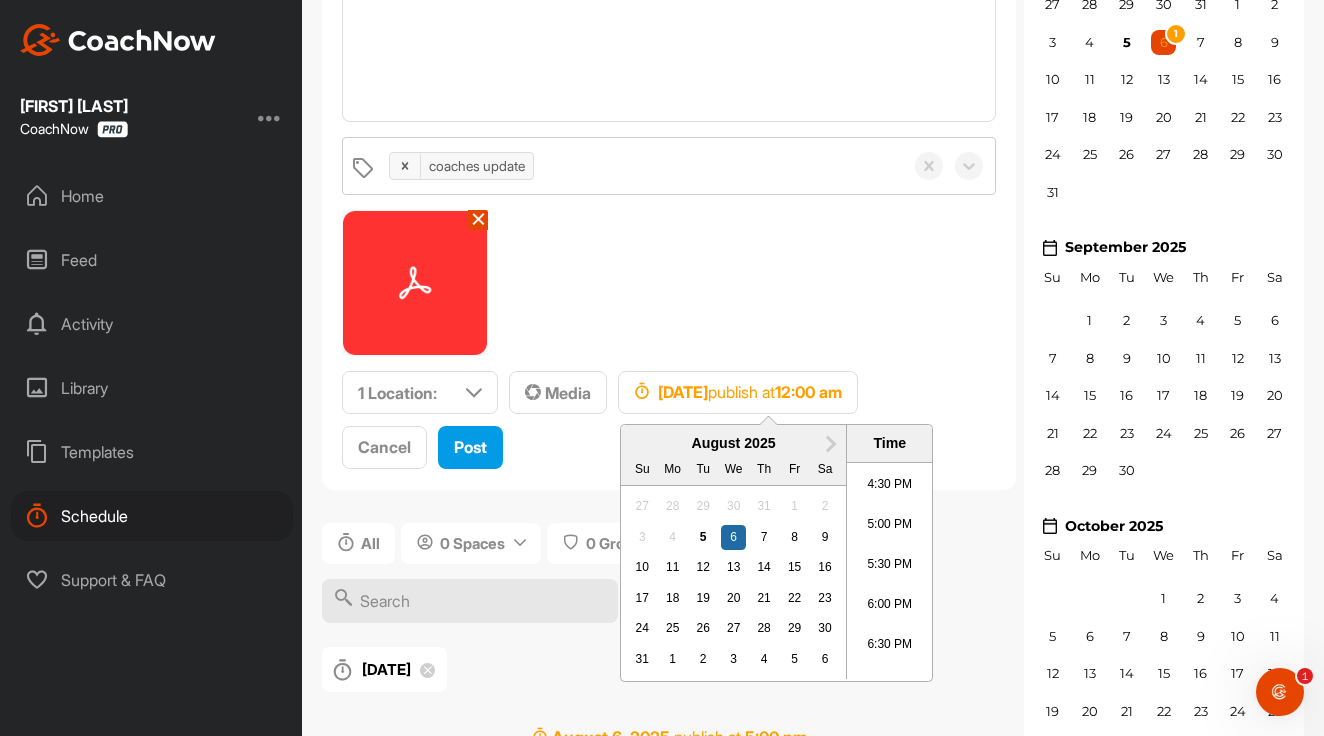 scroll, scrollTop: 1358, scrollLeft: 0, axis: vertical 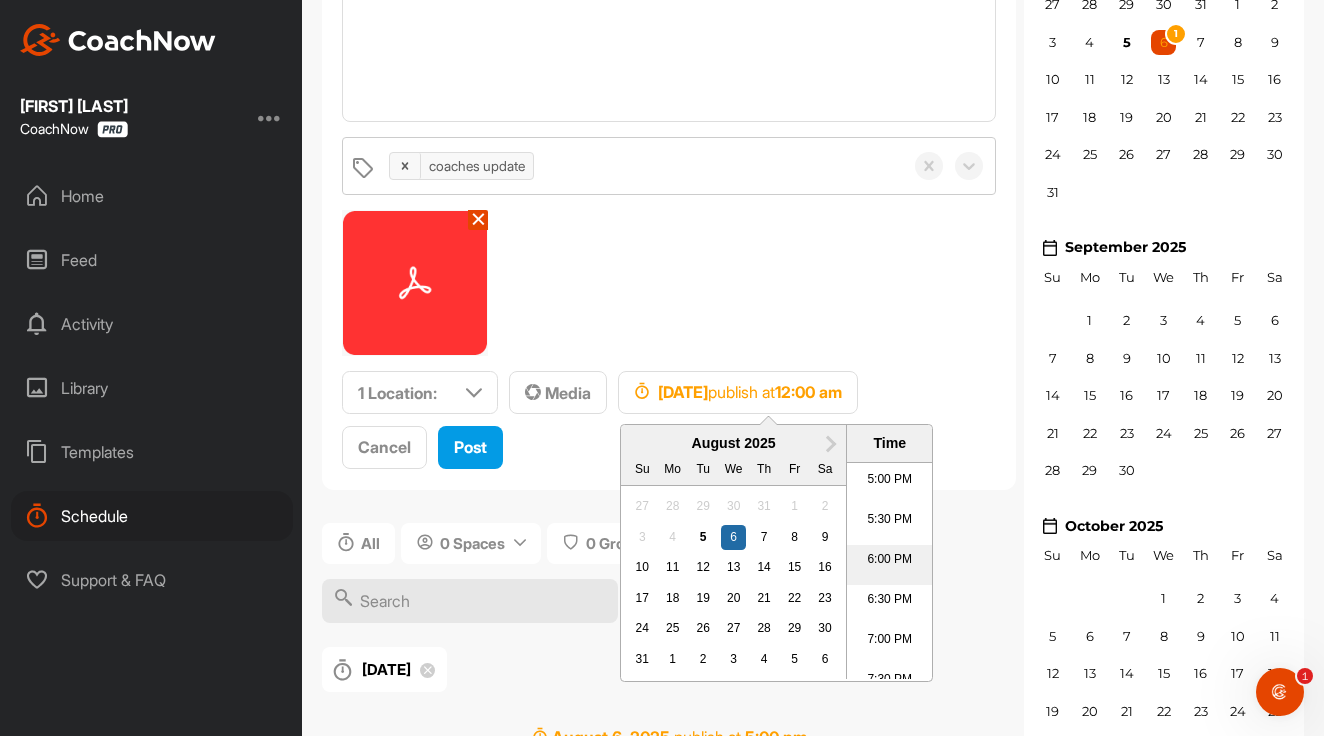 click on "6:00 PM" at bounding box center [889, 565] 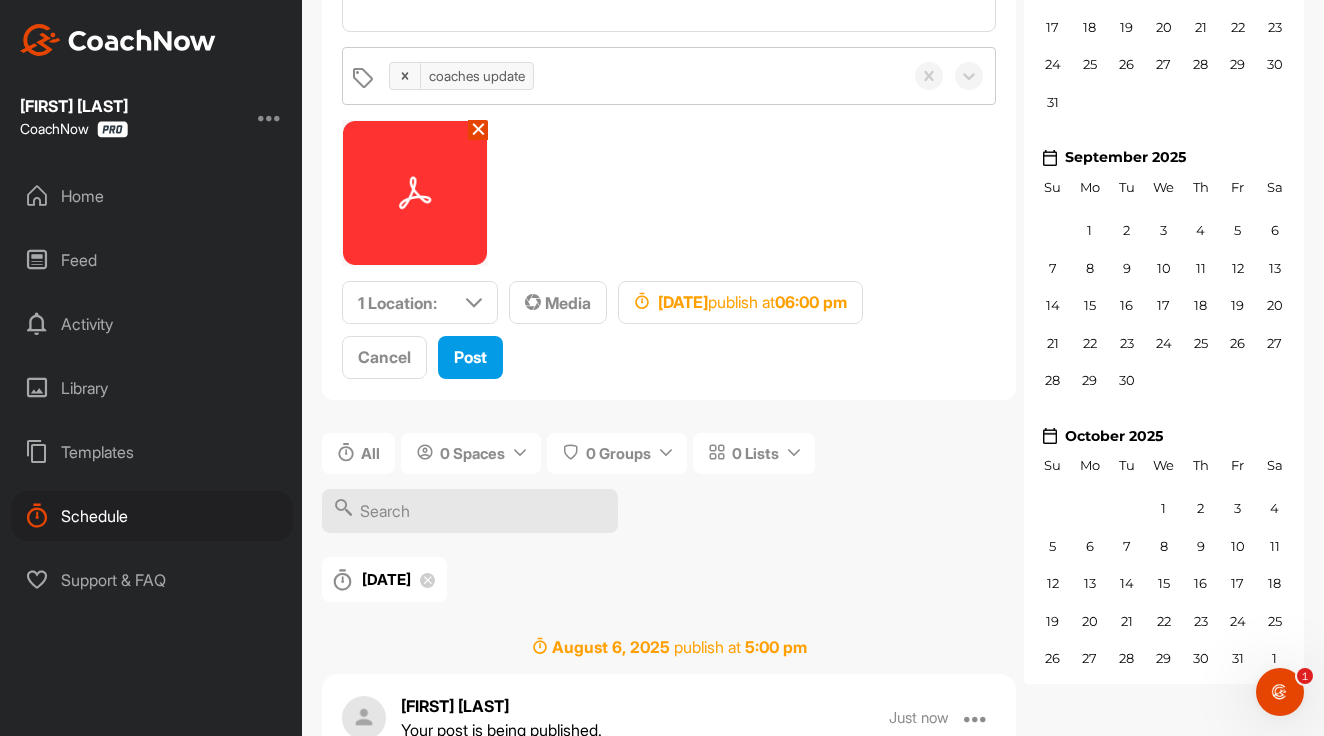 scroll, scrollTop: 294, scrollLeft: 0, axis: vertical 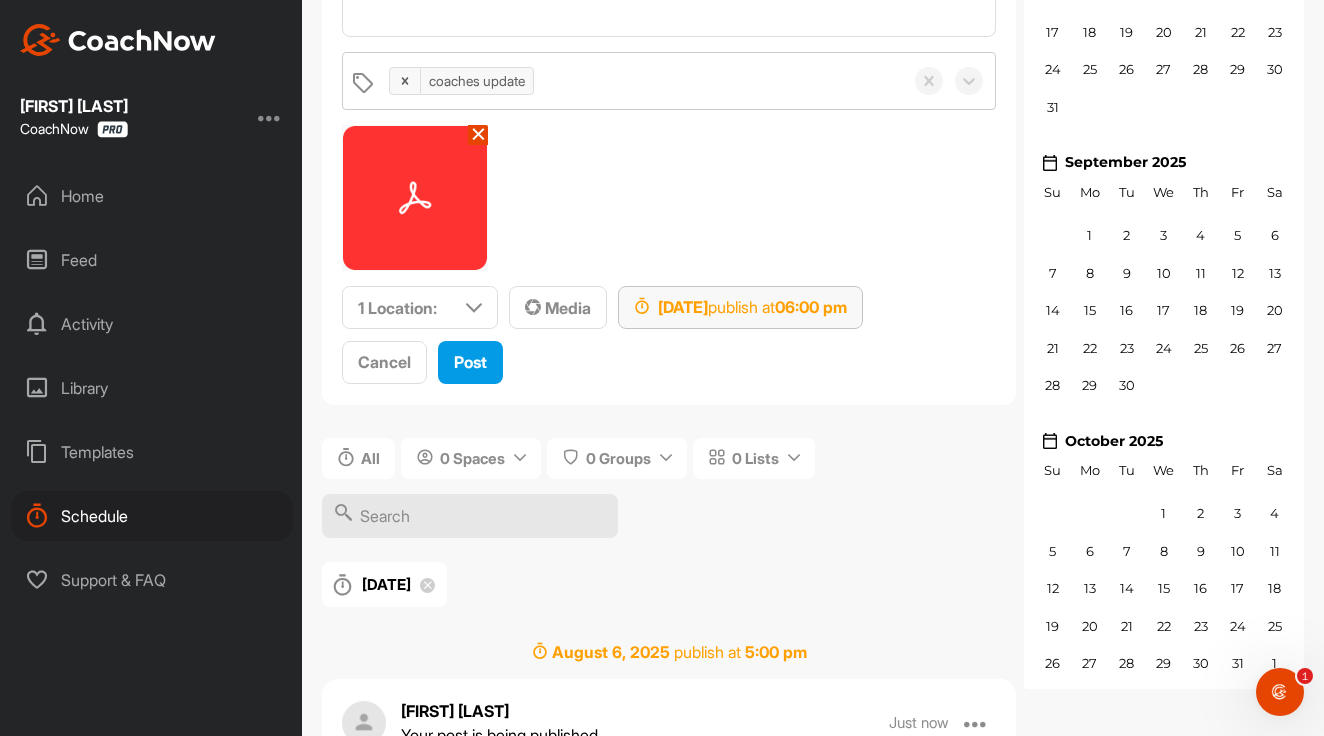 click on "06:00 pm" at bounding box center (811, 307) 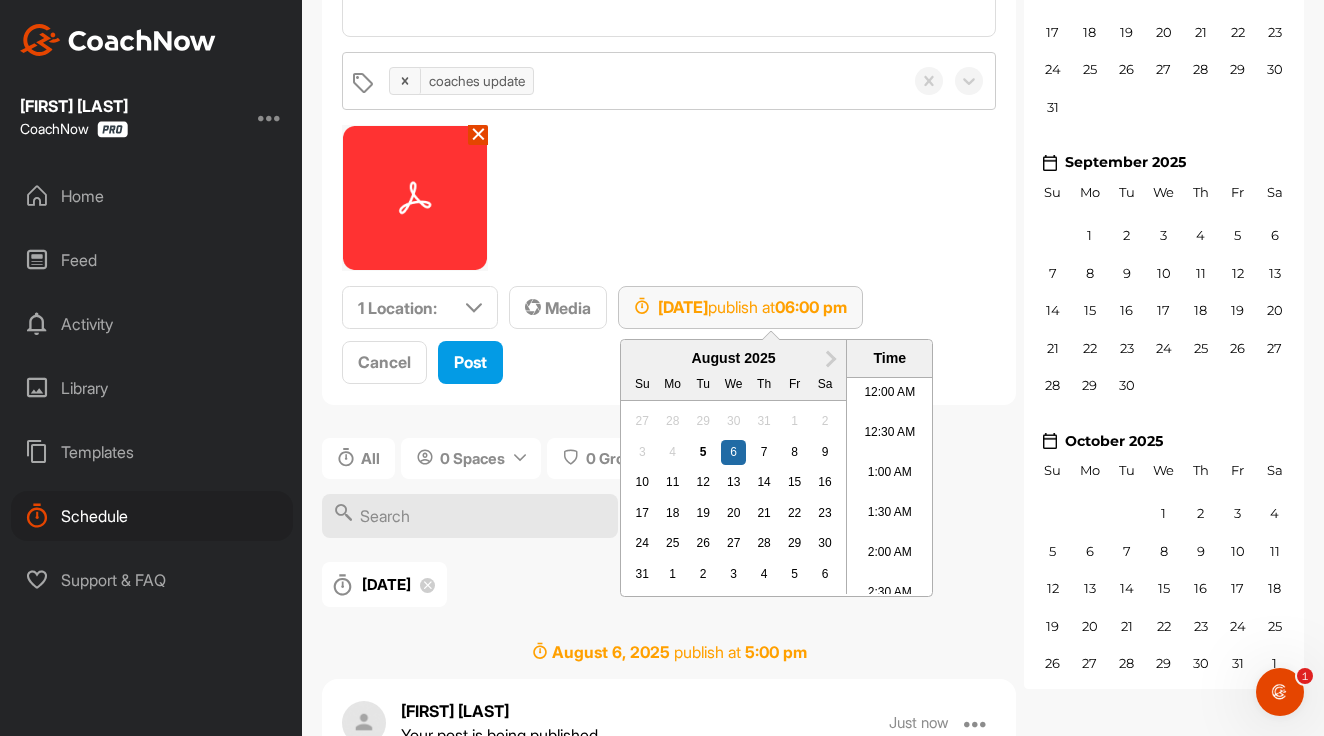 scroll, scrollTop: 1352, scrollLeft: 0, axis: vertical 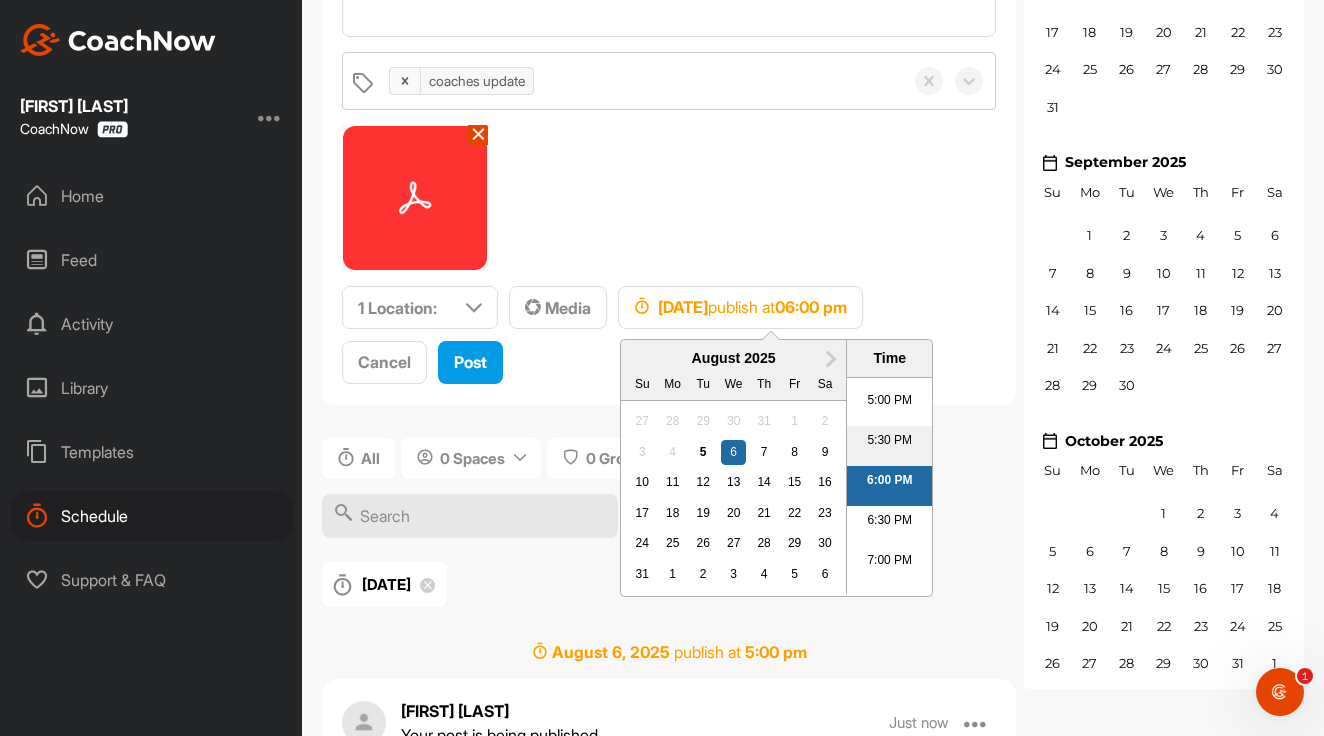 click on "5:30 PM" at bounding box center (889, 446) 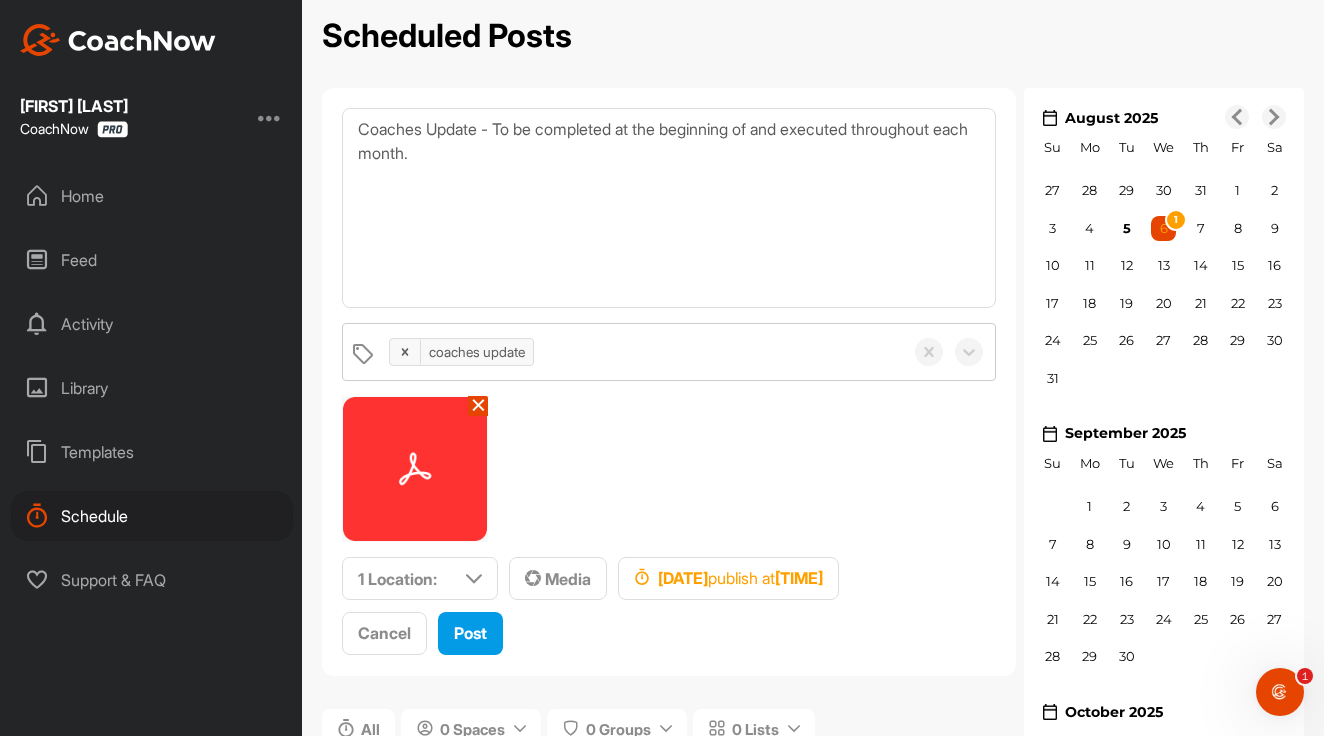 scroll, scrollTop: 0, scrollLeft: 0, axis: both 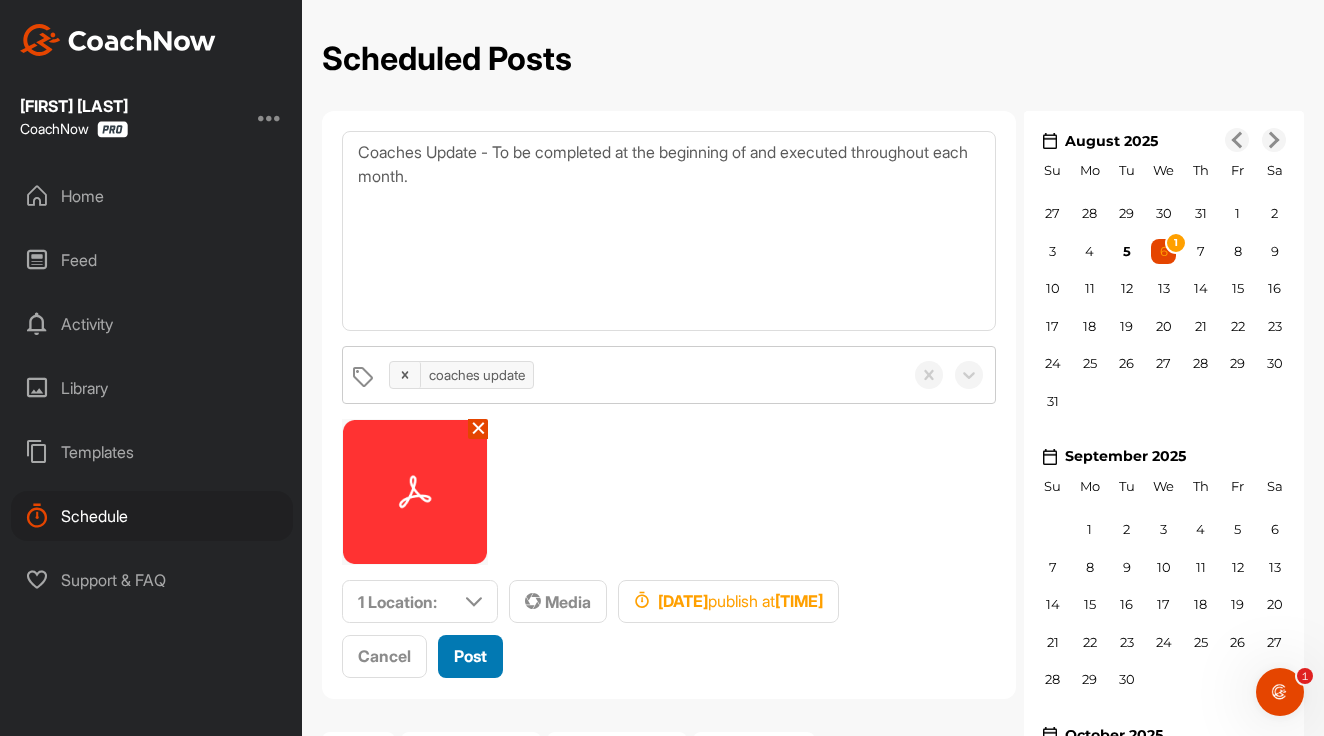 click on "Post" at bounding box center (470, 656) 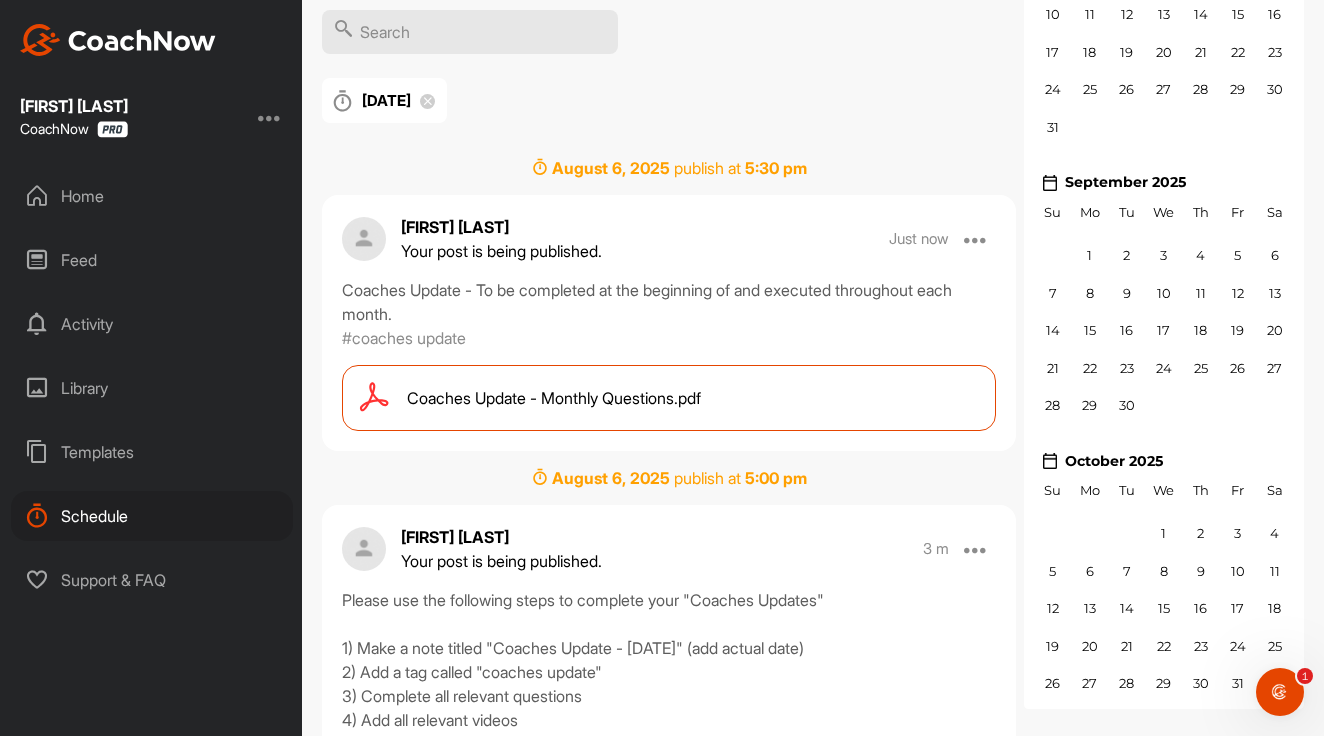scroll, scrollTop: 341, scrollLeft: 0, axis: vertical 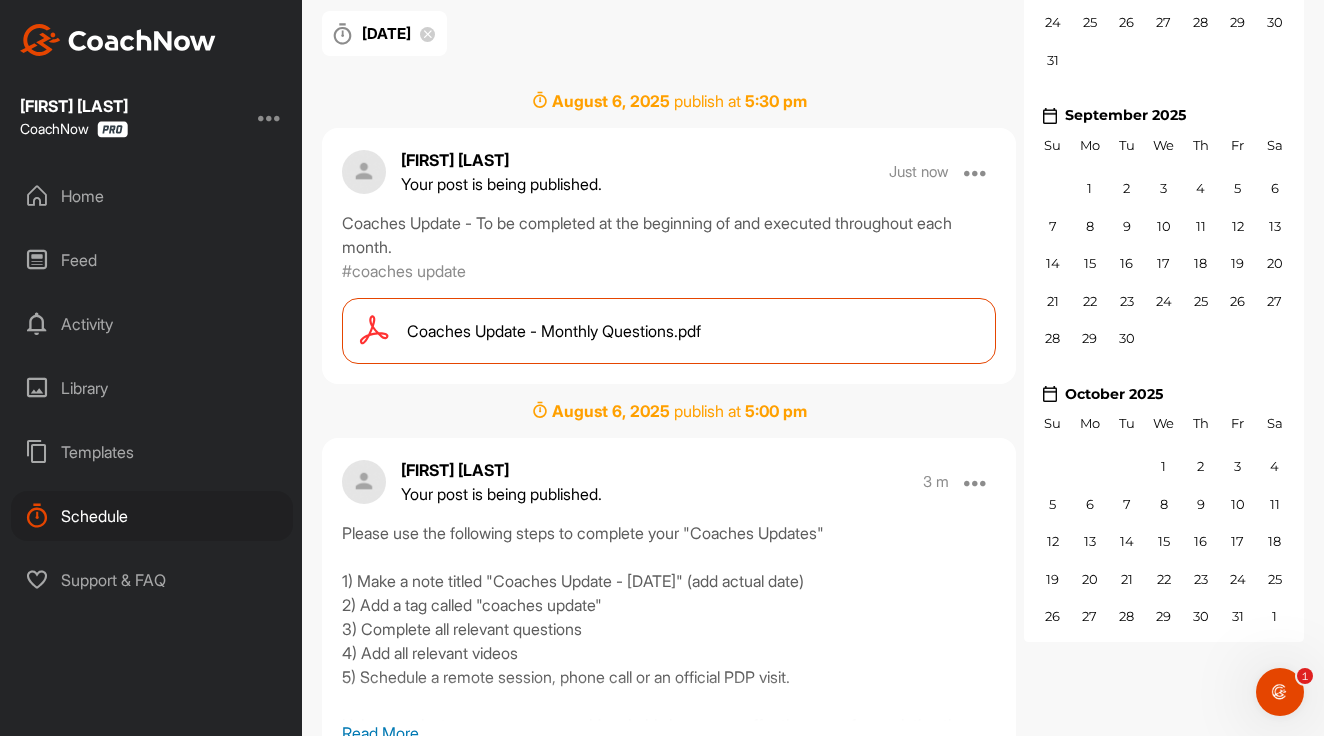 click on "Coaches Update - Monthly Questions.pdf" at bounding box center (554, 331) 